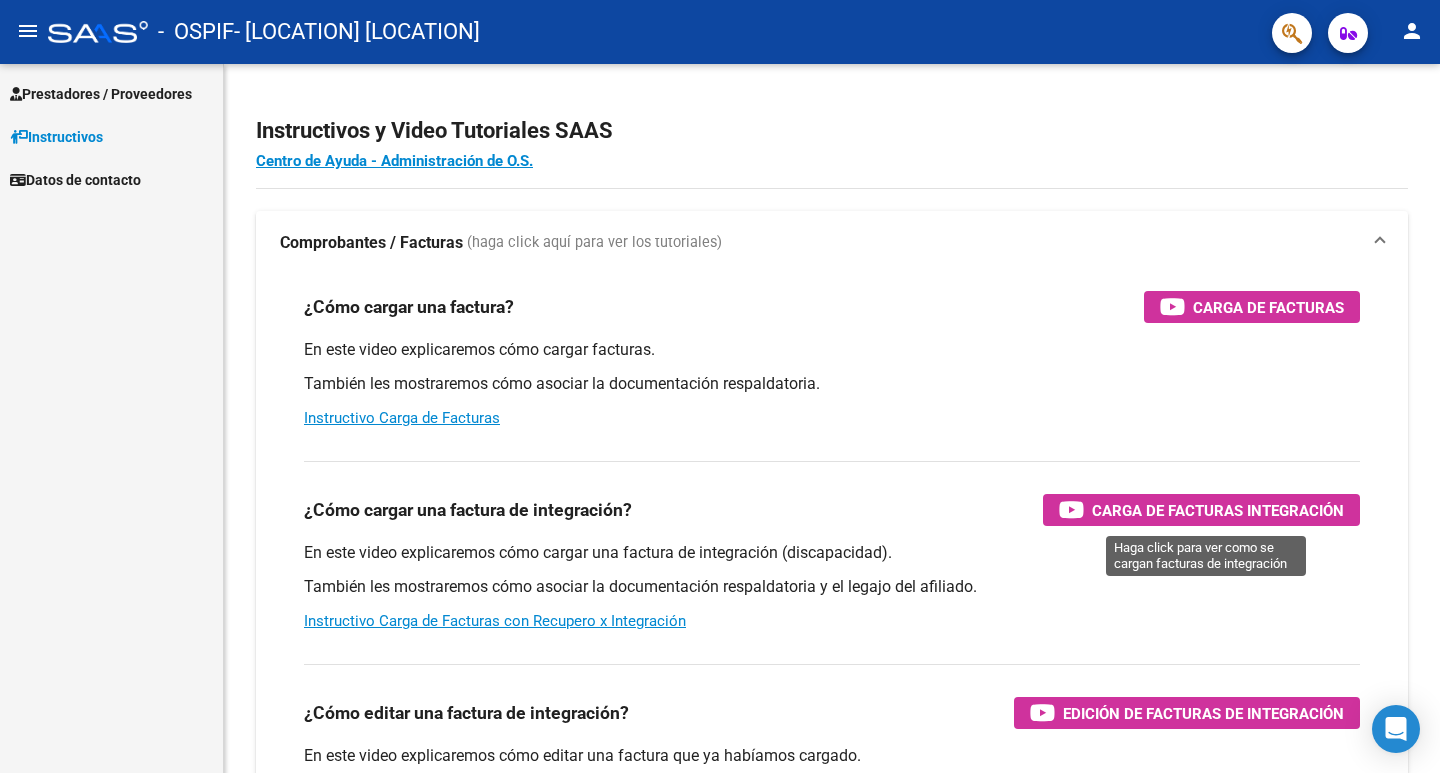scroll, scrollTop: 0, scrollLeft: 0, axis: both 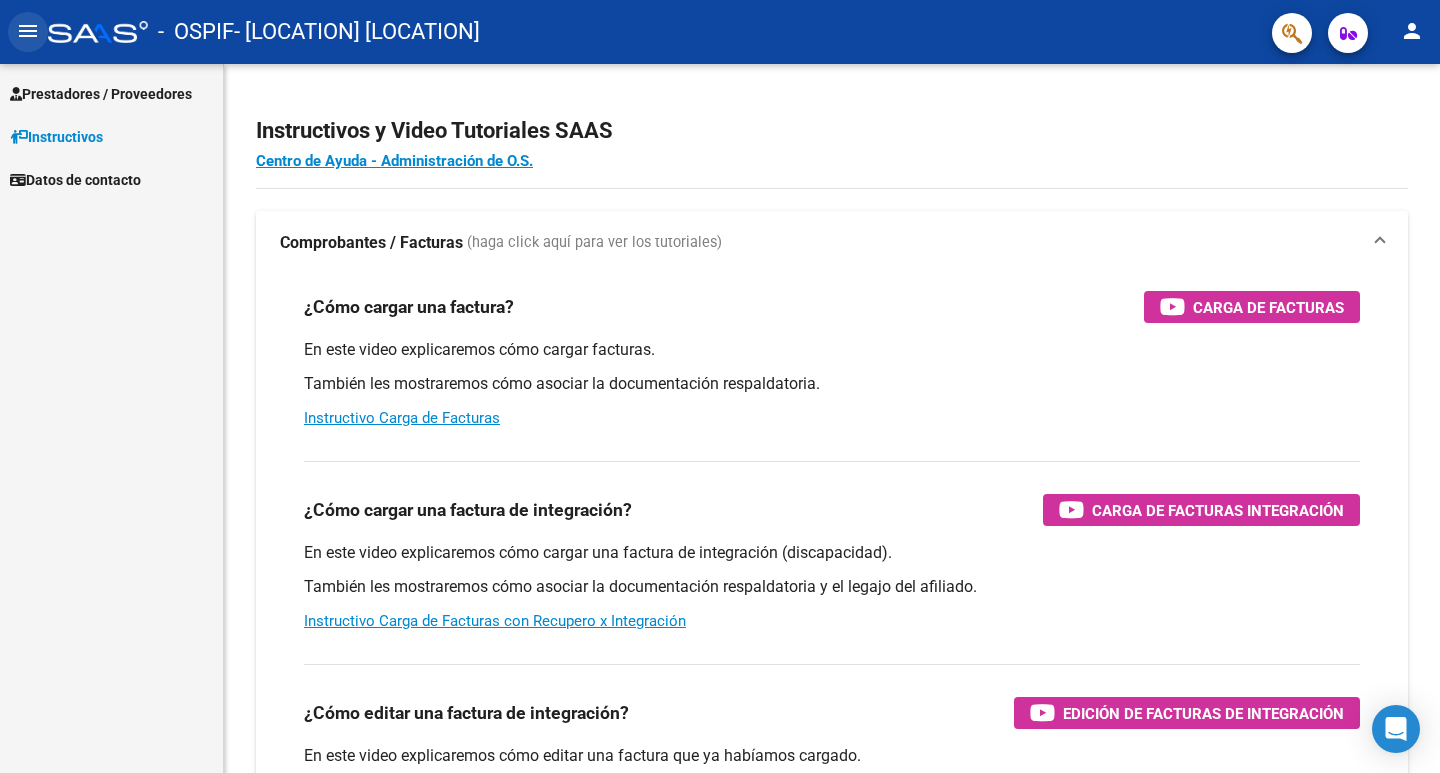 click on "menu" 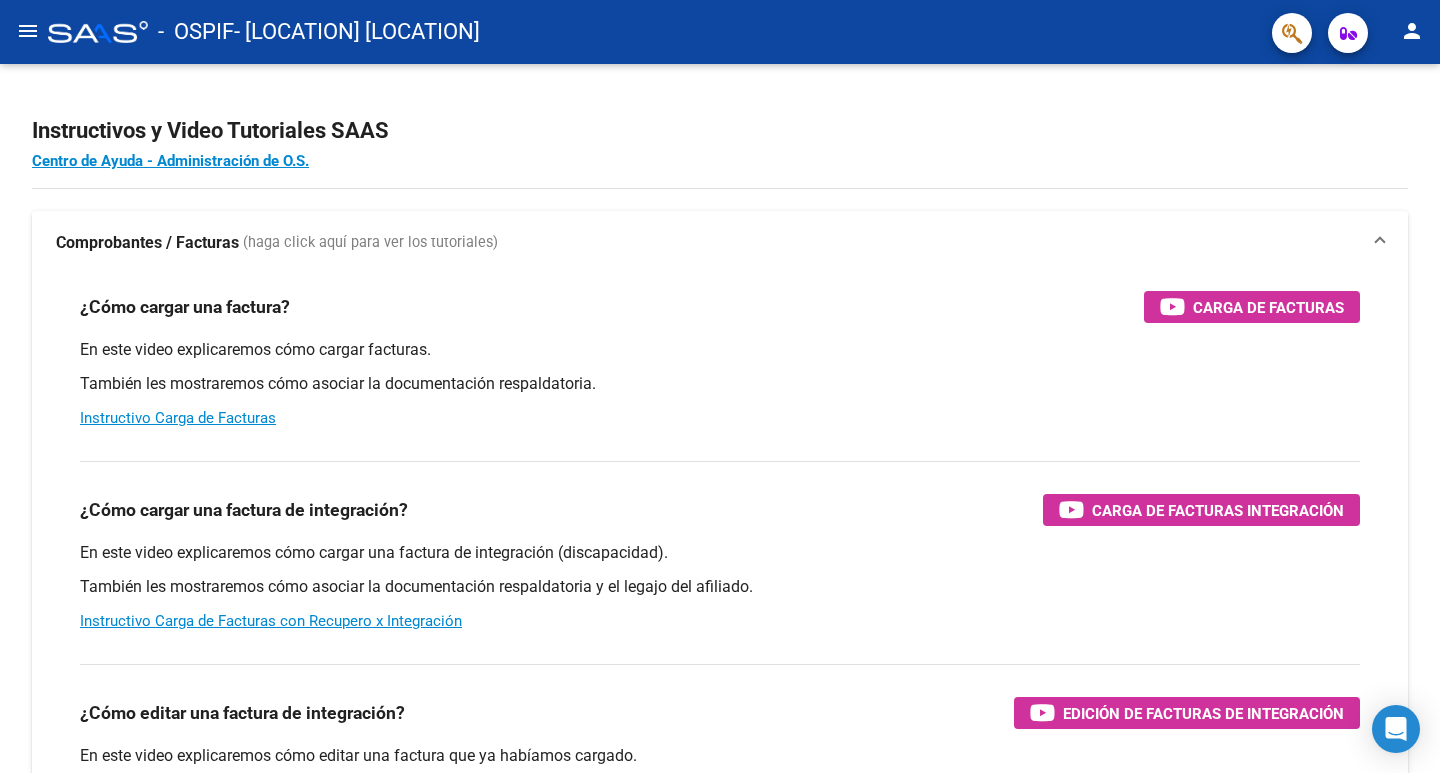 click on "menu -   OSPIF   - [LOCATION] [LOCATION] person" 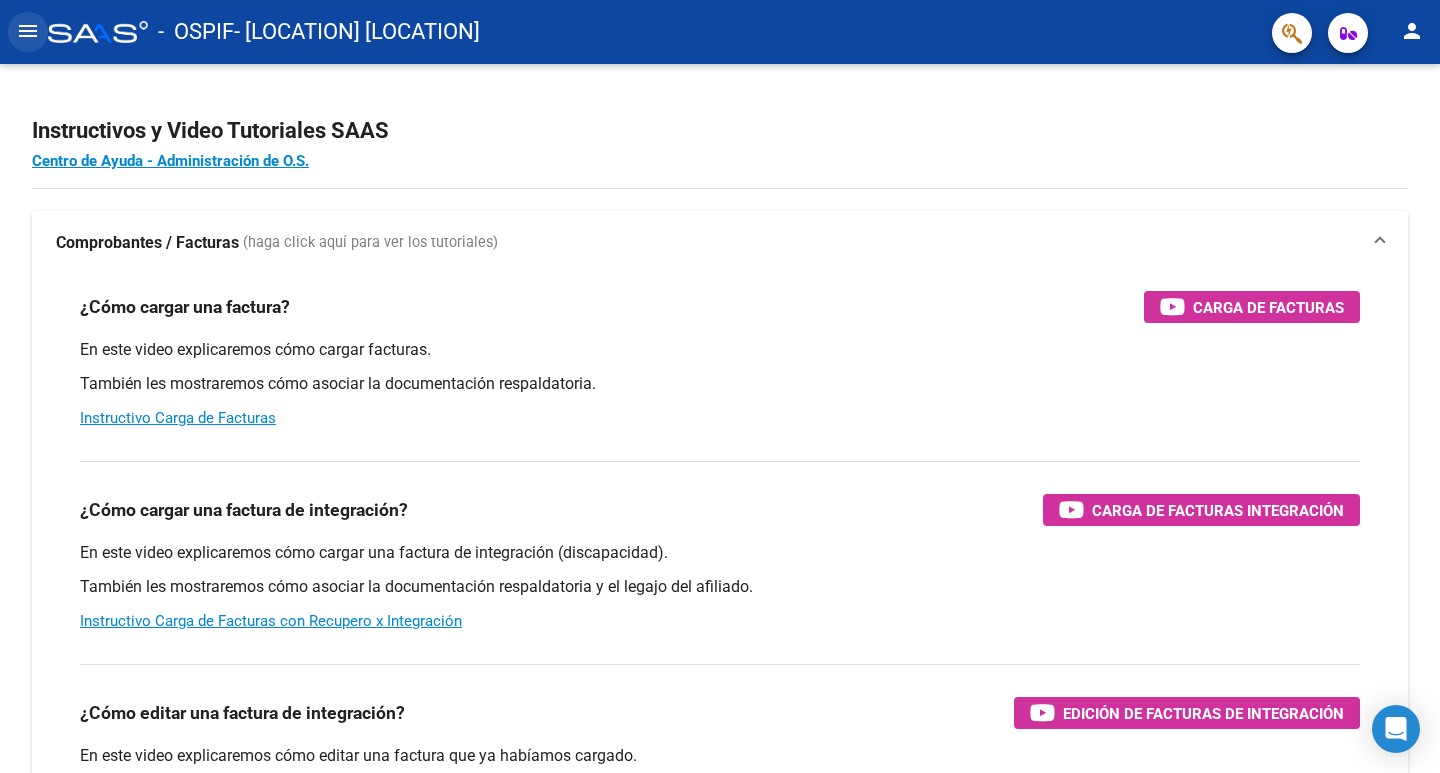 click on "menu" 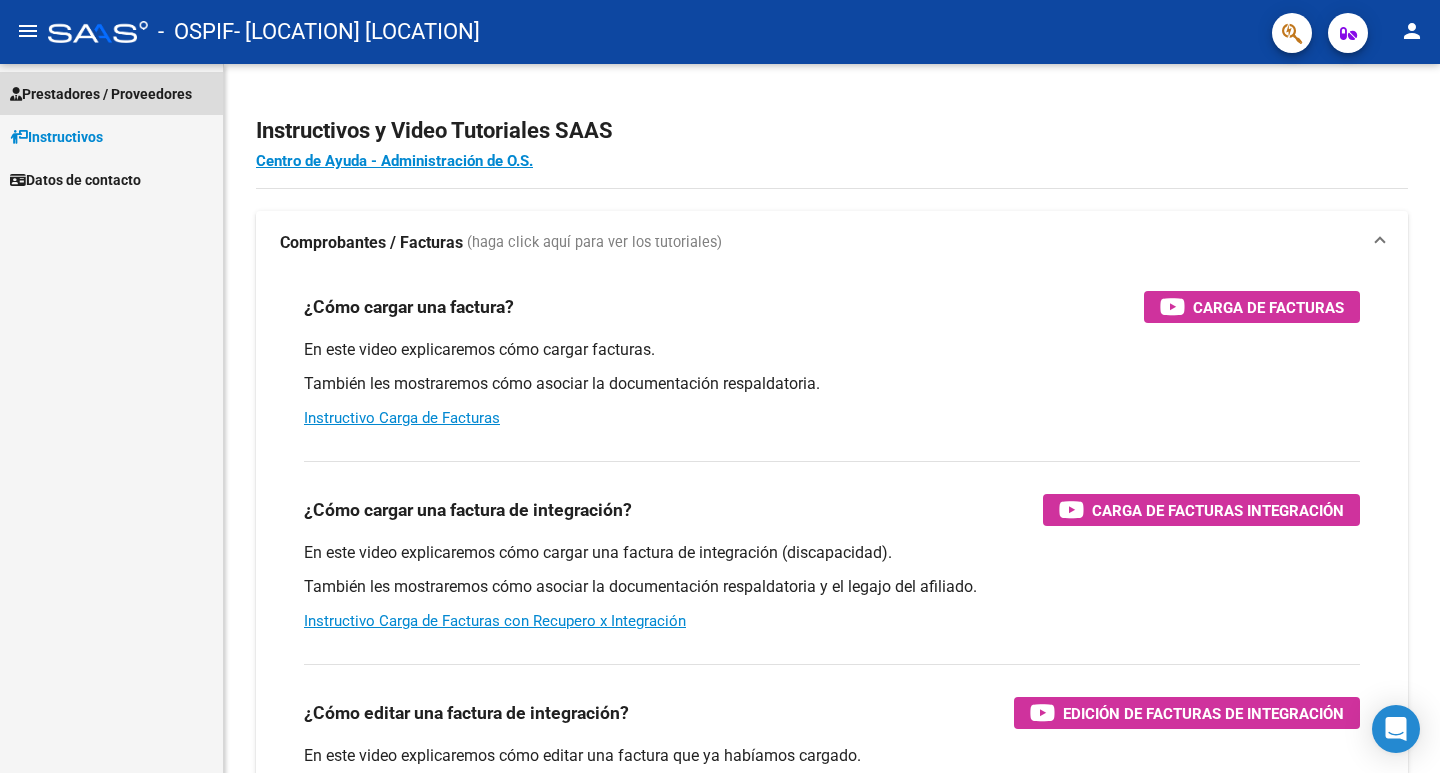 click on "Prestadores / Proveedores" at bounding box center (101, 94) 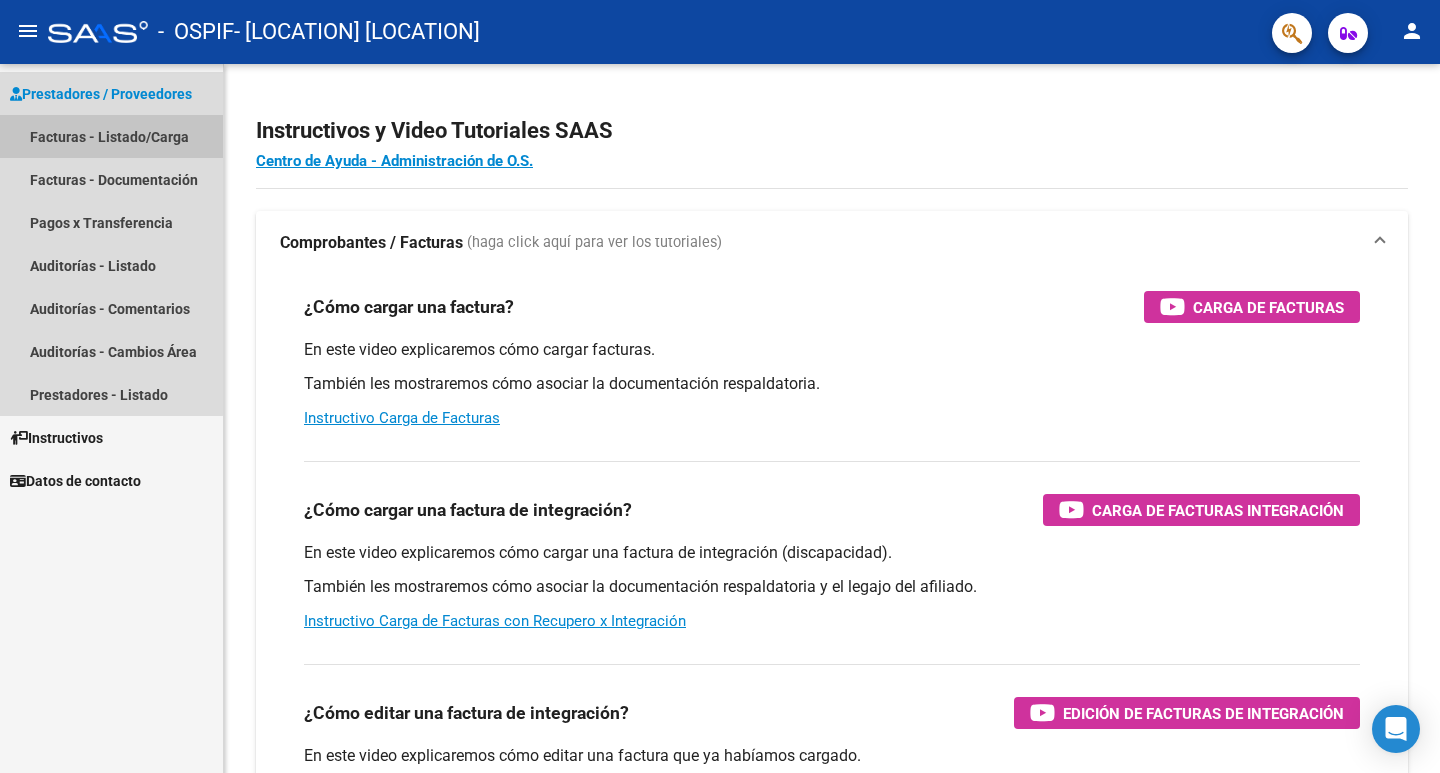 click on "Facturas - Listado/Carga" at bounding box center [111, 136] 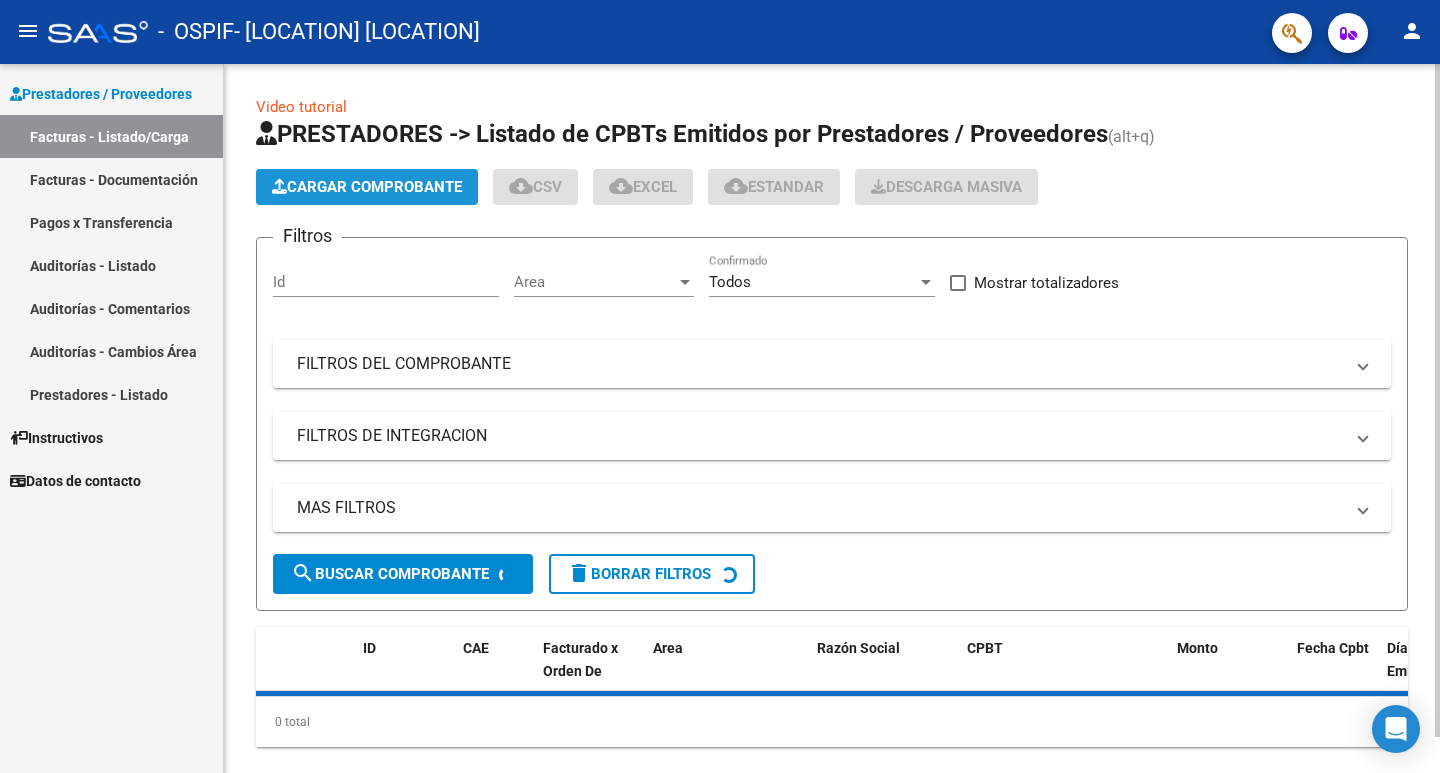 click on "Cargar Comprobante" 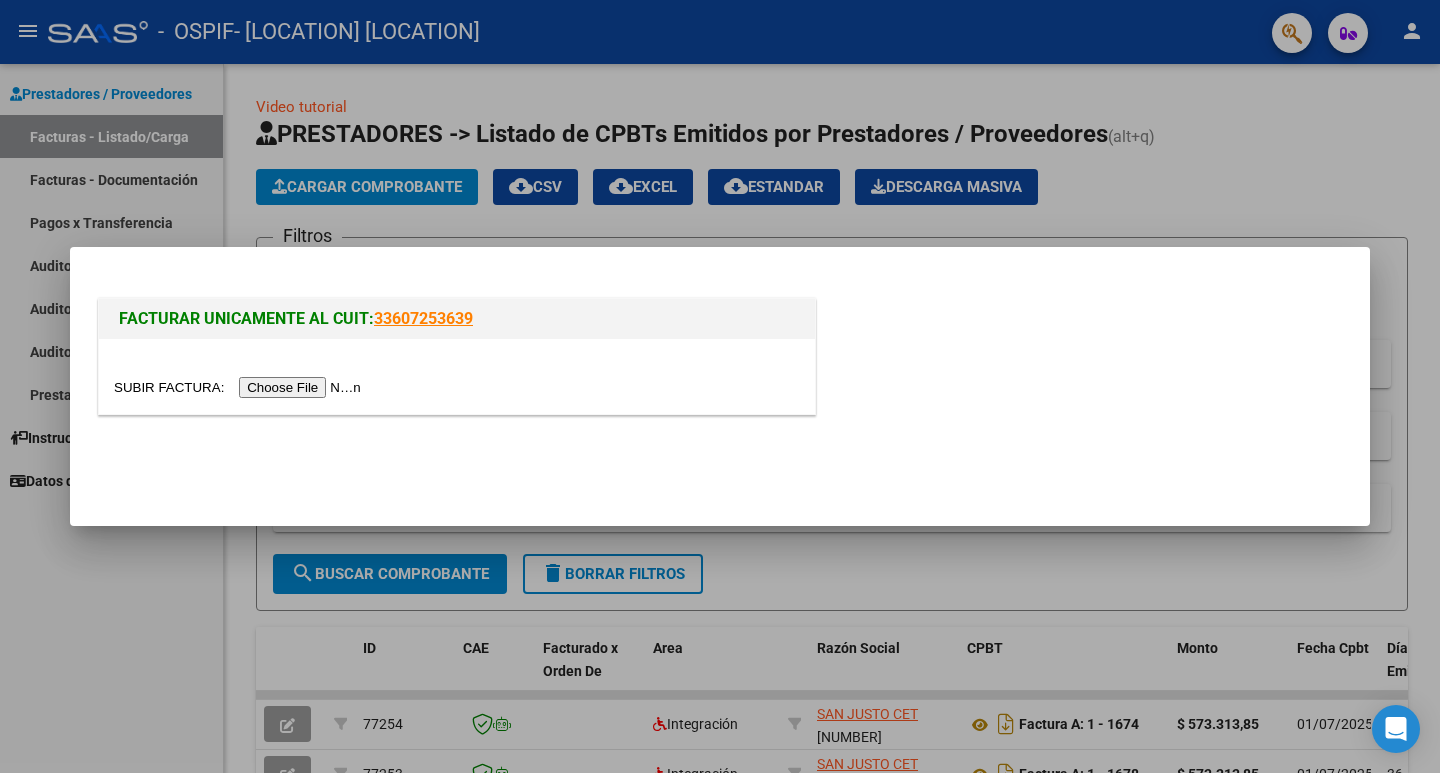 click at bounding box center (240, 387) 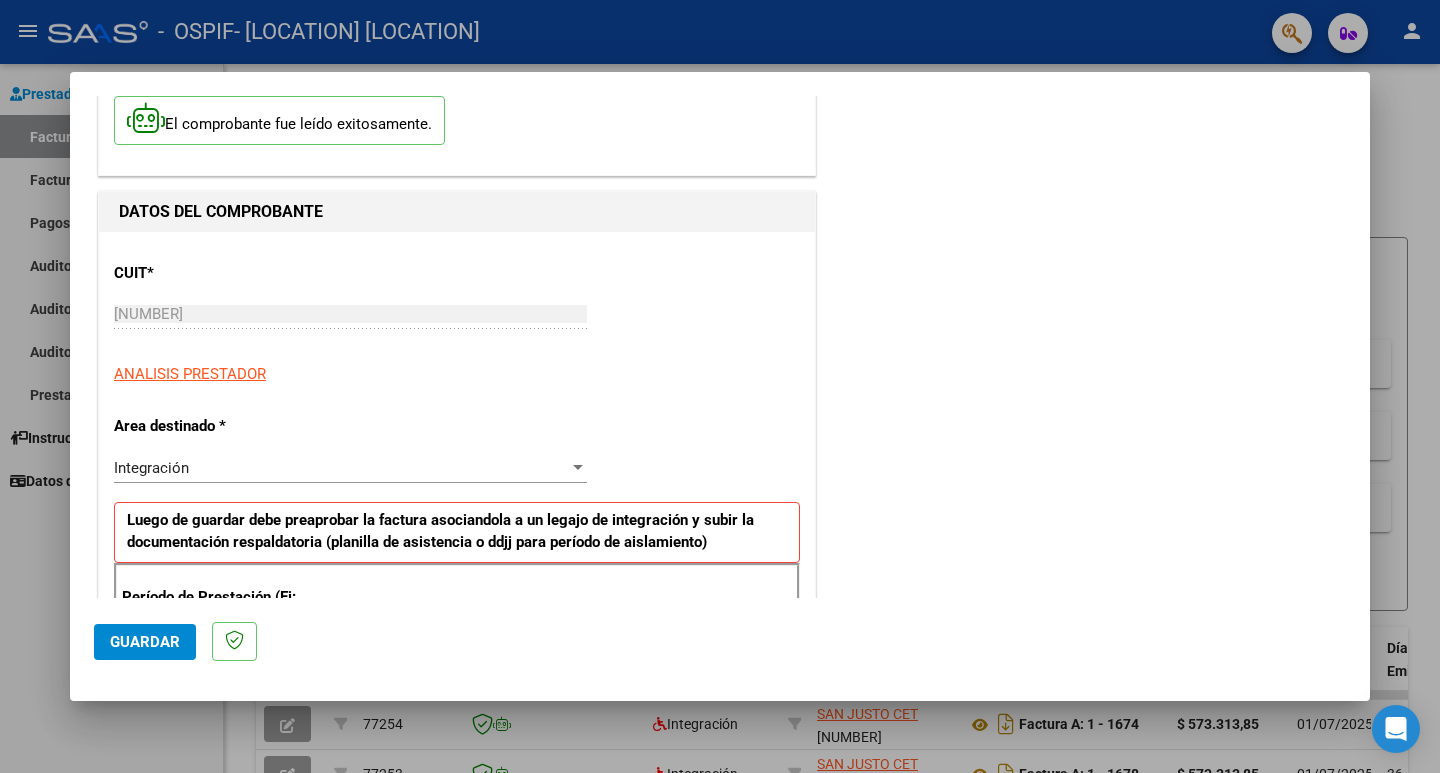scroll, scrollTop: 300, scrollLeft: 0, axis: vertical 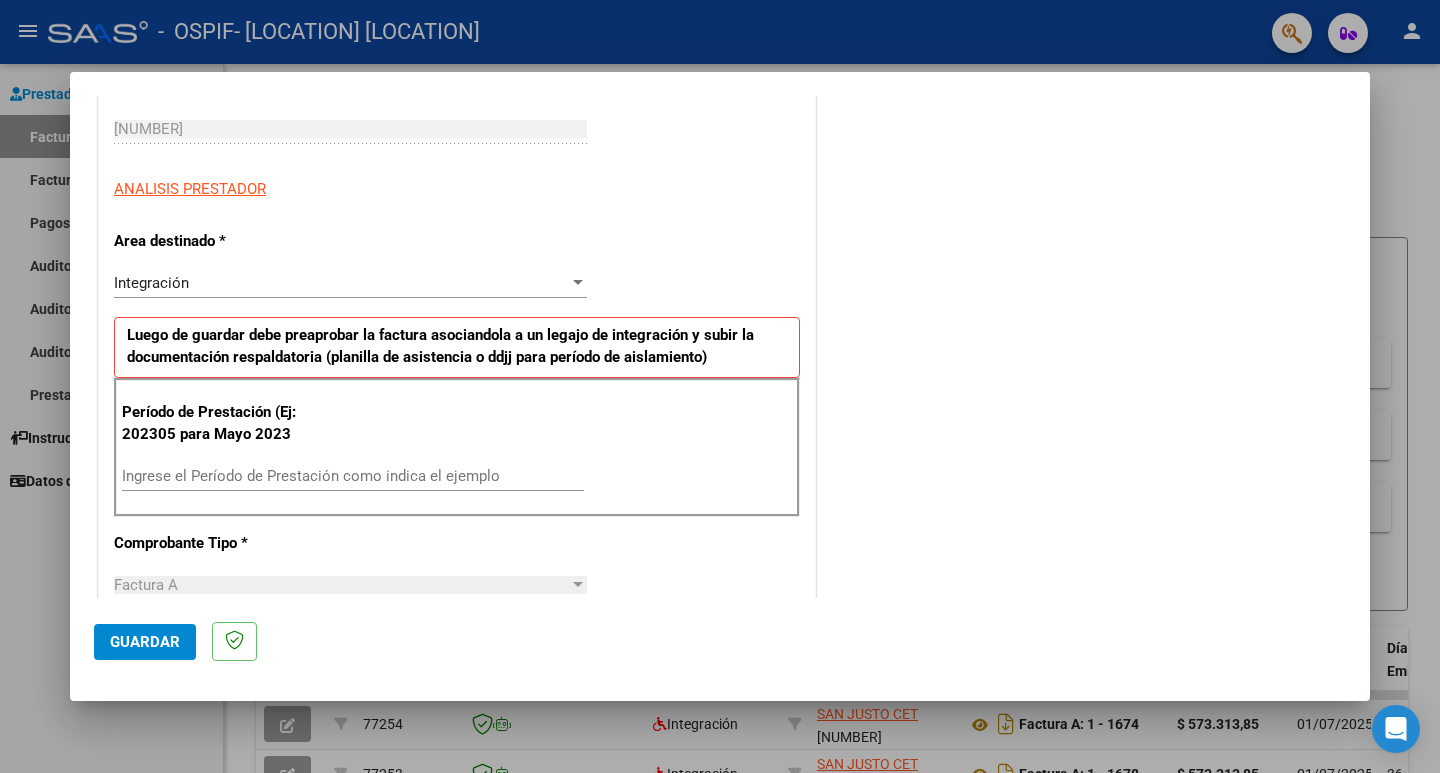 click on "Ingrese el Período de Prestación como indica el ejemplo" at bounding box center [353, 476] 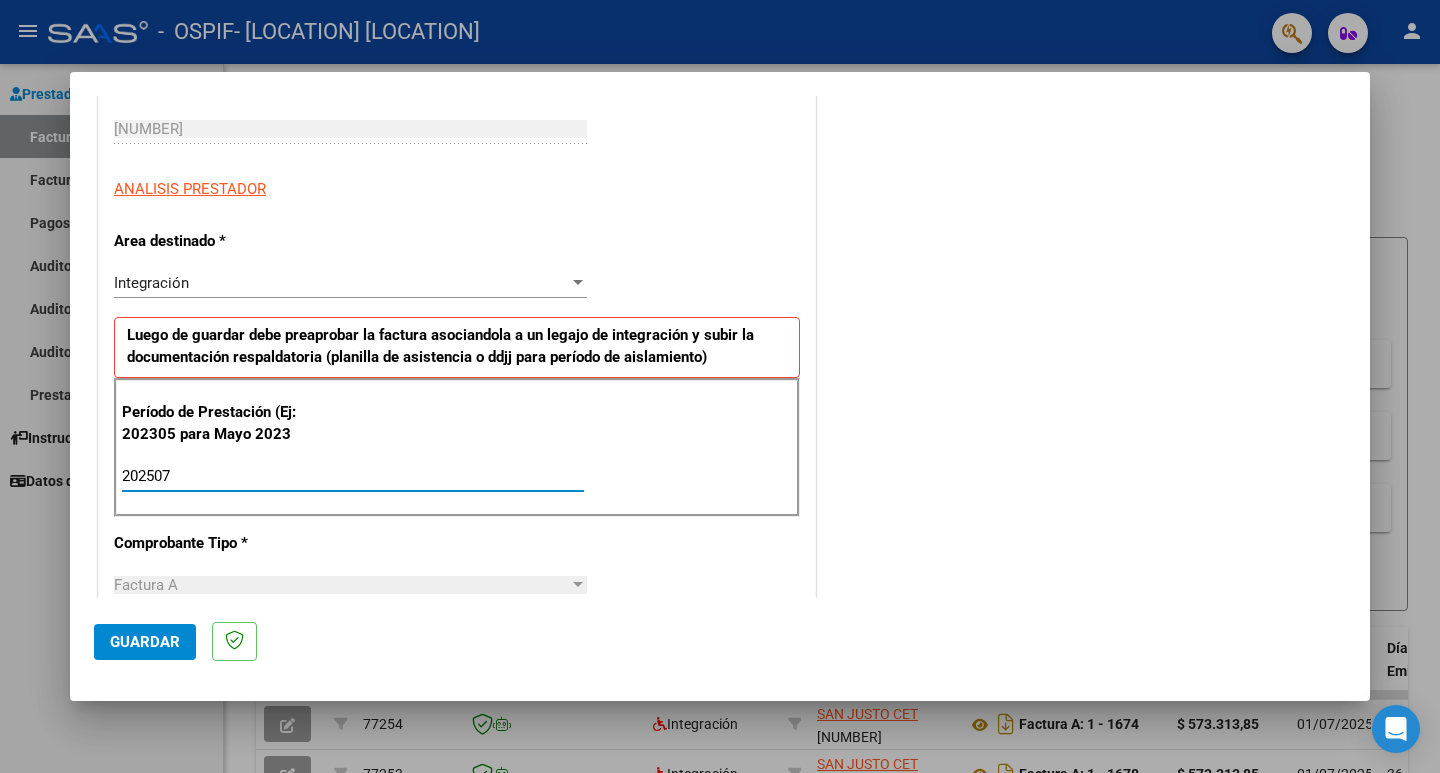 type on "202507" 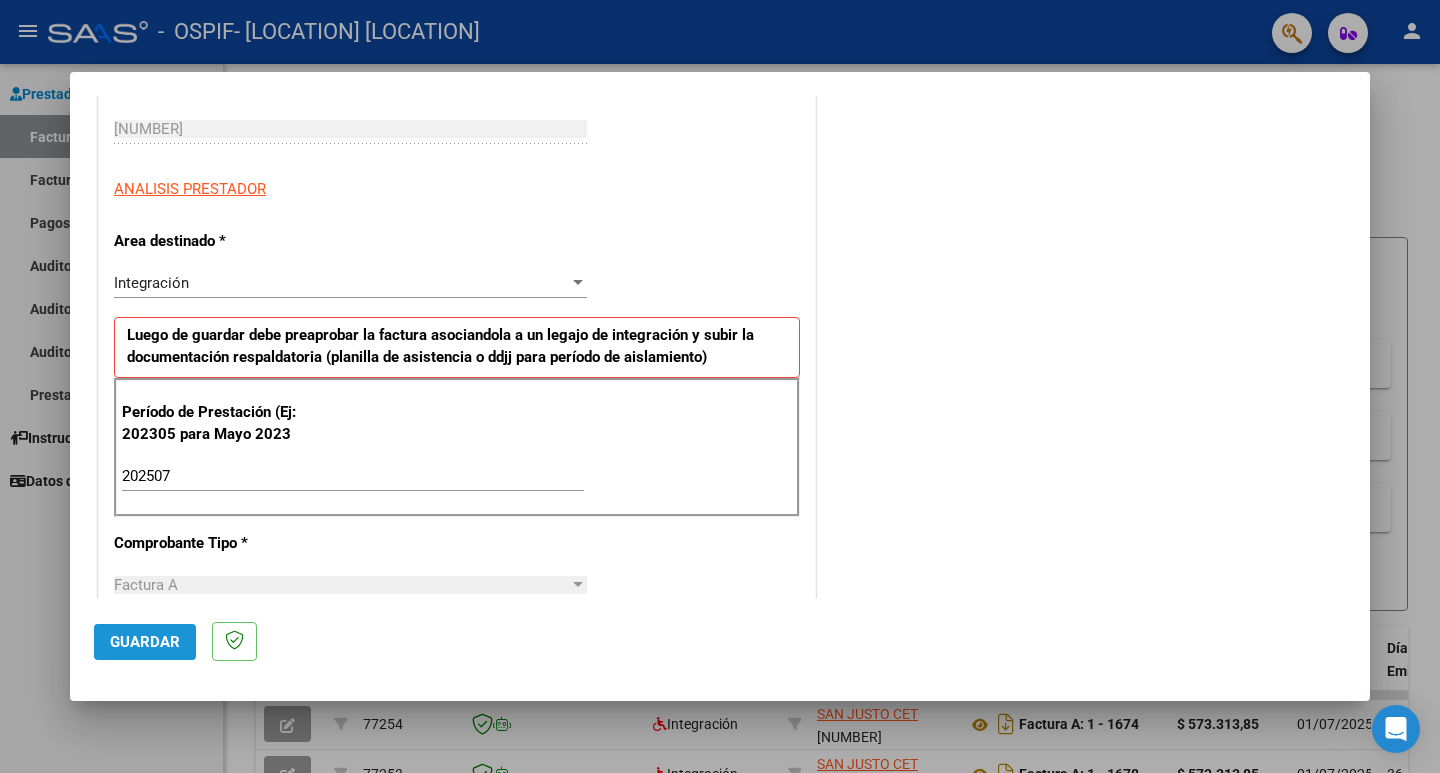 click on "Guardar" 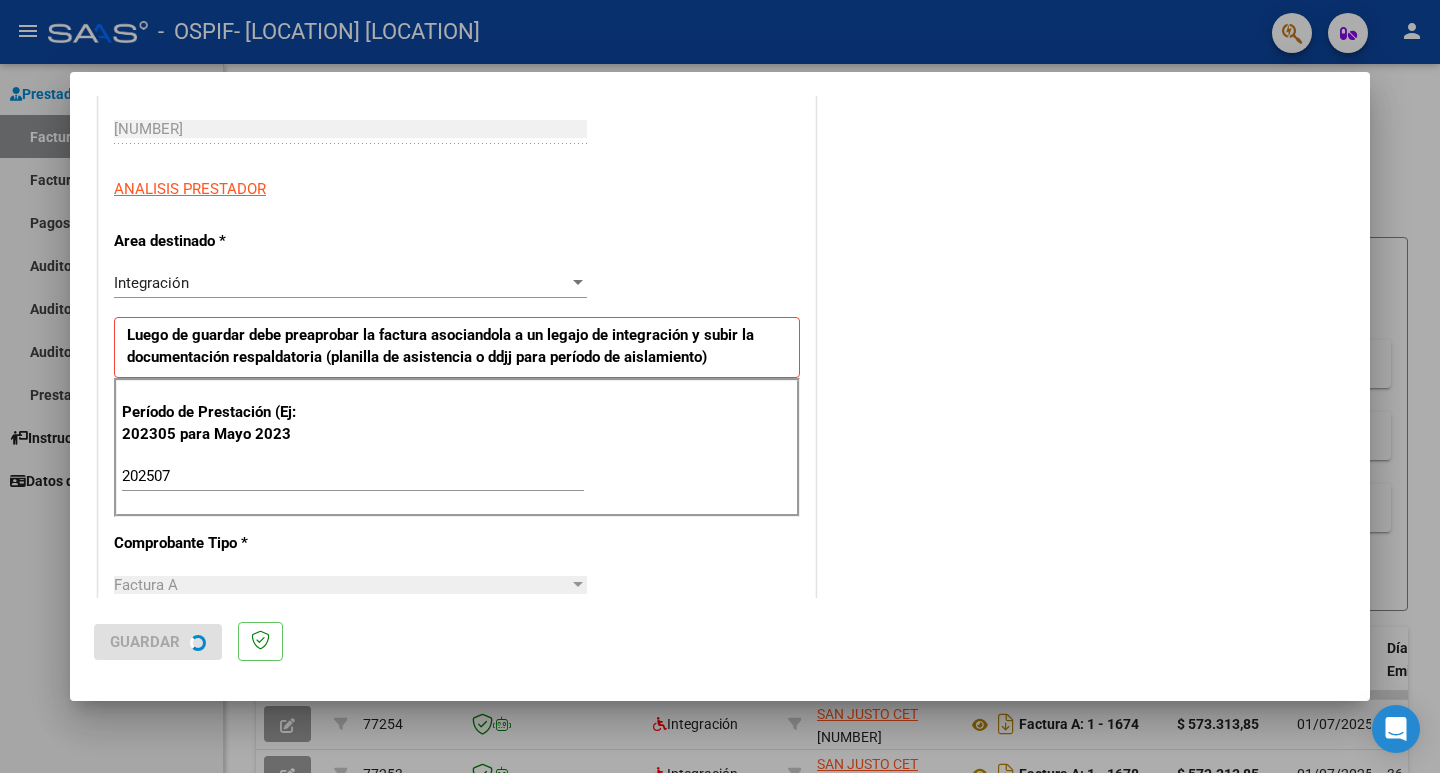 scroll, scrollTop: 0, scrollLeft: 0, axis: both 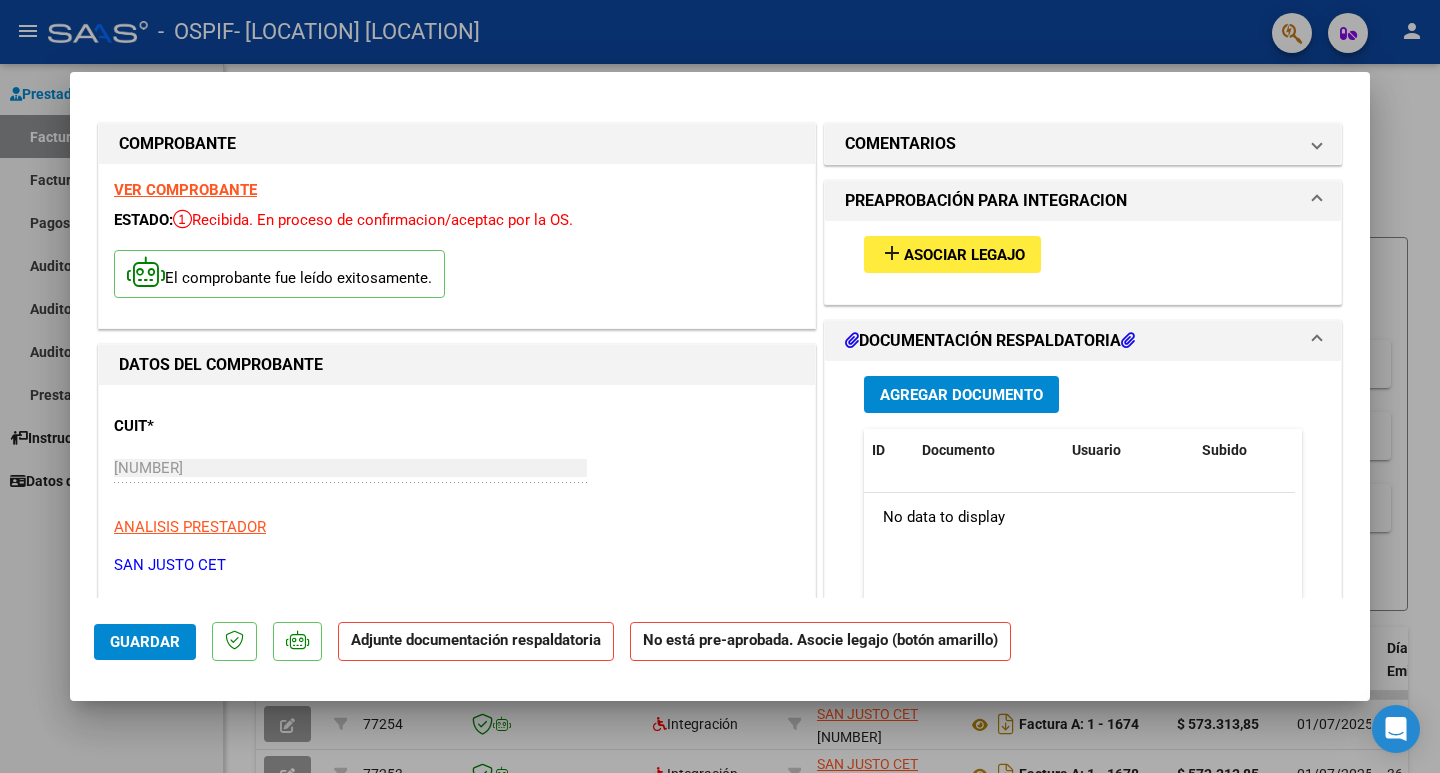 click on "Asociar Legajo" at bounding box center (964, 255) 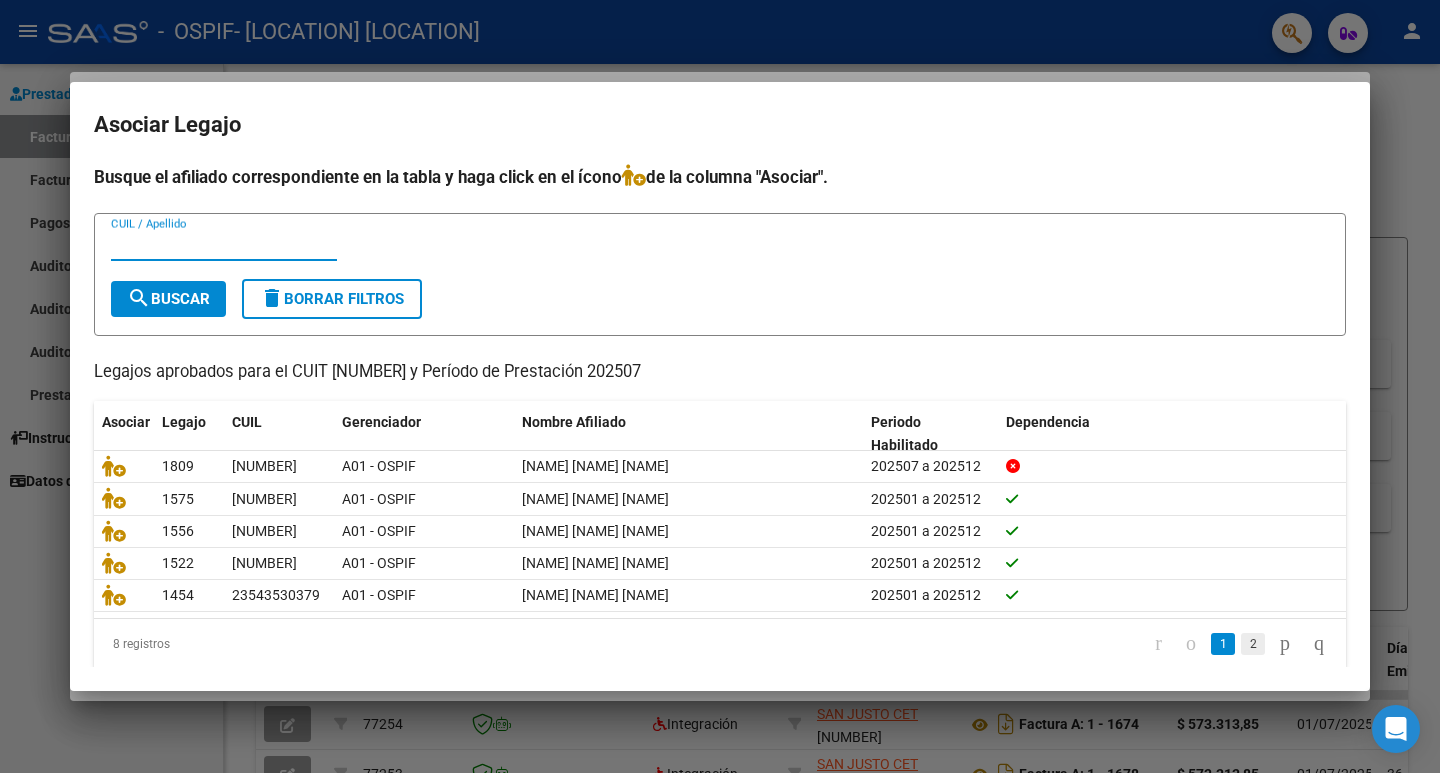 click on "2" 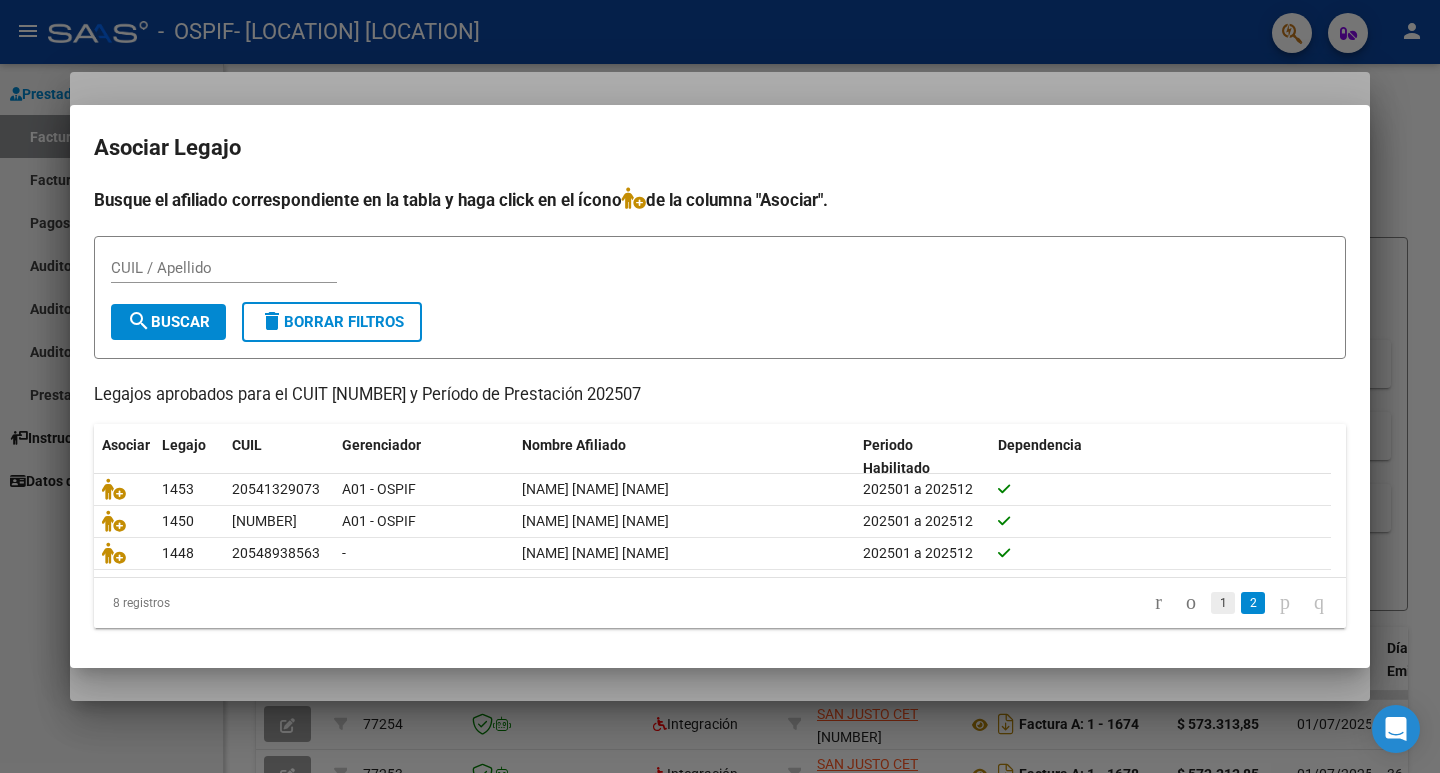 click on "1" 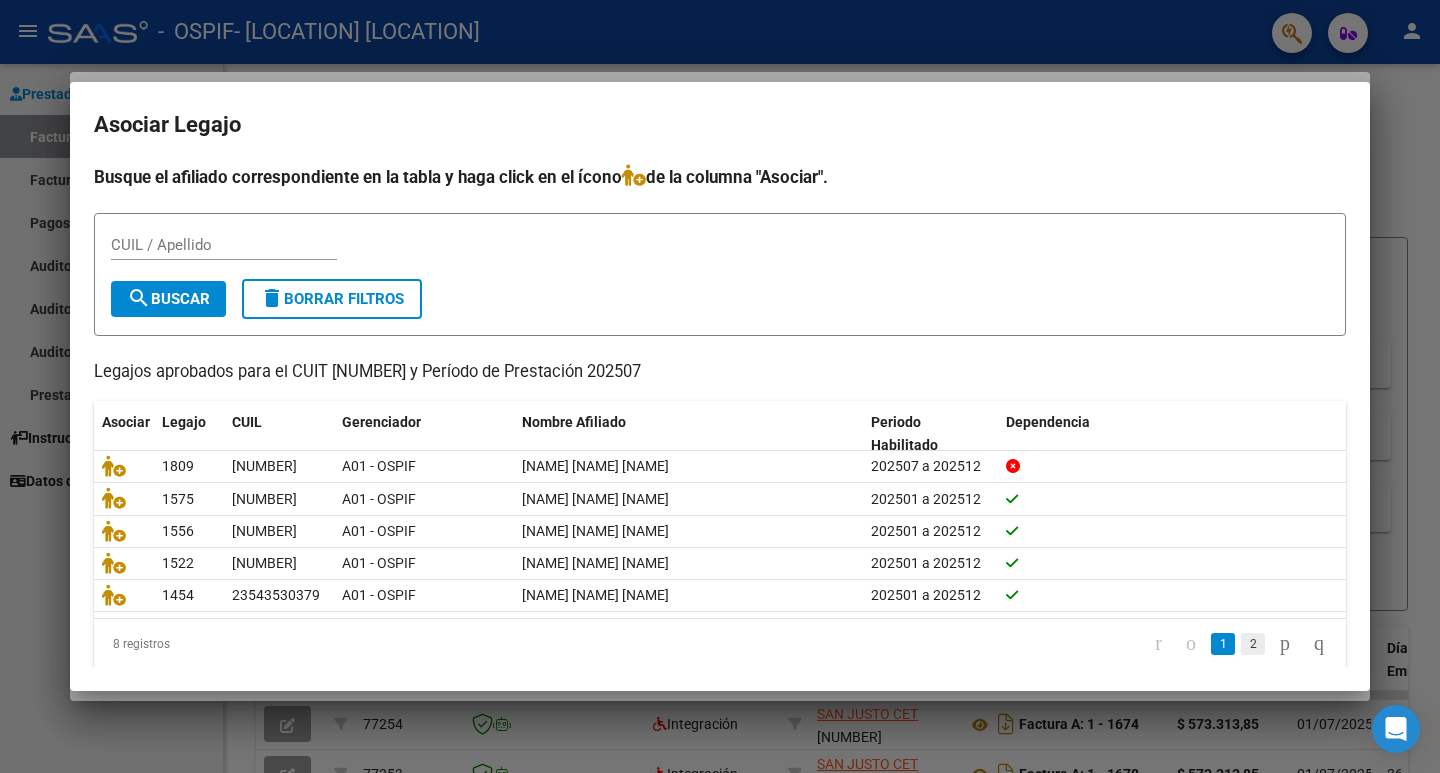 click on "2" 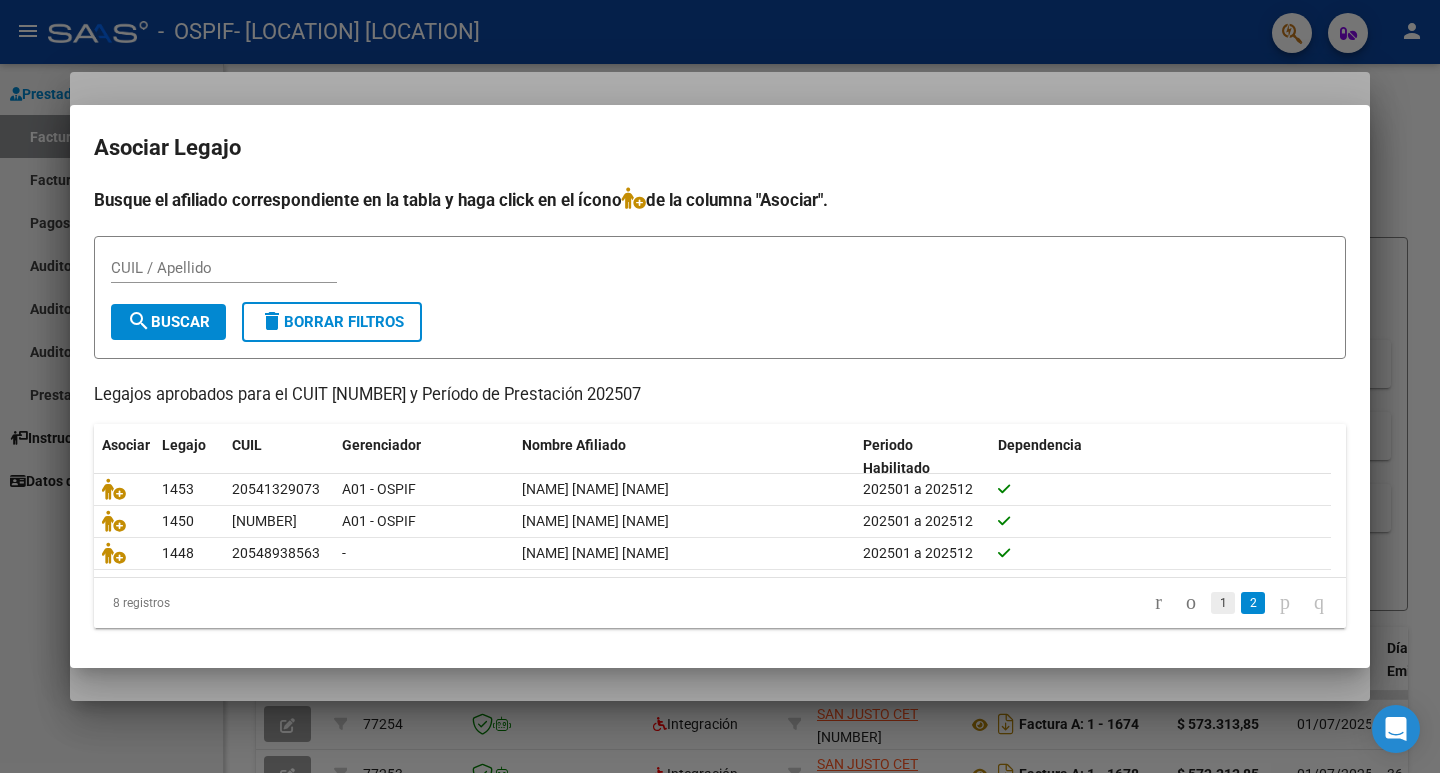click on "1" 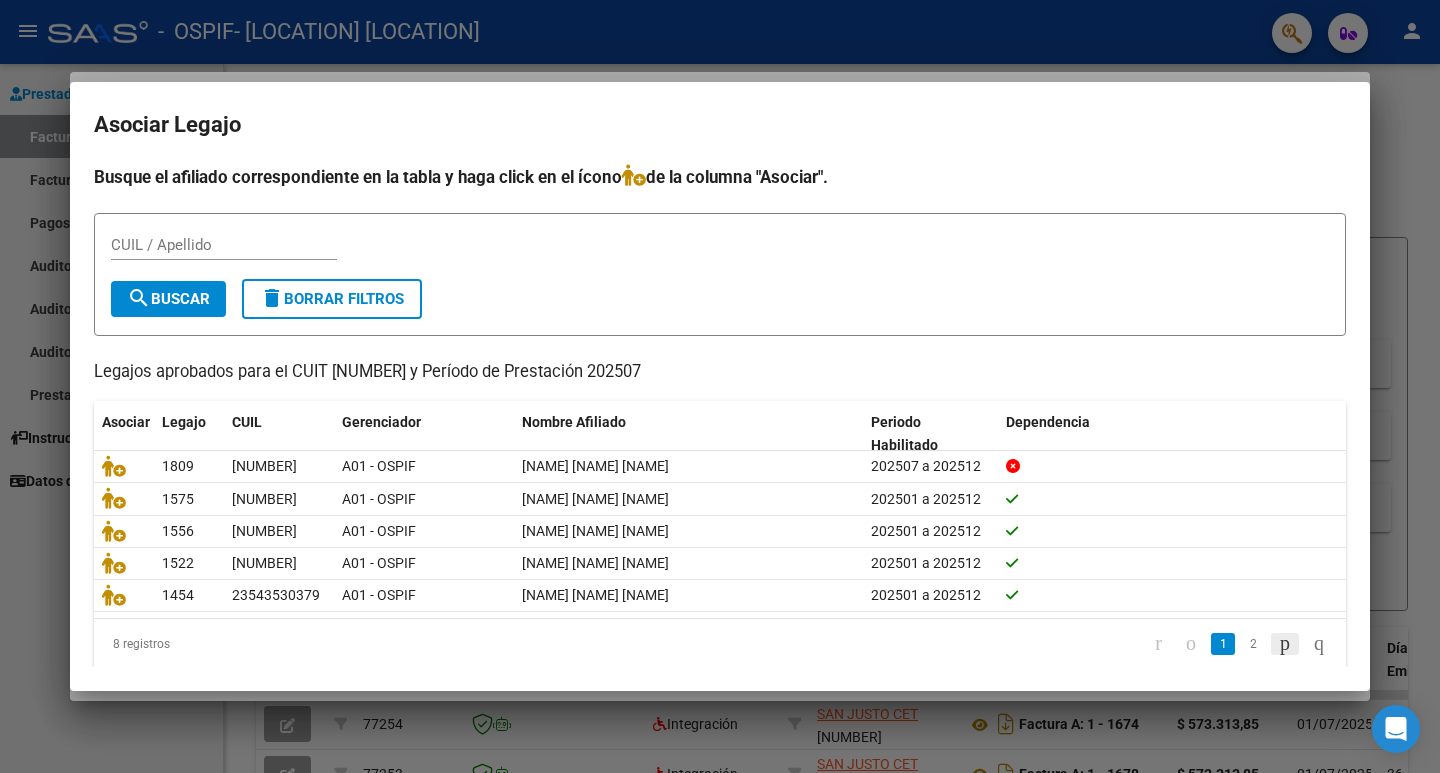 click 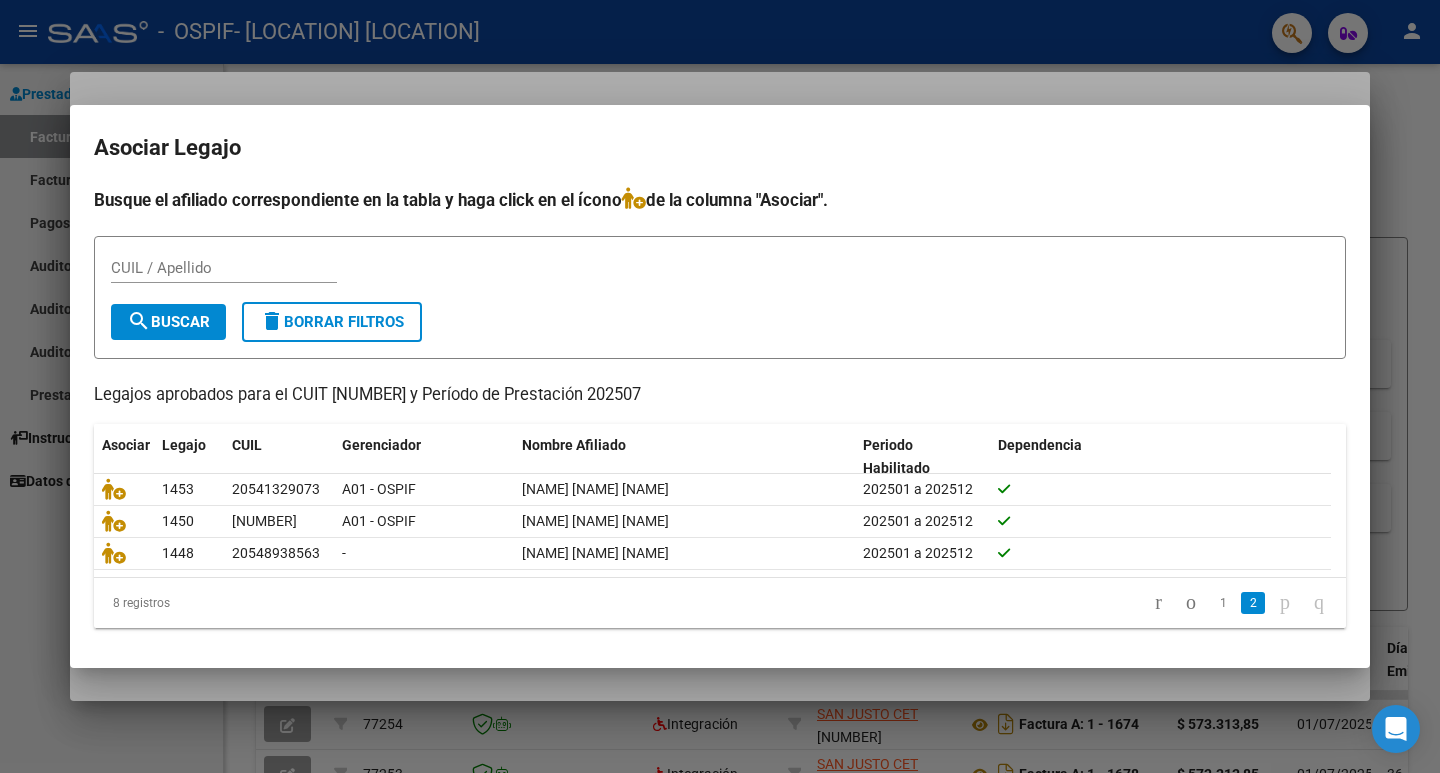 click on "Asociar Legajo Busque el afiliado correspondiente en la tabla y haga click en el ícono   de la columna "Asociar". CA CUIL / Apellido search  Buscar  delete  Borrar Filtros  Legajos aprobados para el CUIT [NUMBER] y Período de Prestación 202507  Asociar Legajo CUIL Gerenciador Nombre Afiliado Periodo Habilitado Dependencia    1809 [NUMBER] A01 - OSPIF [NAME] [NAME] [NAME]  202507 a 202512     1575 [NUMBER] A01 - OSPIF [NAME] [NAME] [NAME]  202501 a 202512     1556 [NUMBER] A01 - OSPIF [NAME] [NAME] [NAME]  202501 a 202512     1522 [NUMBER] A01 - OSPIF [NAME] [NAME] [NAME]  202501 a 202512     1454 [NUMBER] A01 - OSPIF [NAME] [NAME] [NAME]  202501 a 202512   8 registros   1   2" at bounding box center [720, 415] 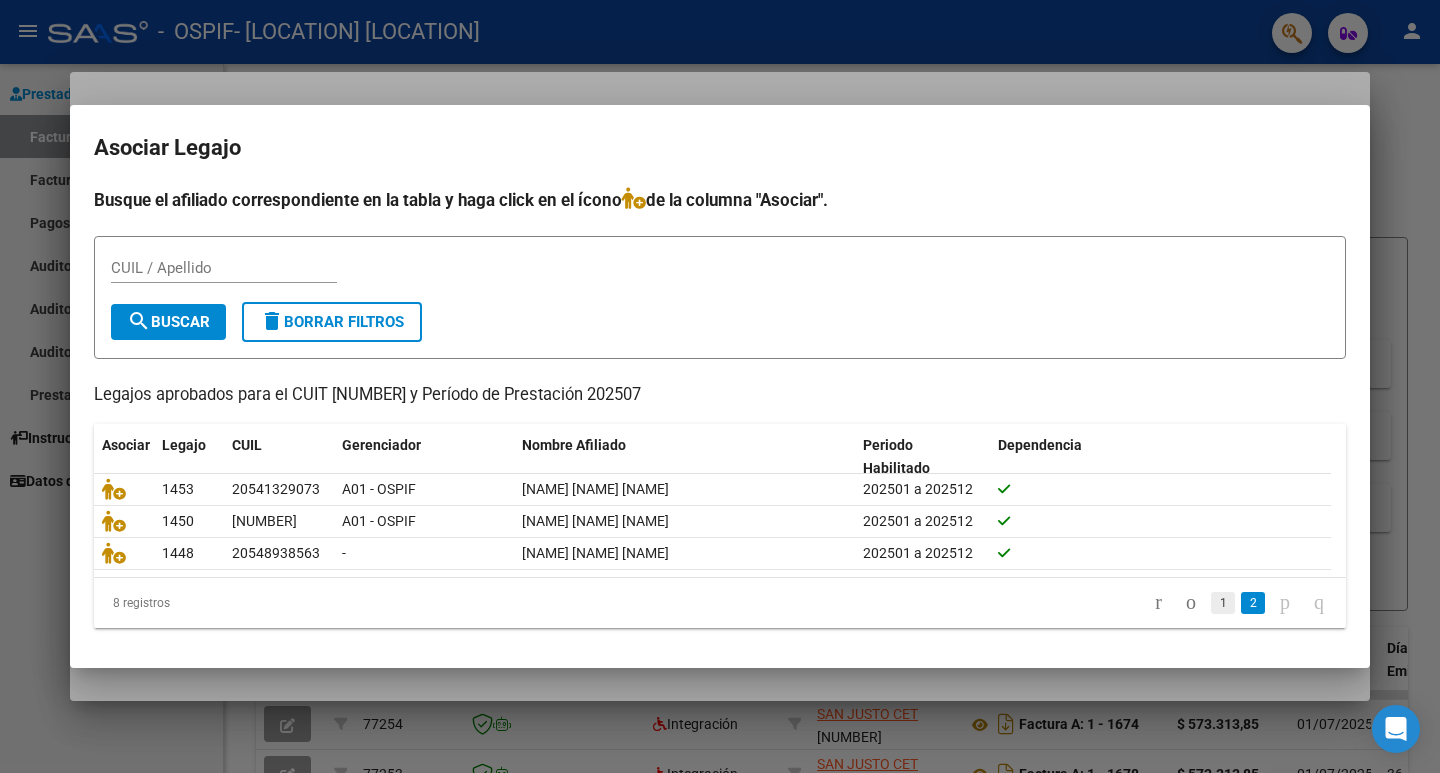 click on "1" 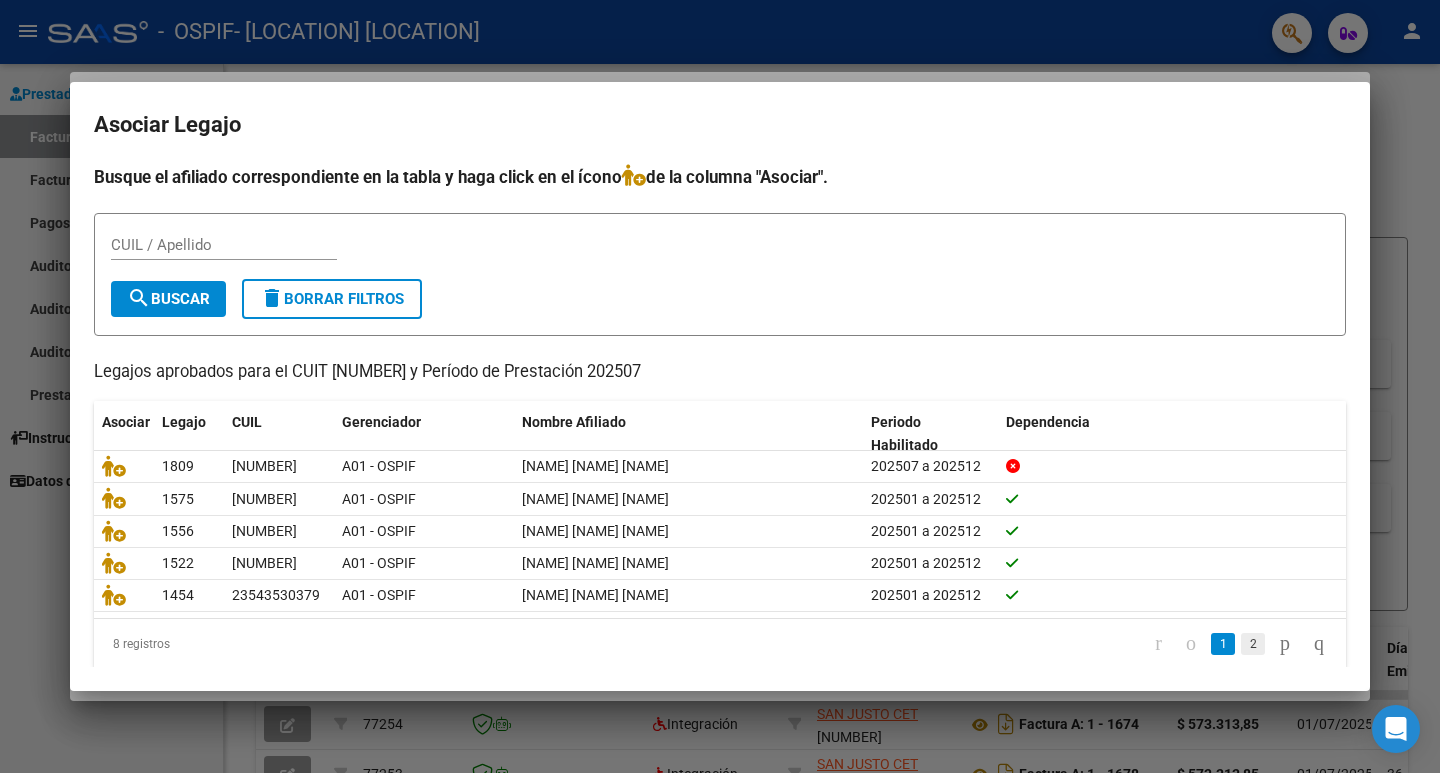 click on "2" 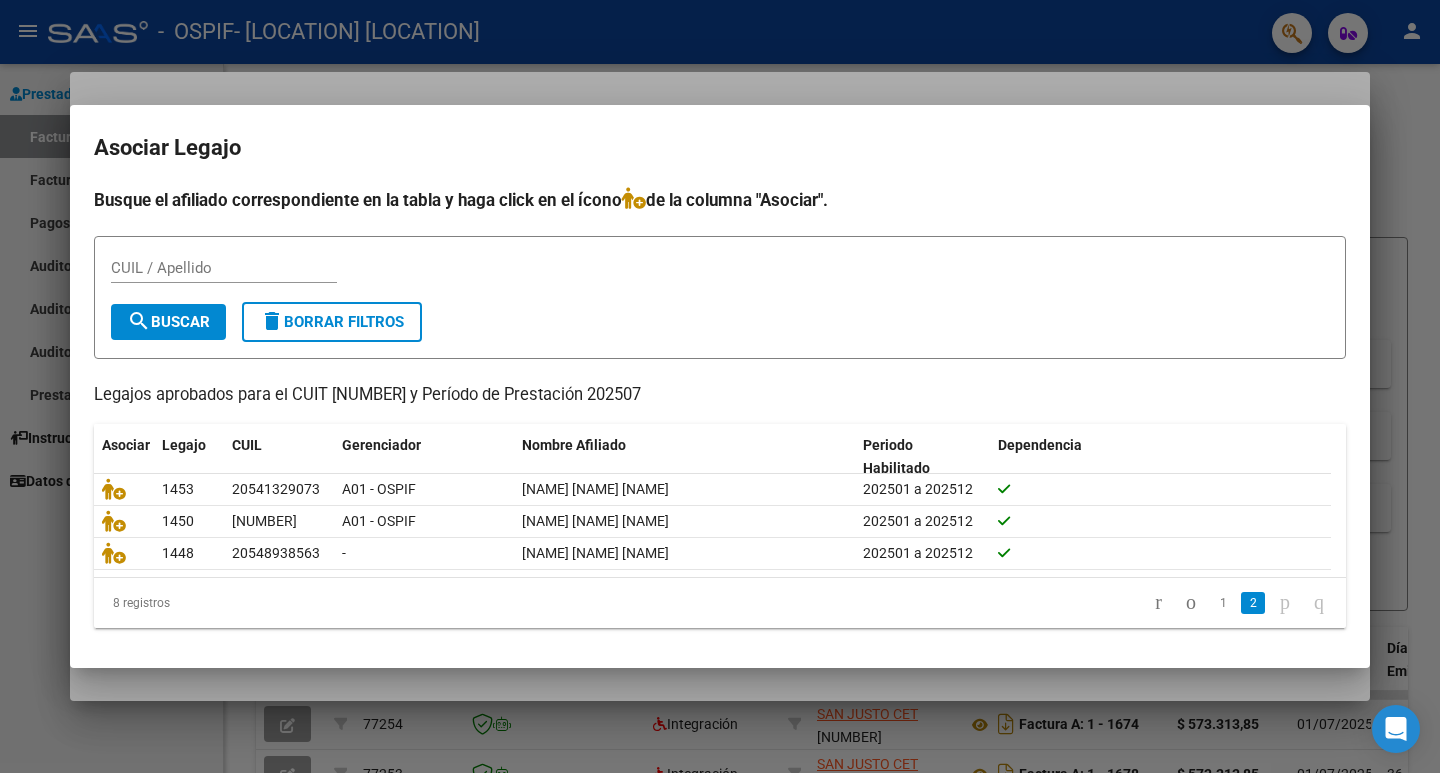 click 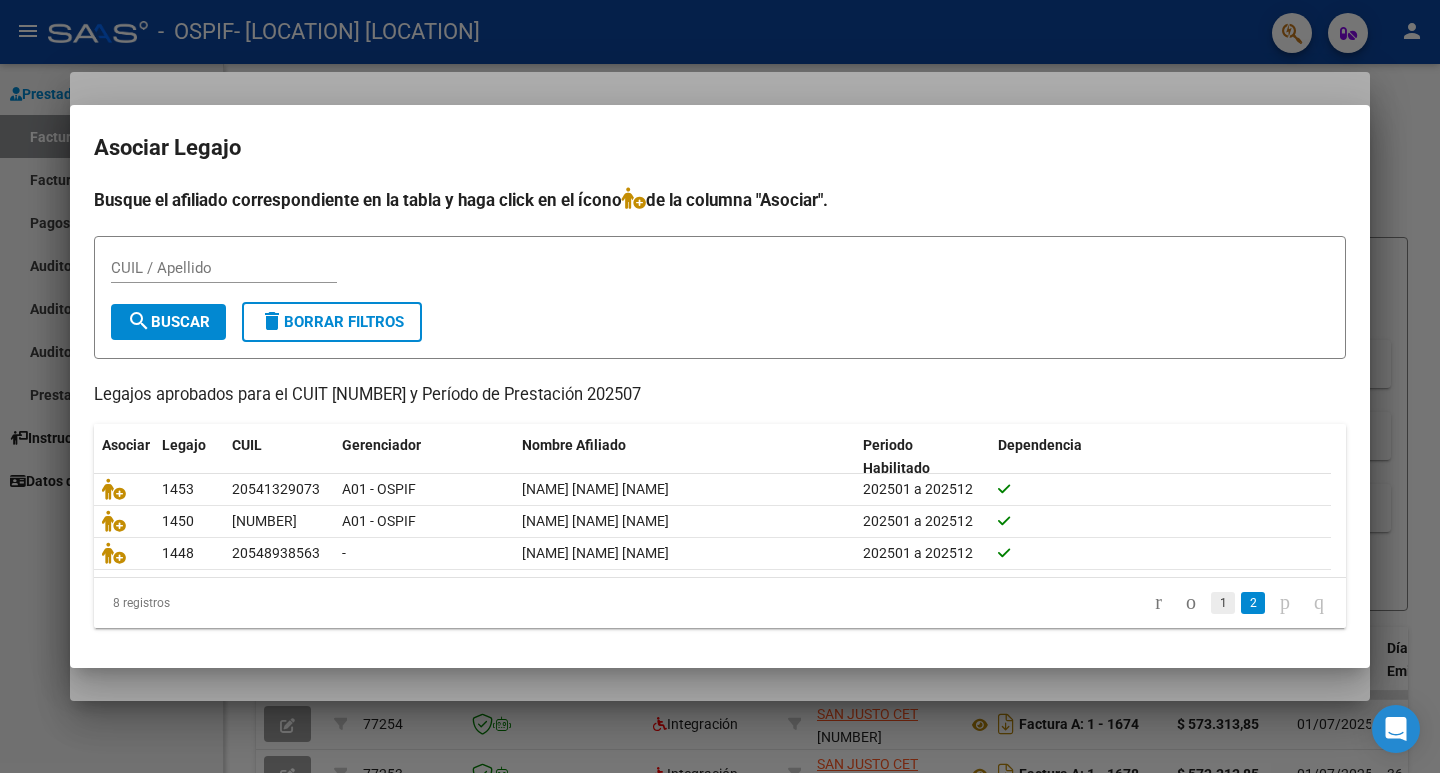 click on "1" 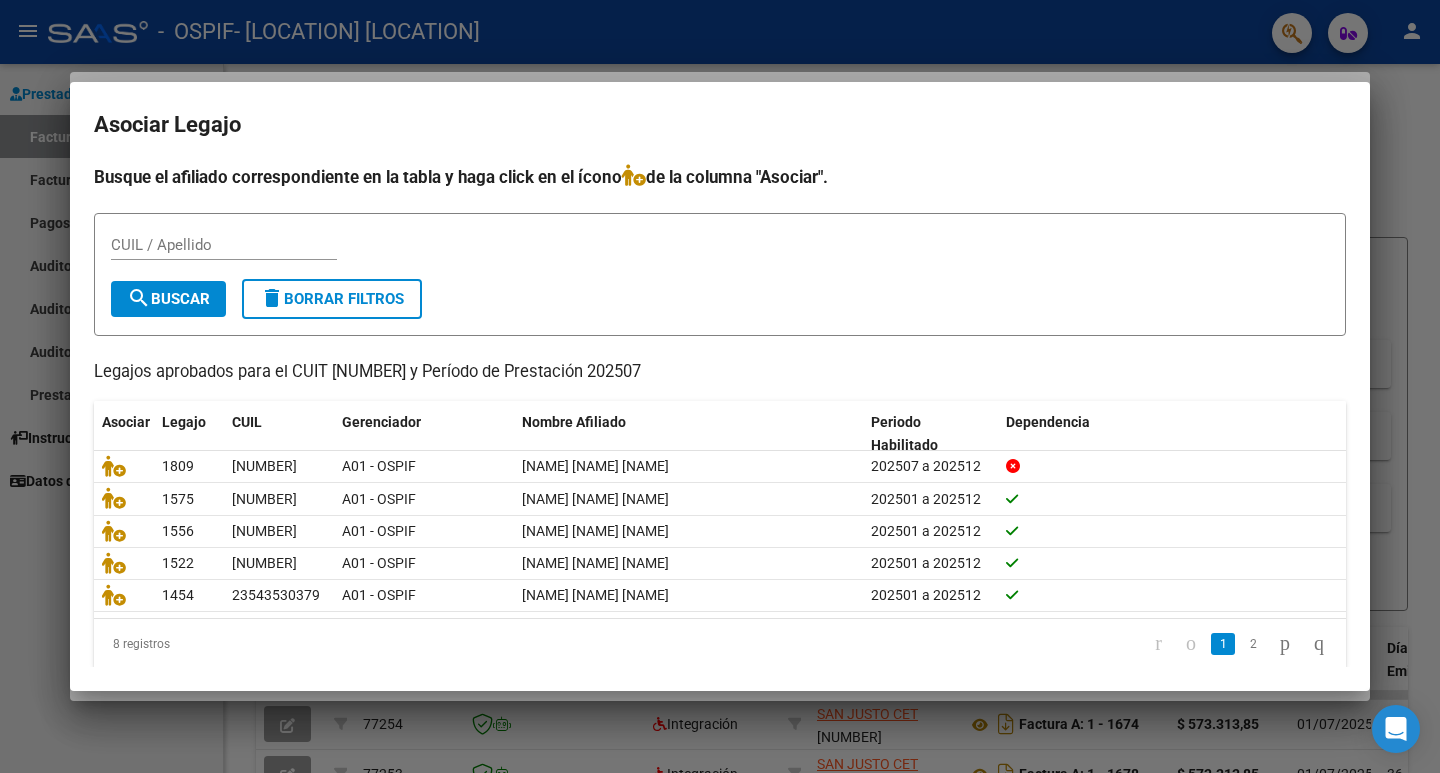 click on "CUIL / Apellido" at bounding box center [224, 245] 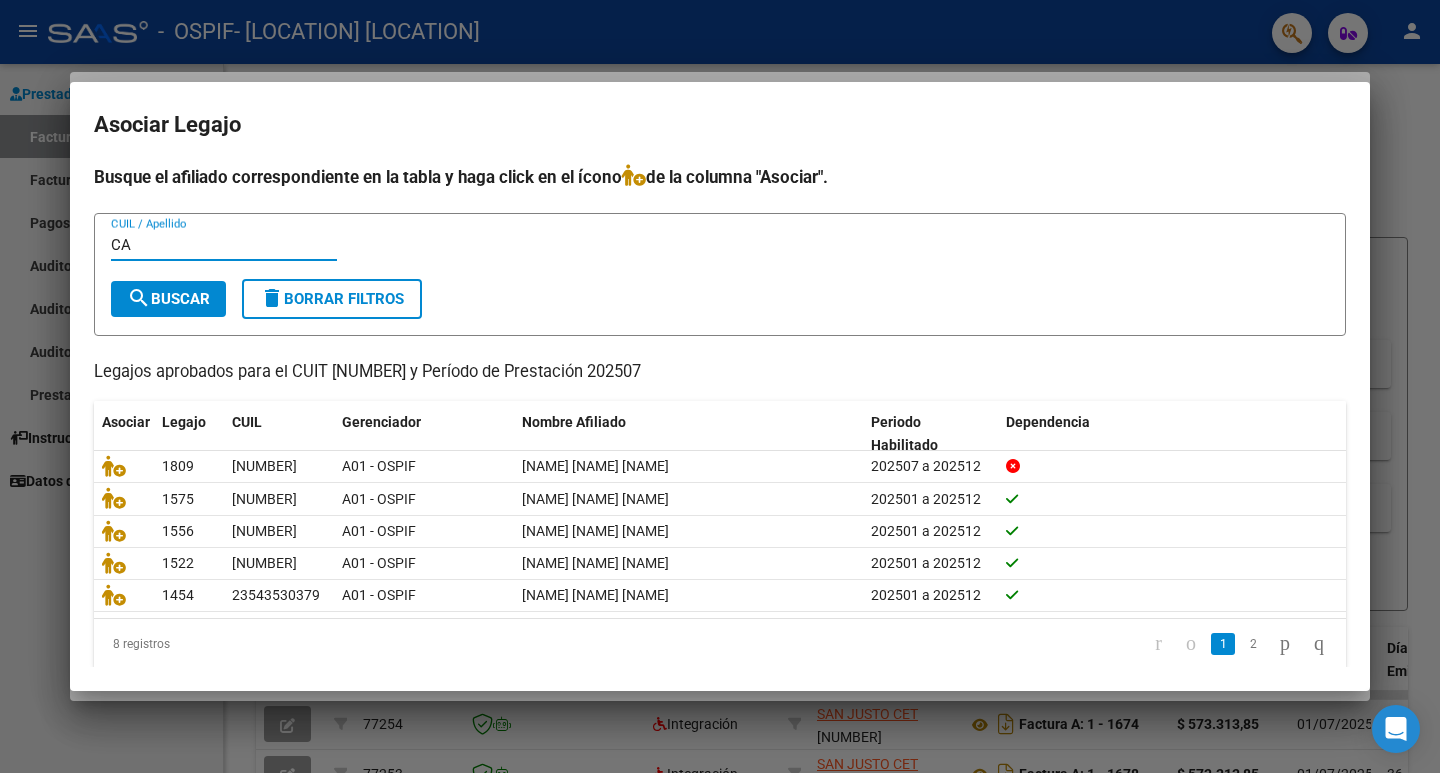 type on "CA" 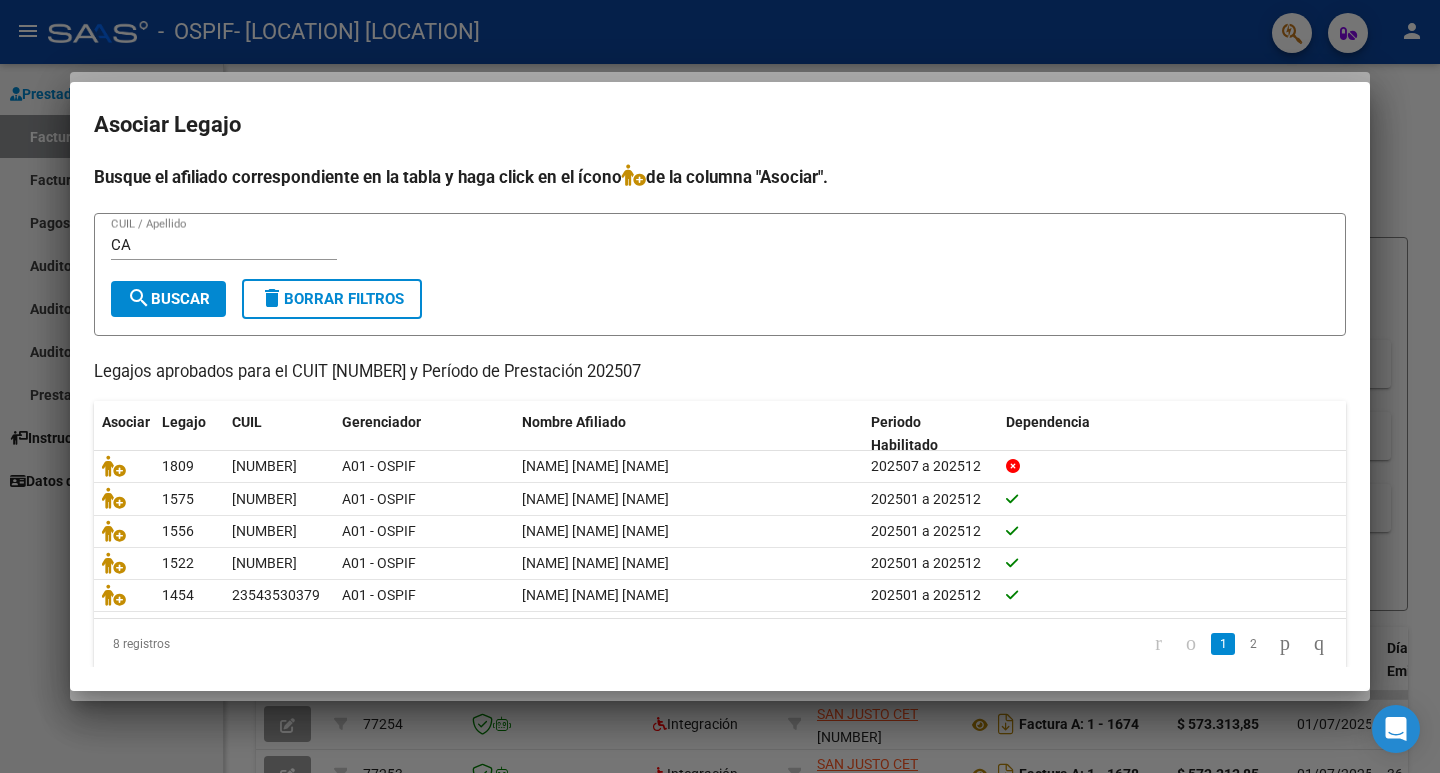 click on "CA CUIL / Apellido" at bounding box center [720, 254] 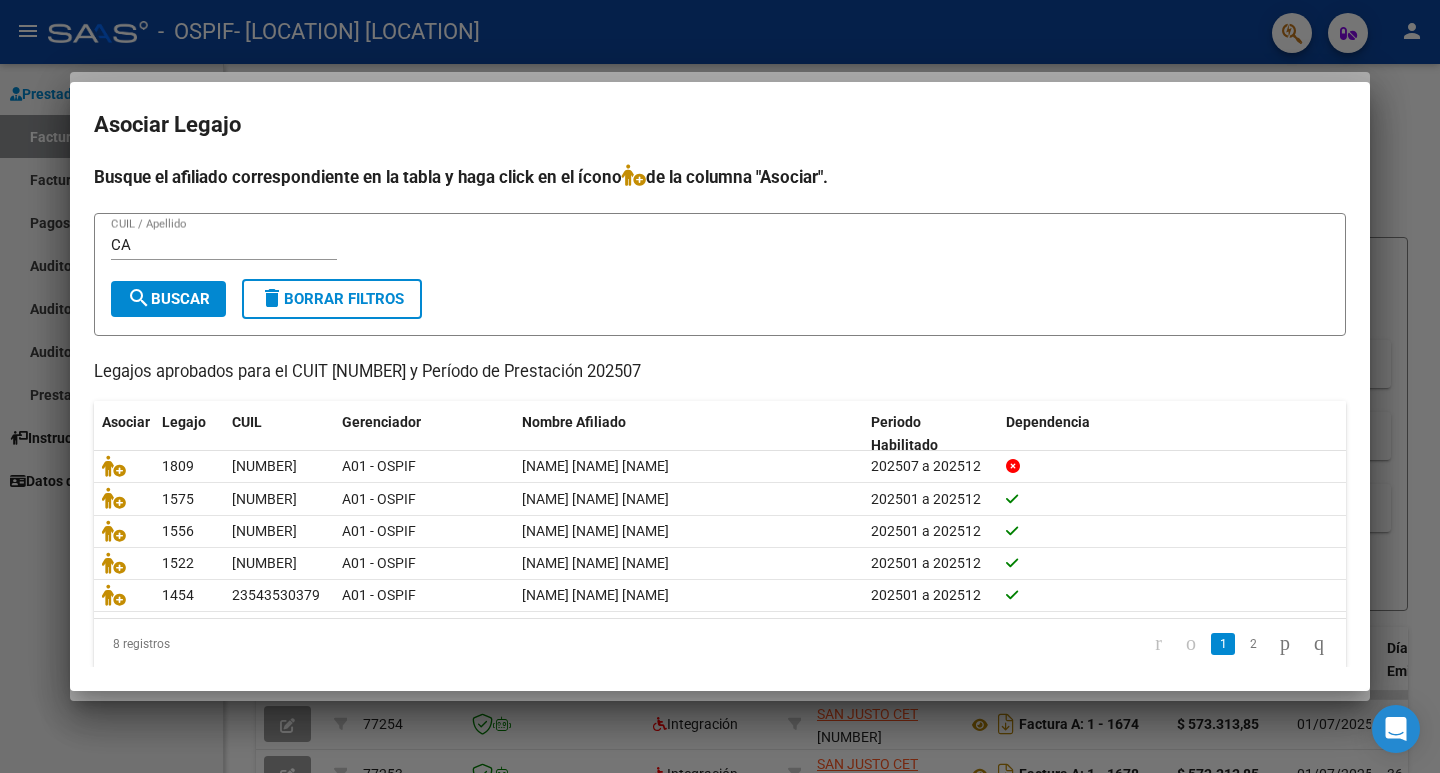 click at bounding box center [720, 386] 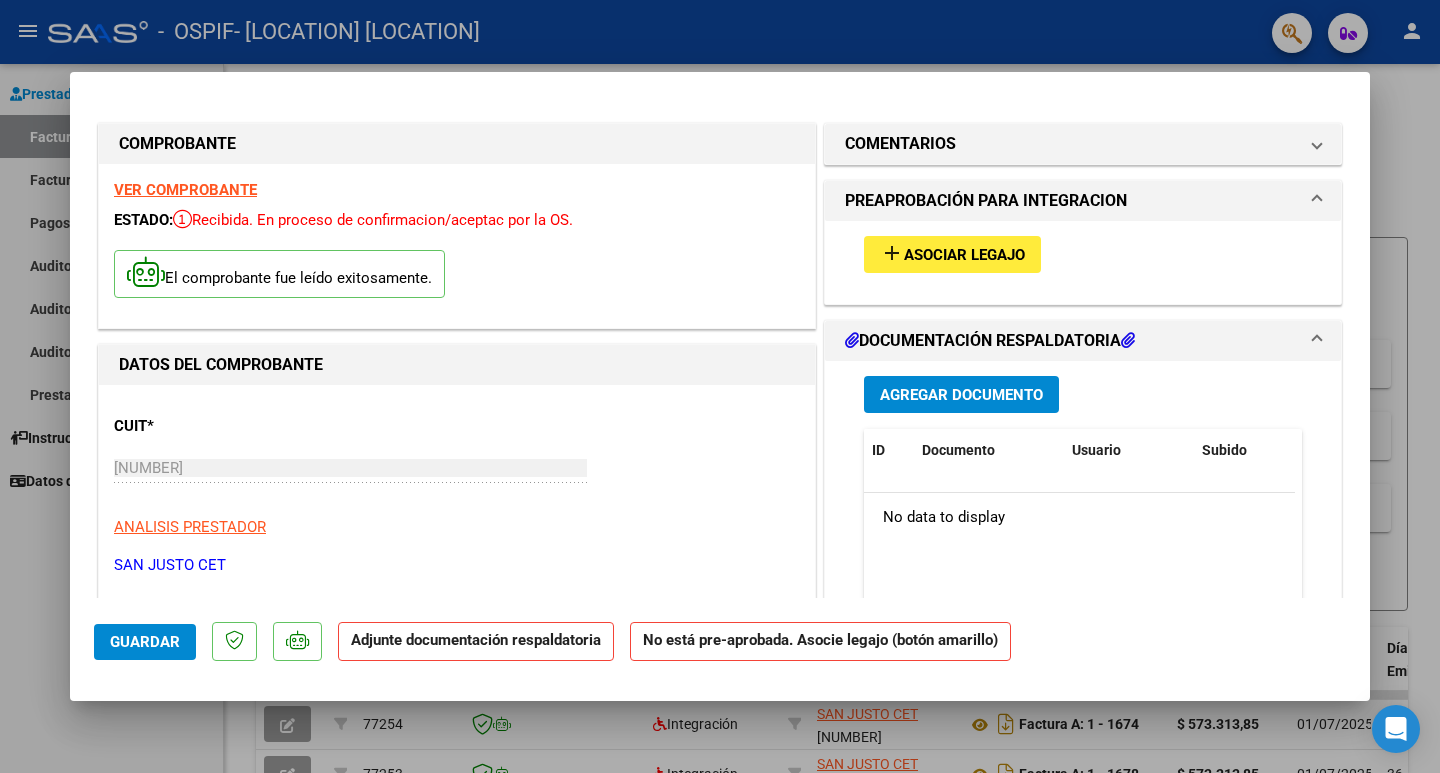 click at bounding box center (720, 386) 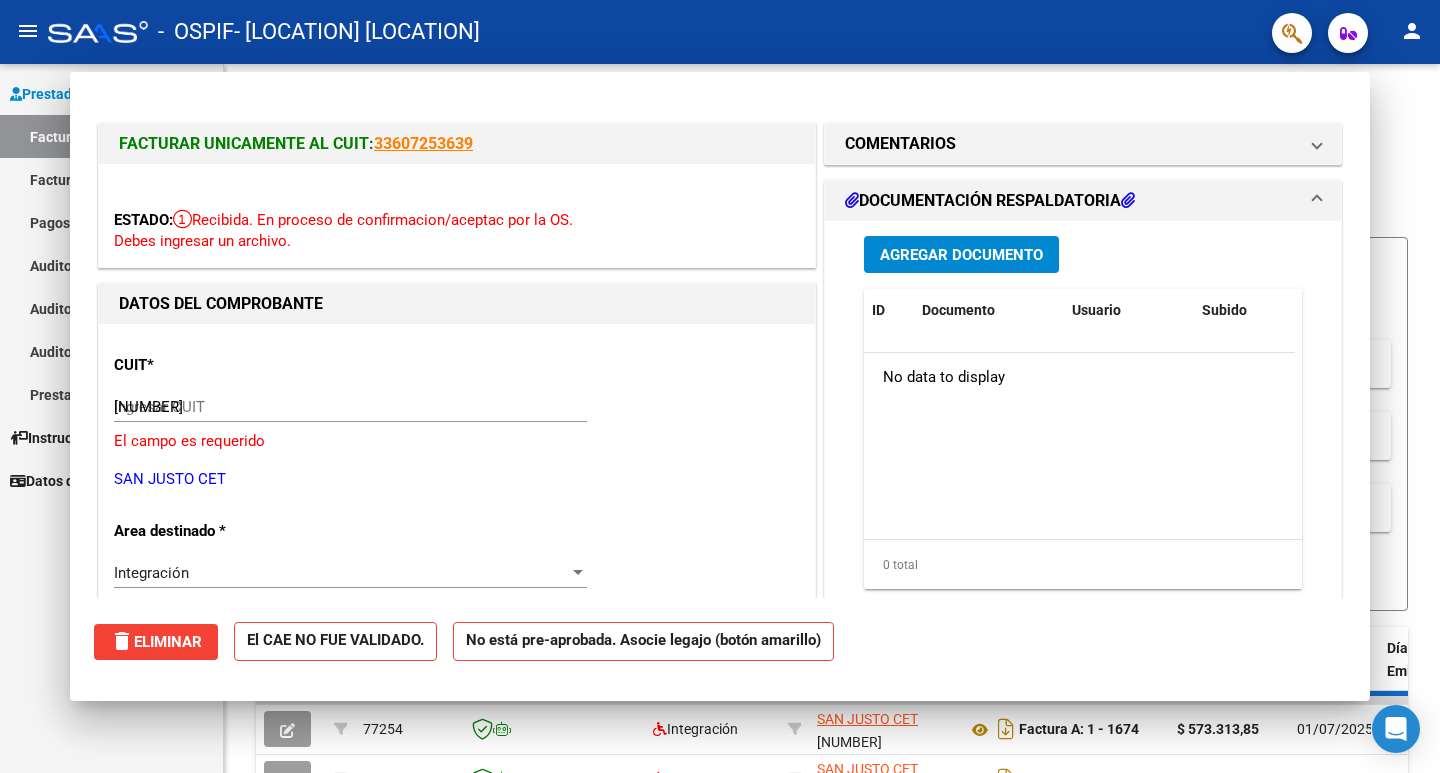 type 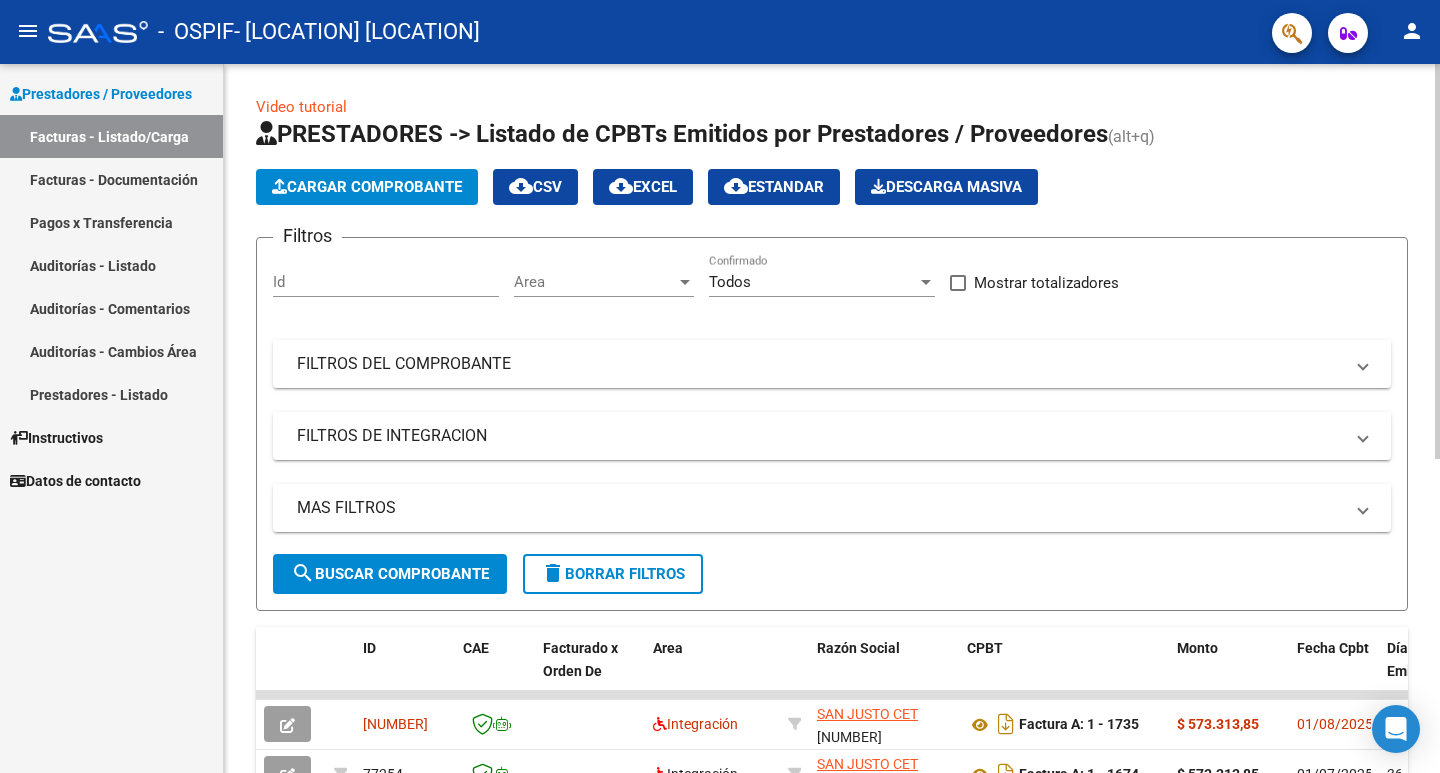 click on "Cargar Comprobante" 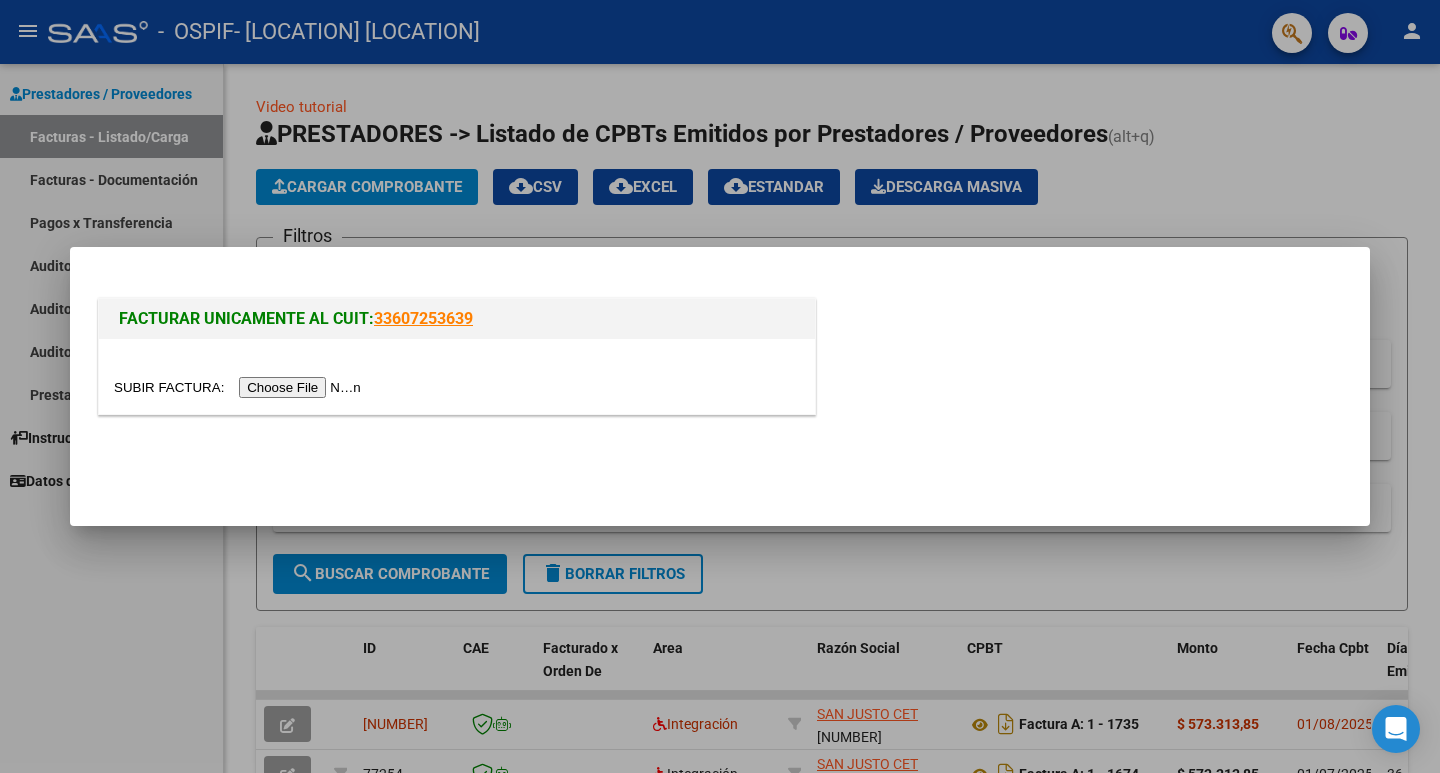 click at bounding box center [240, 387] 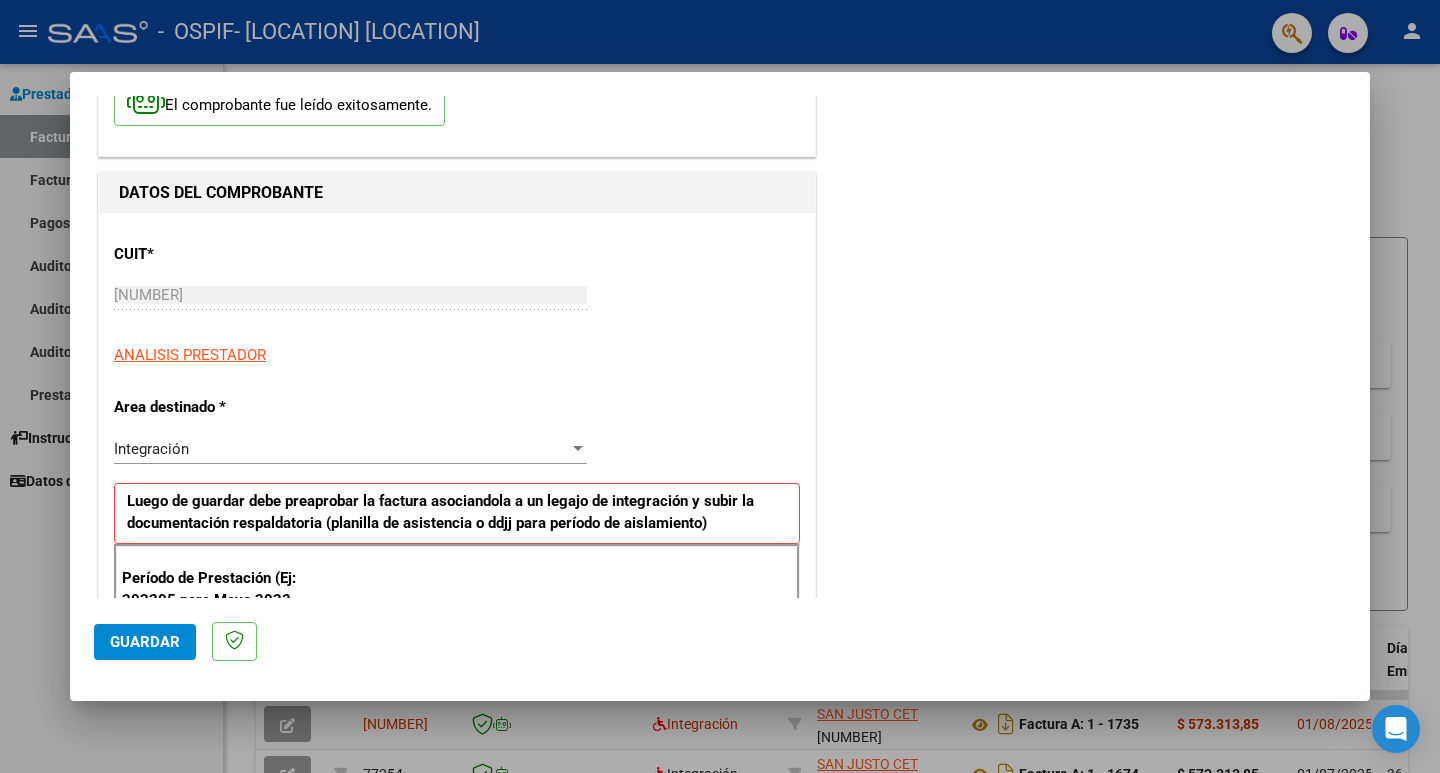 scroll, scrollTop: 300, scrollLeft: 0, axis: vertical 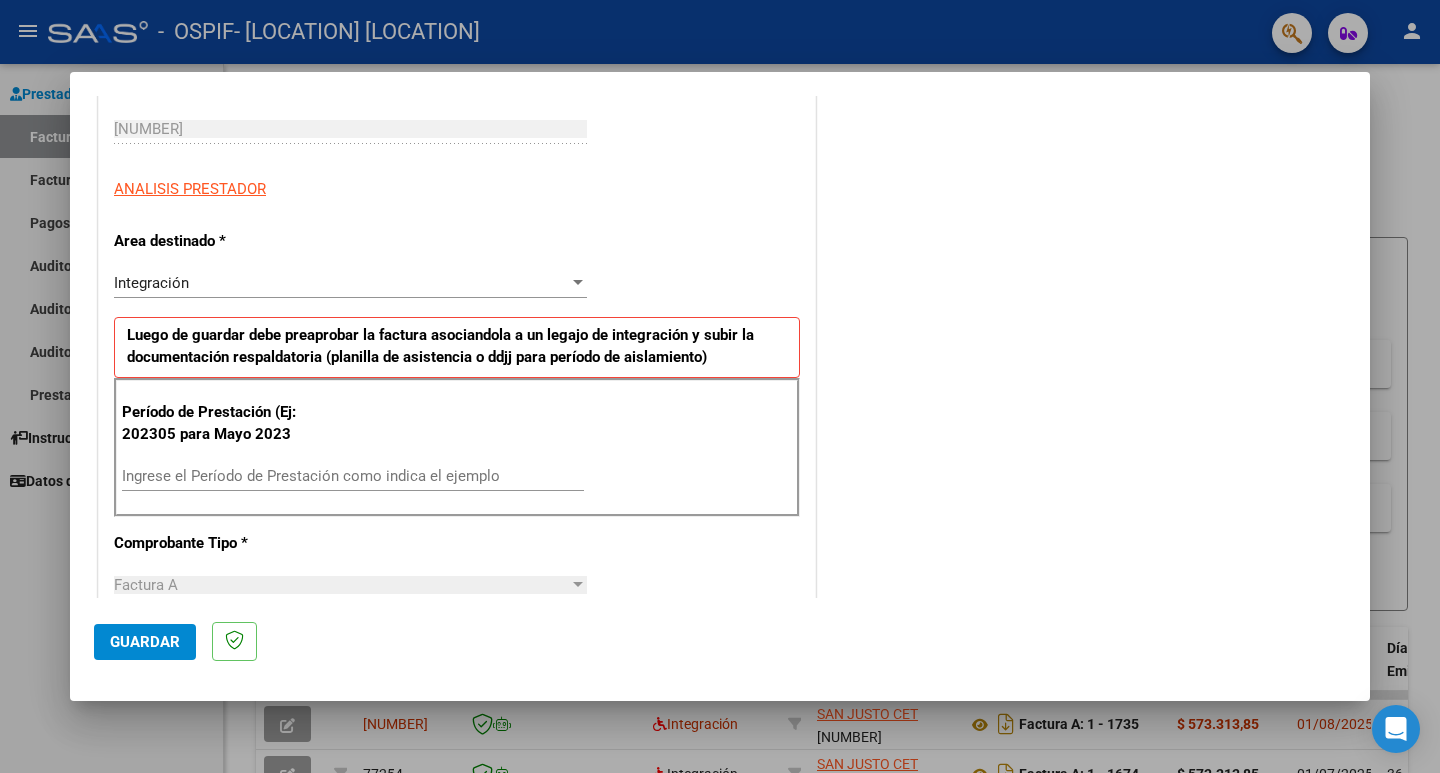 click on "Ingrese el Período de Prestación como indica el ejemplo" at bounding box center [353, 476] 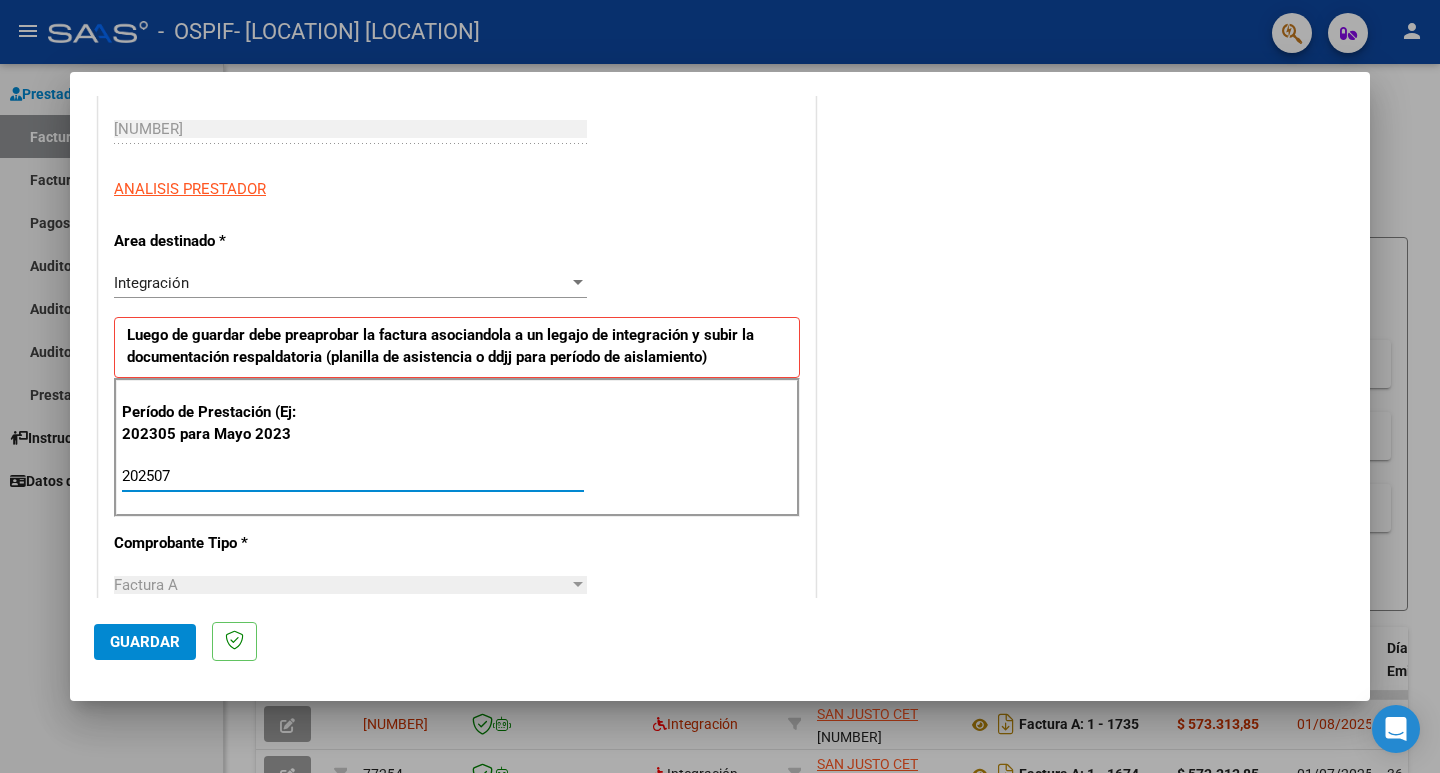 type on "202507" 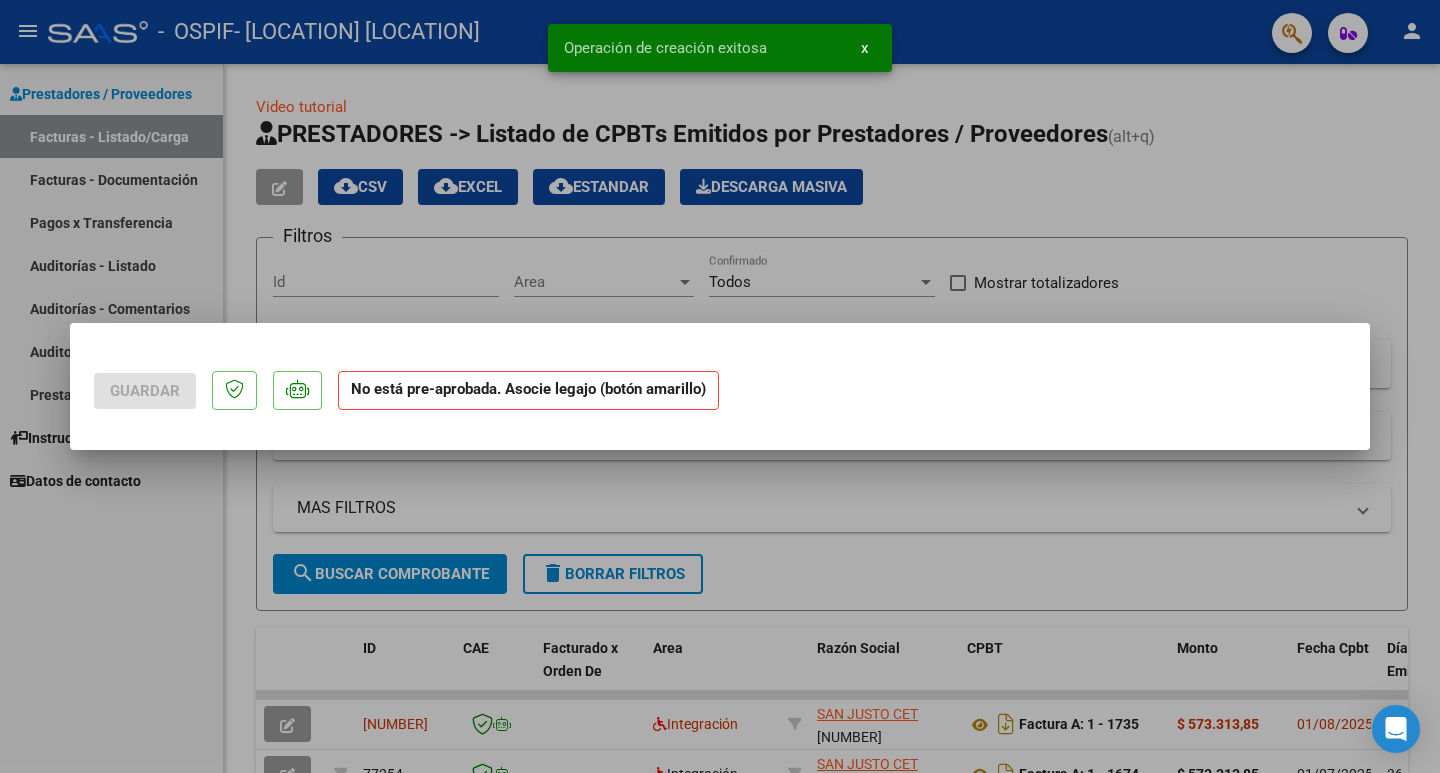 scroll, scrollTop: 0, scrollLeft: 0, axis: both 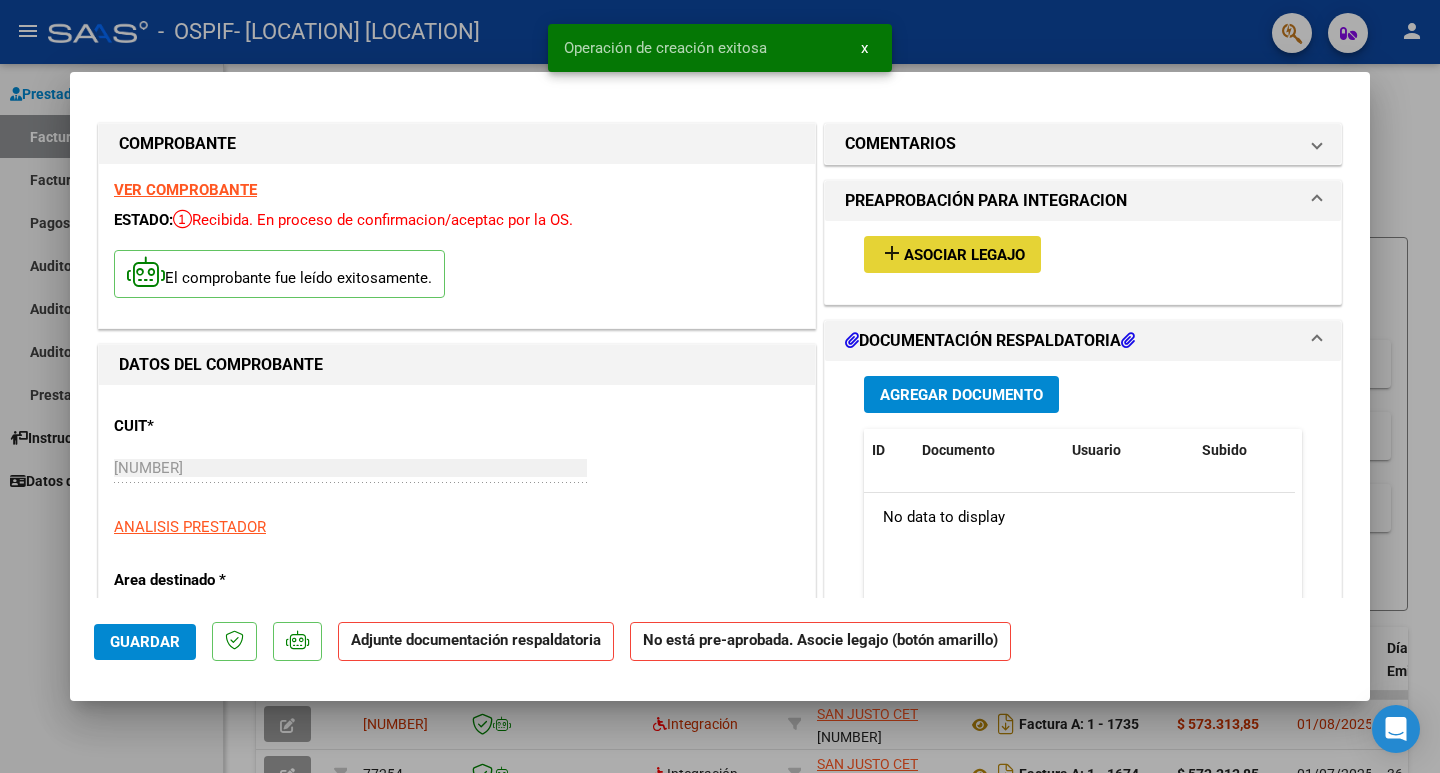 click on "Asociar Legajo" at bounding box center [964, 255] 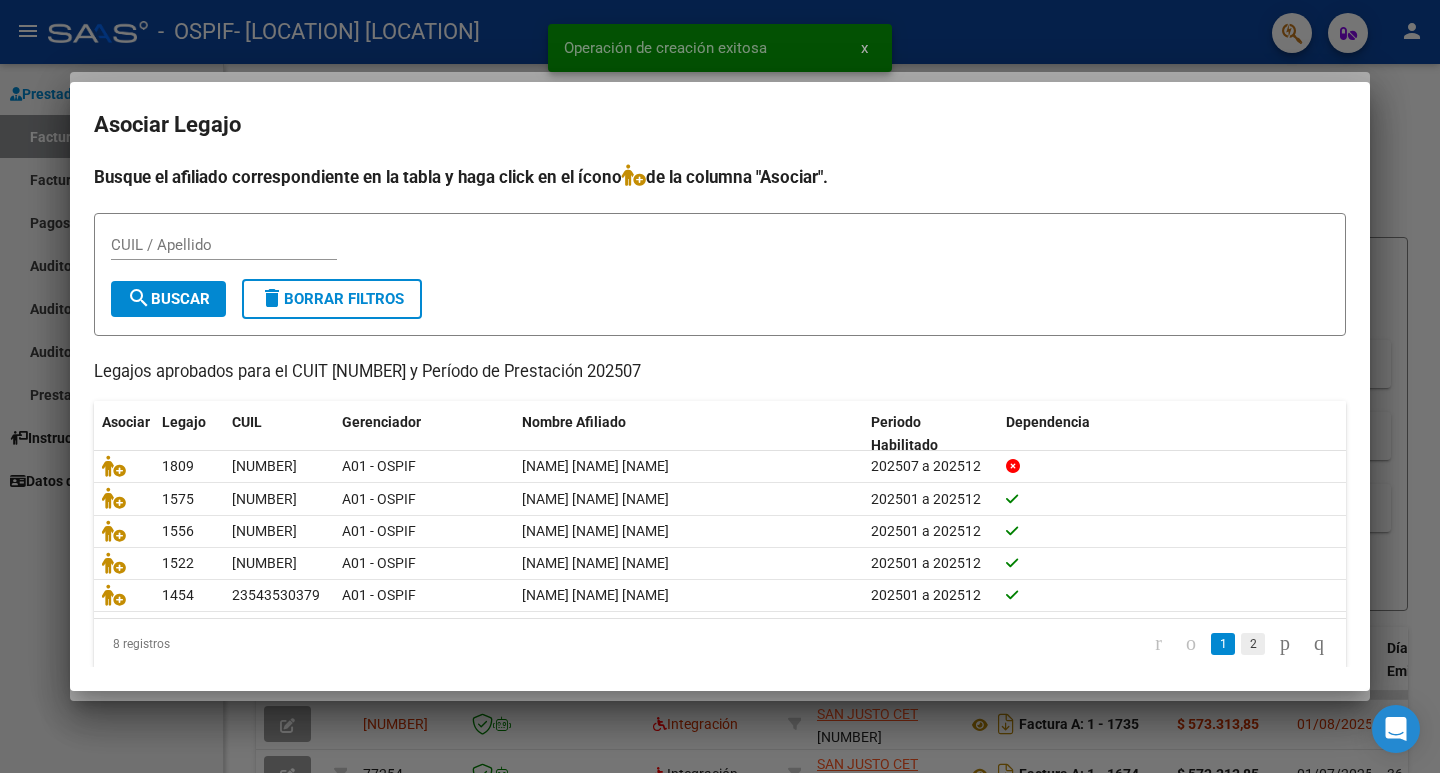 click on "2" 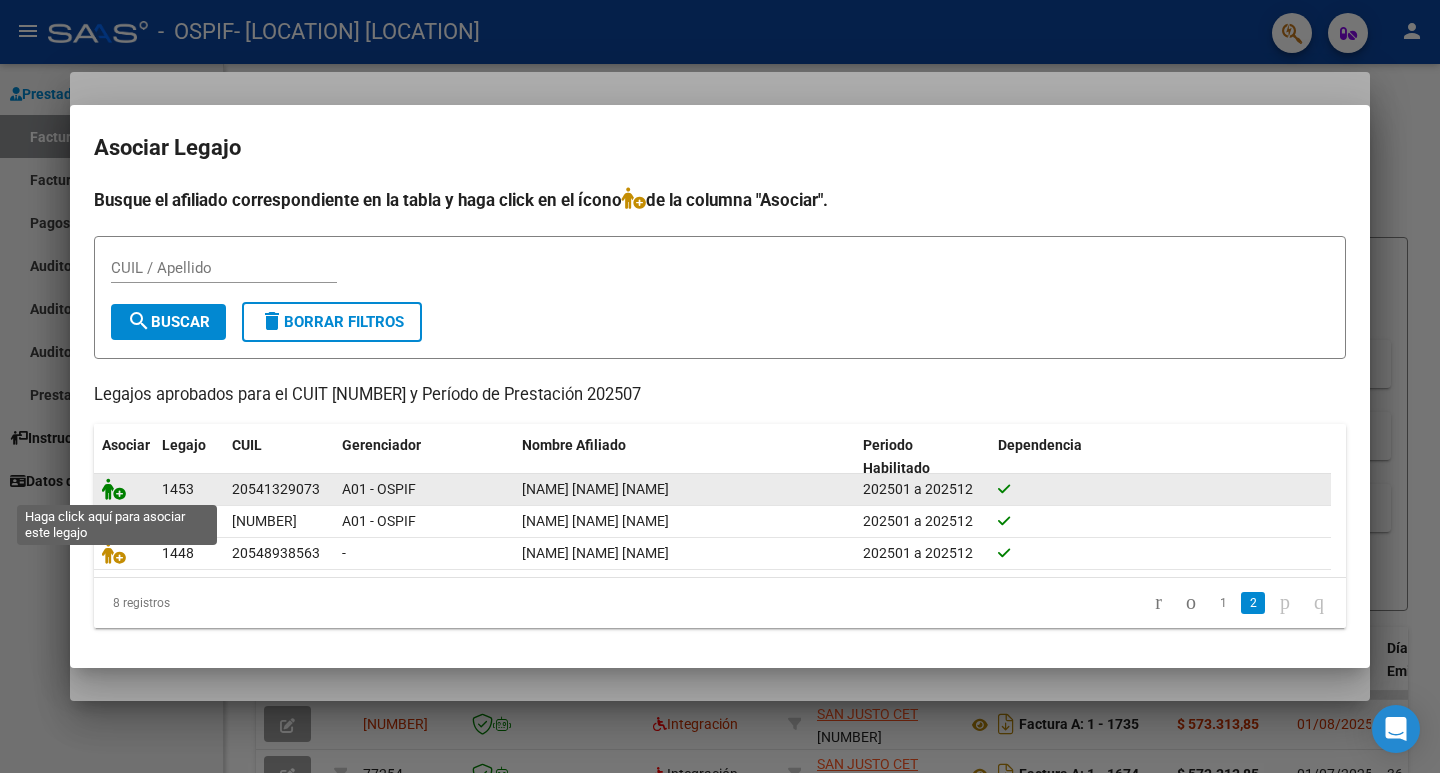 click 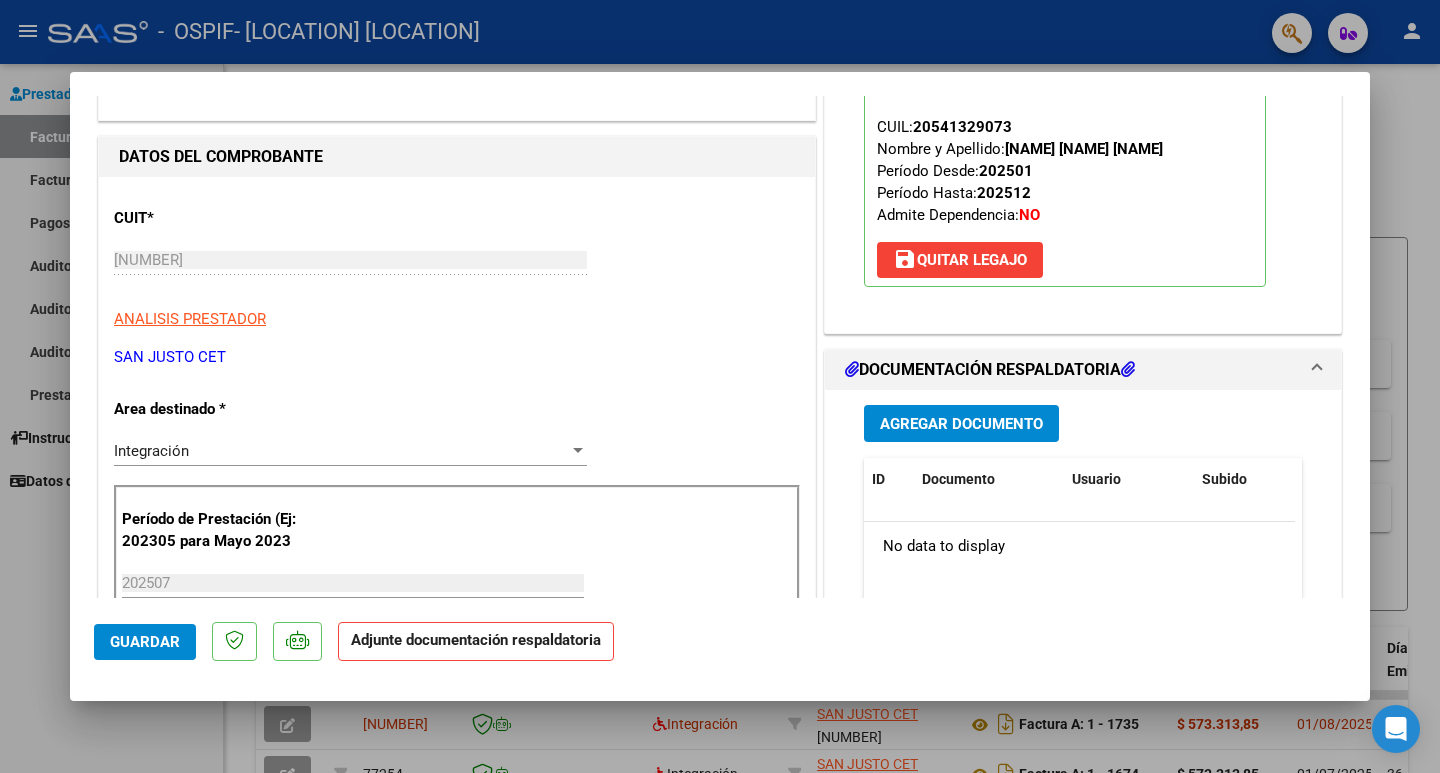 scroll, scrollTop: 300, scrollLeft: 0, axis: vertical 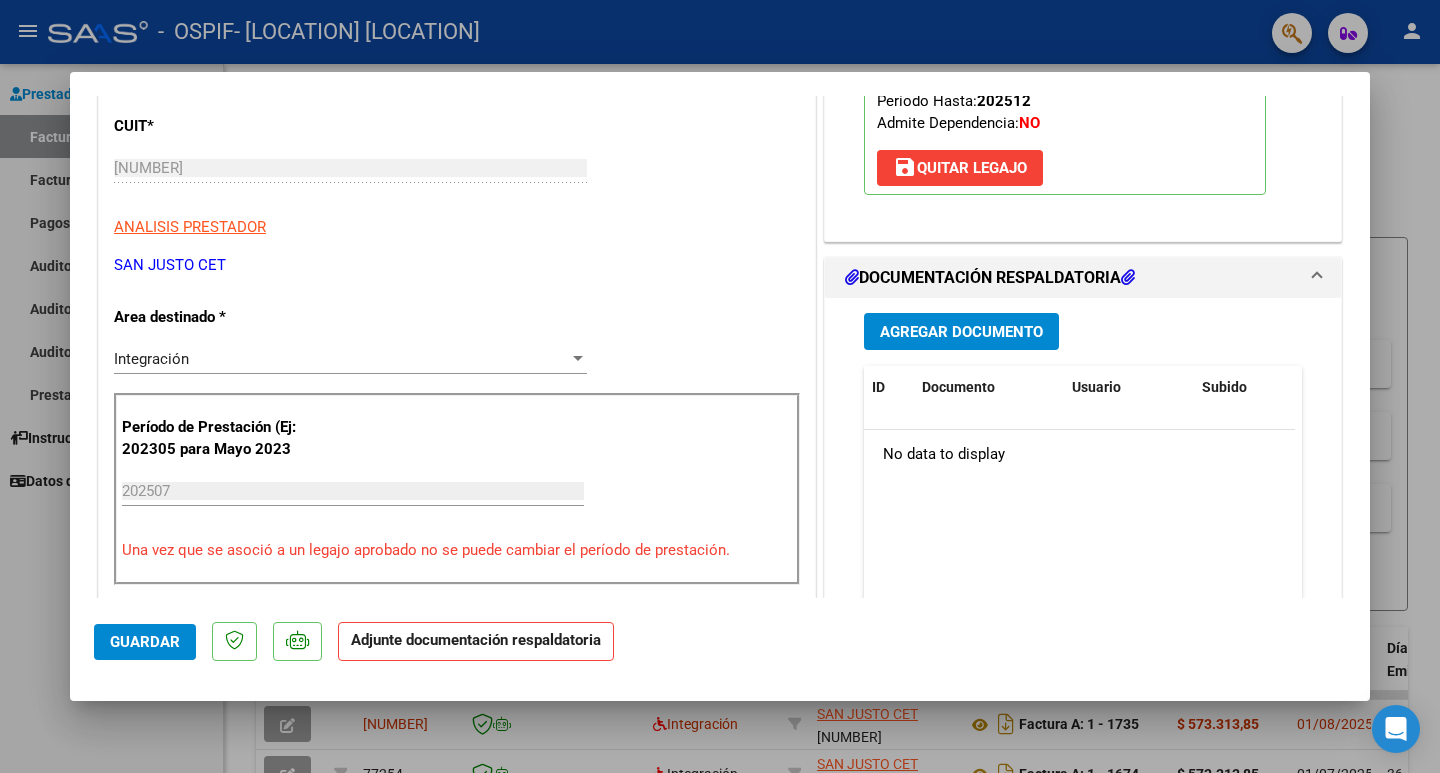 click on "Agregar Documento" at bounding box center (961, 332) 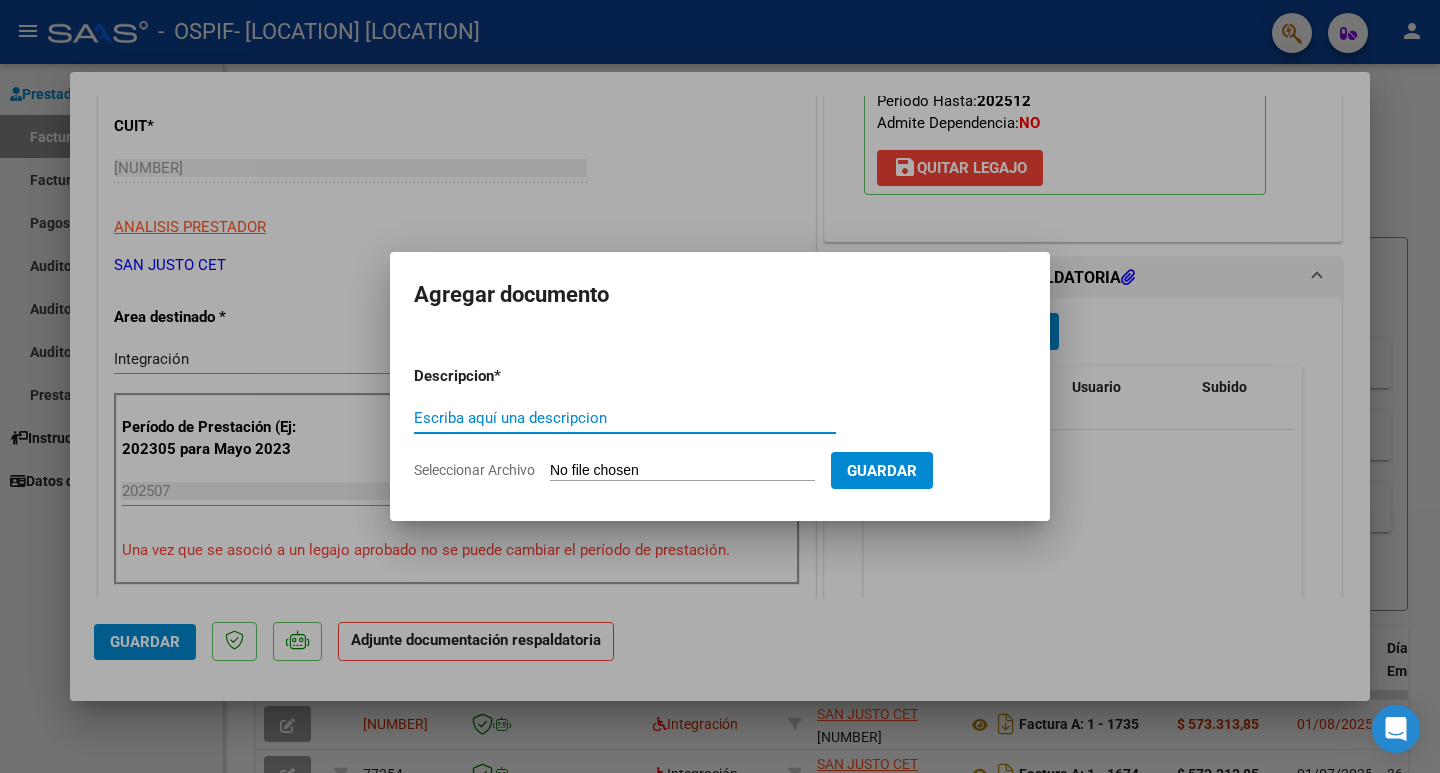 click on "Seleccionar Archivo" at bounding box center [682, 471] 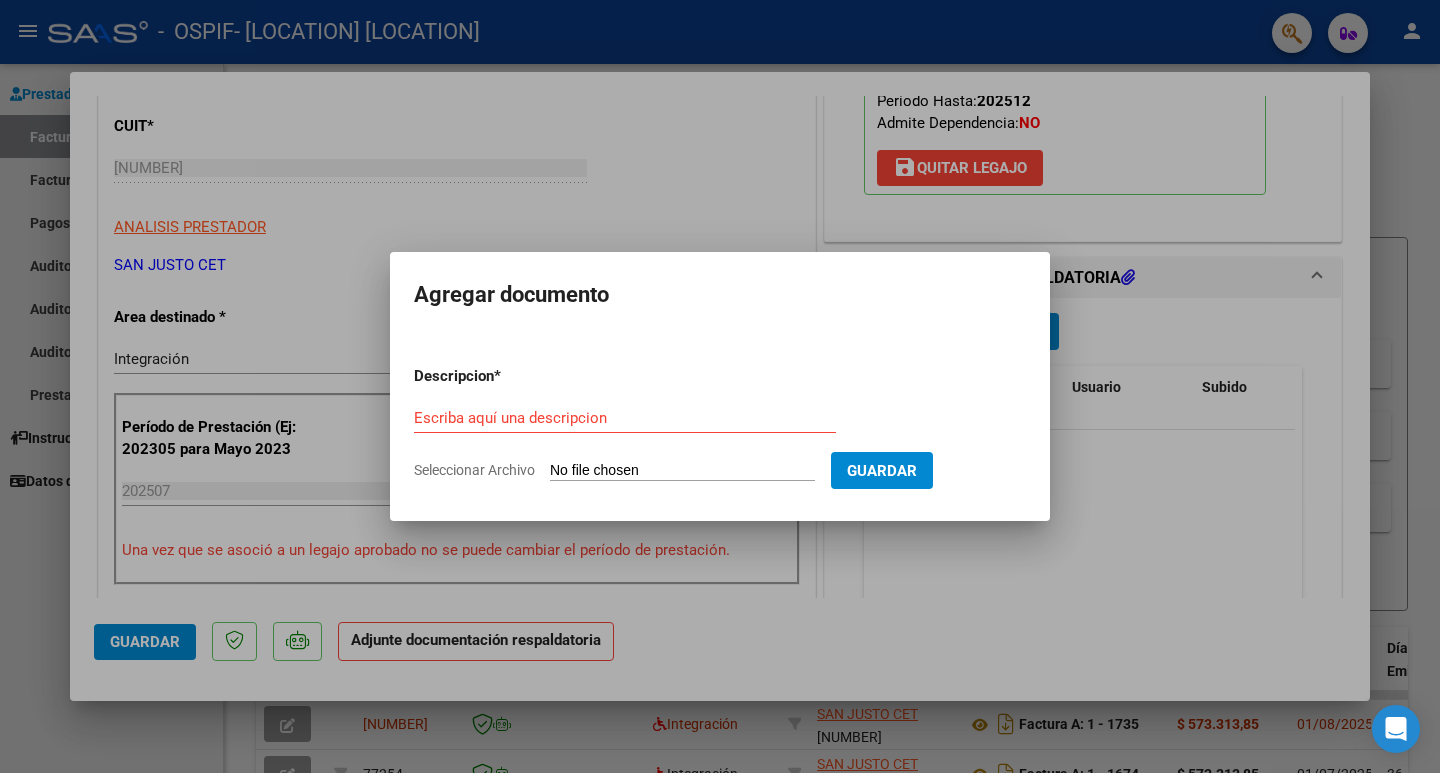 type on "C:\fakepath\AUT 2025 CET JS - [NAME] [NAME] - OSPIF.pdf" 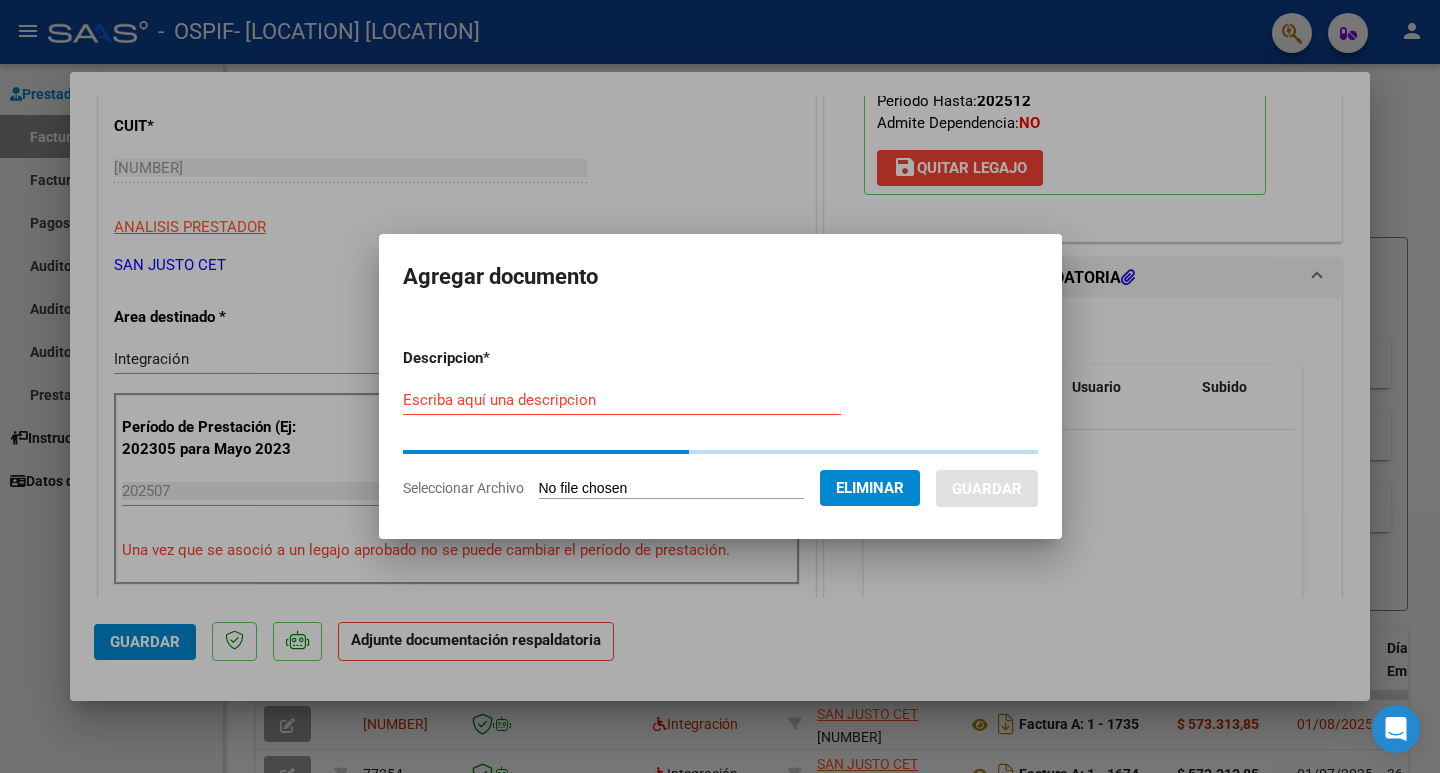 click on "Escriba aquí una descripcion" at bounding box center (622, 400) 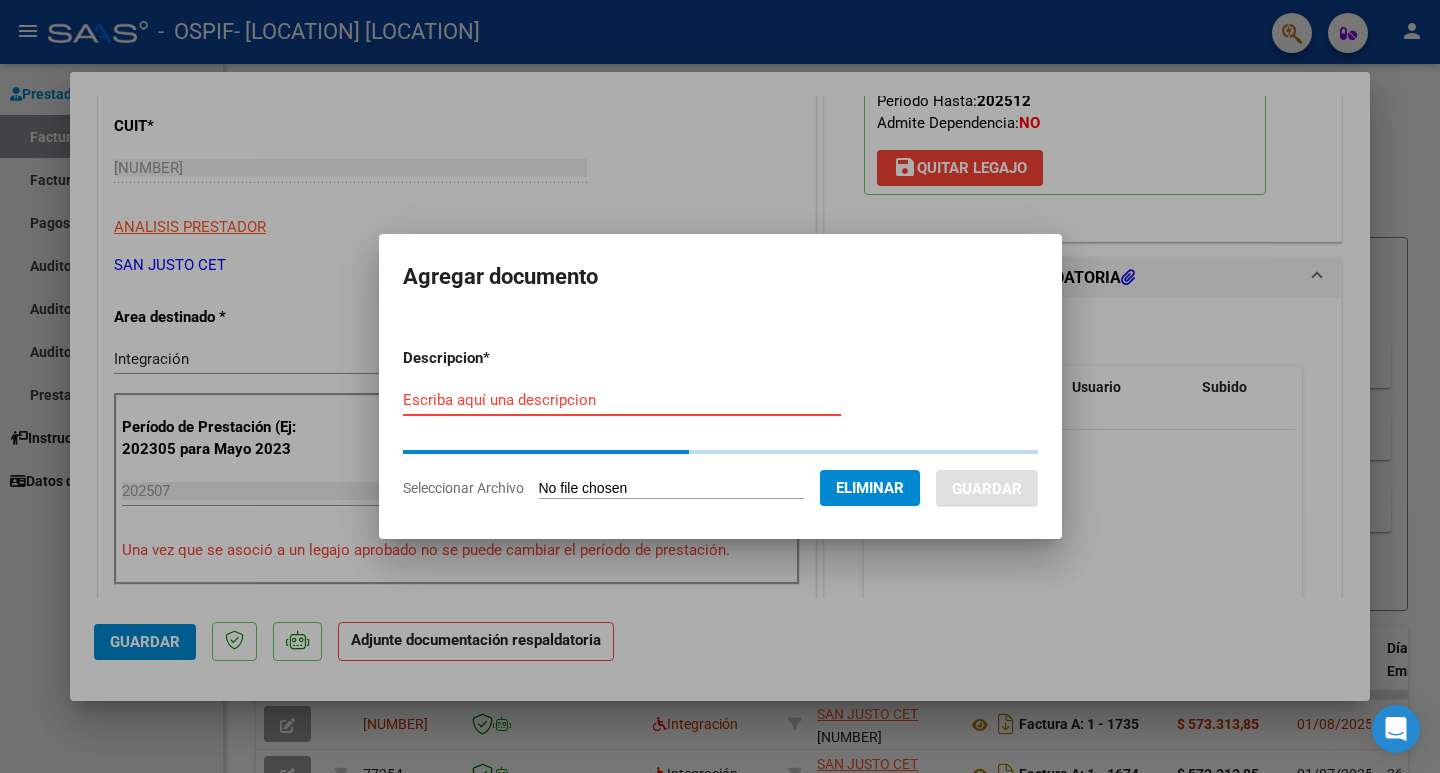 click on "Descripcion  *   Escriba aquí una descripcion  Seleccionar Archivo Eliminar Guardar" at bounding box center [720, 423] 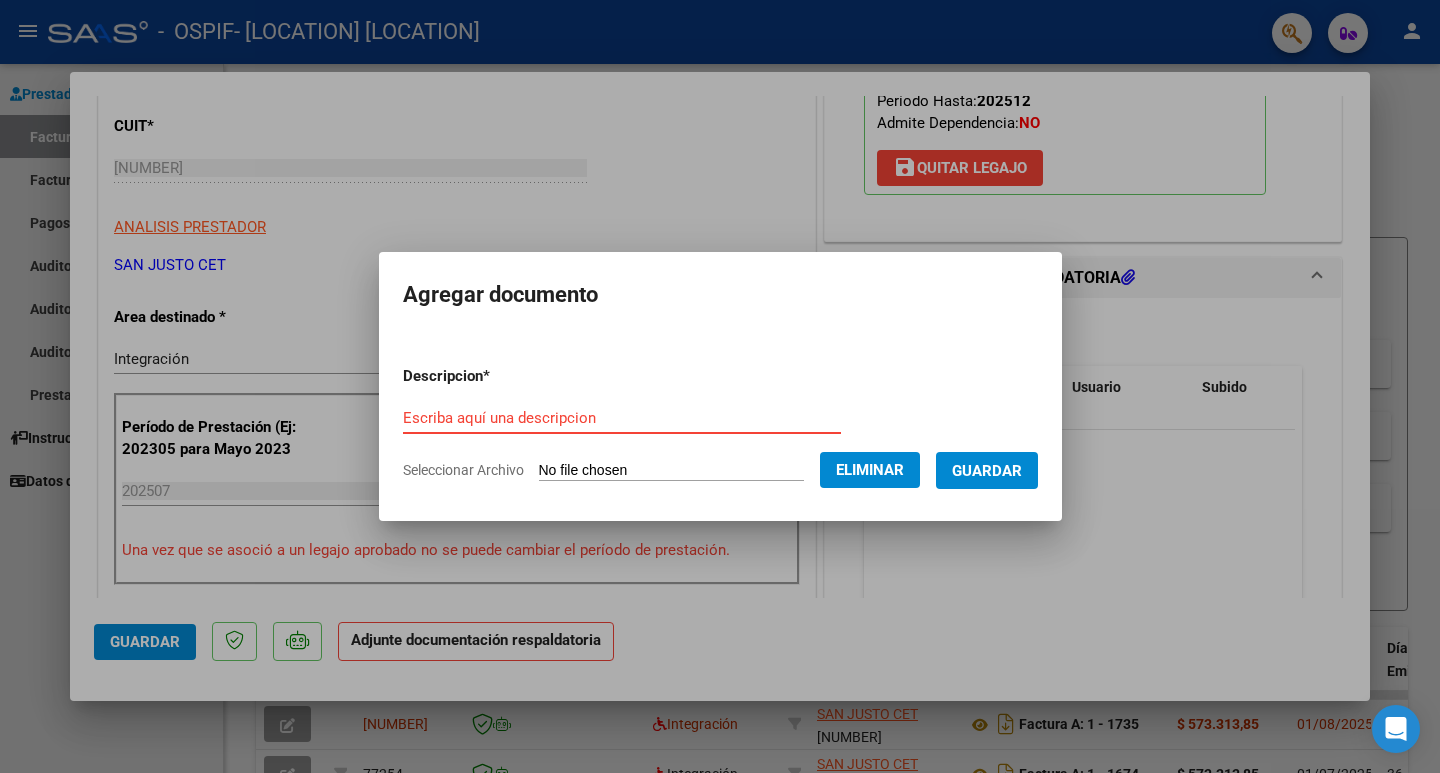 click on "Escriba aquí una descripcion" at bounding box center [622, 418] 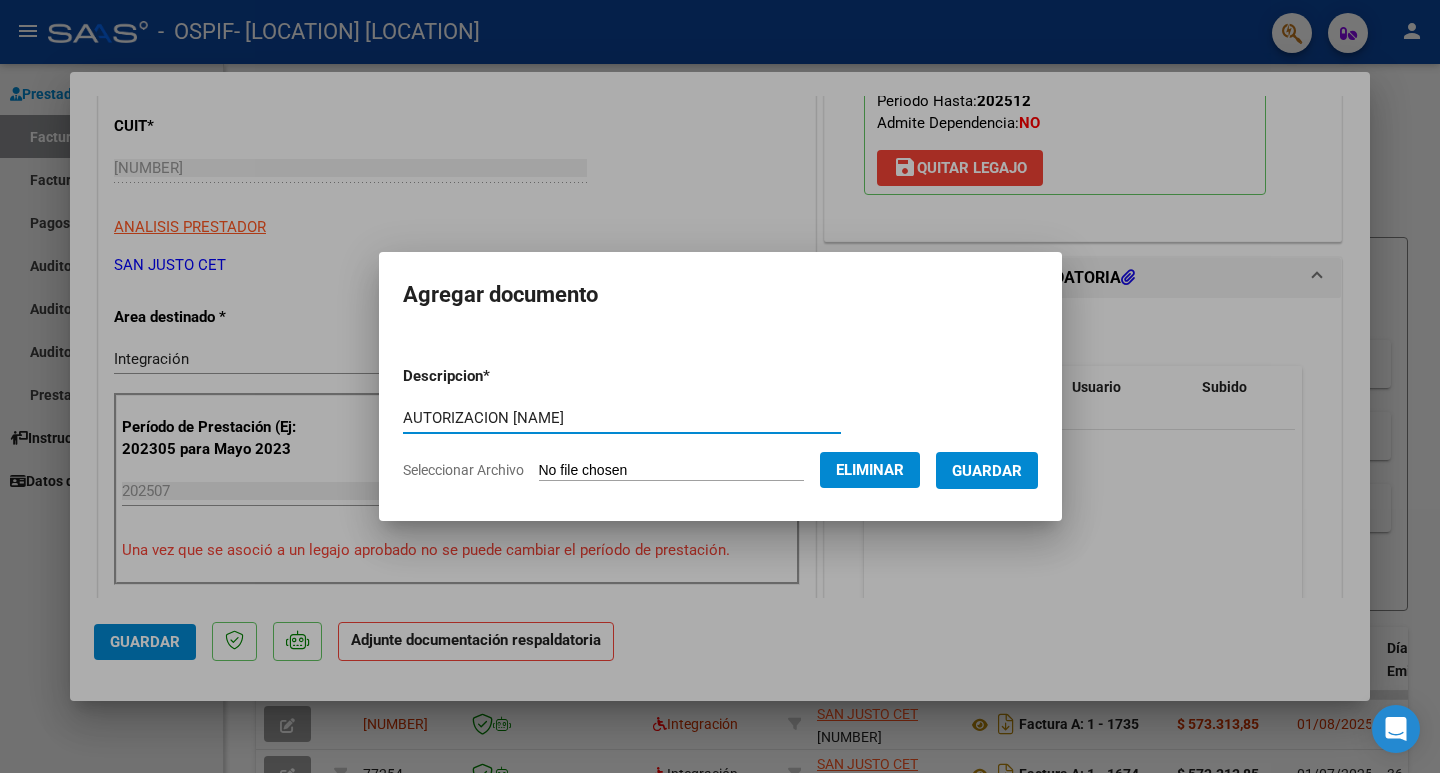 type on "AUTORIZACION [NAME]" 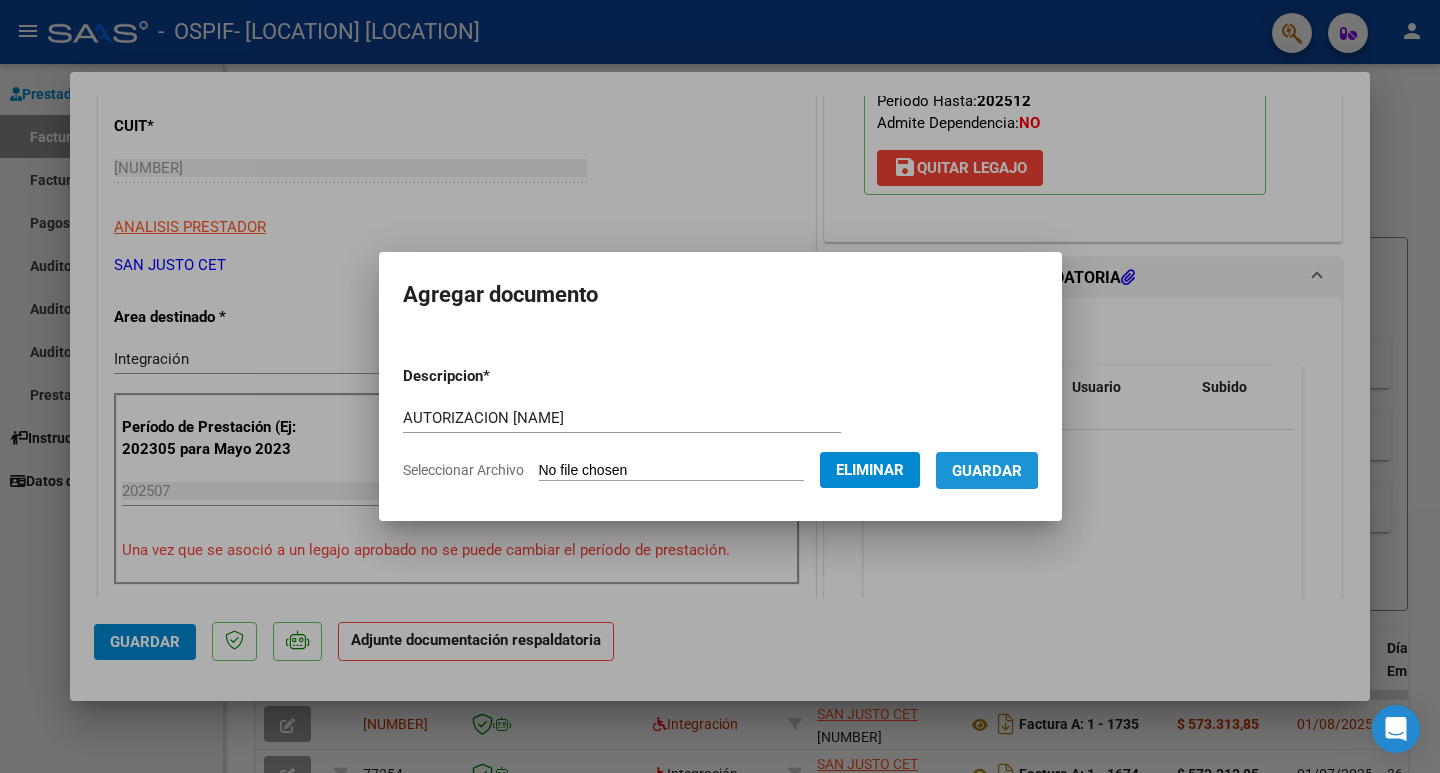 click on "Guardar" at bounding box center [987, 471] 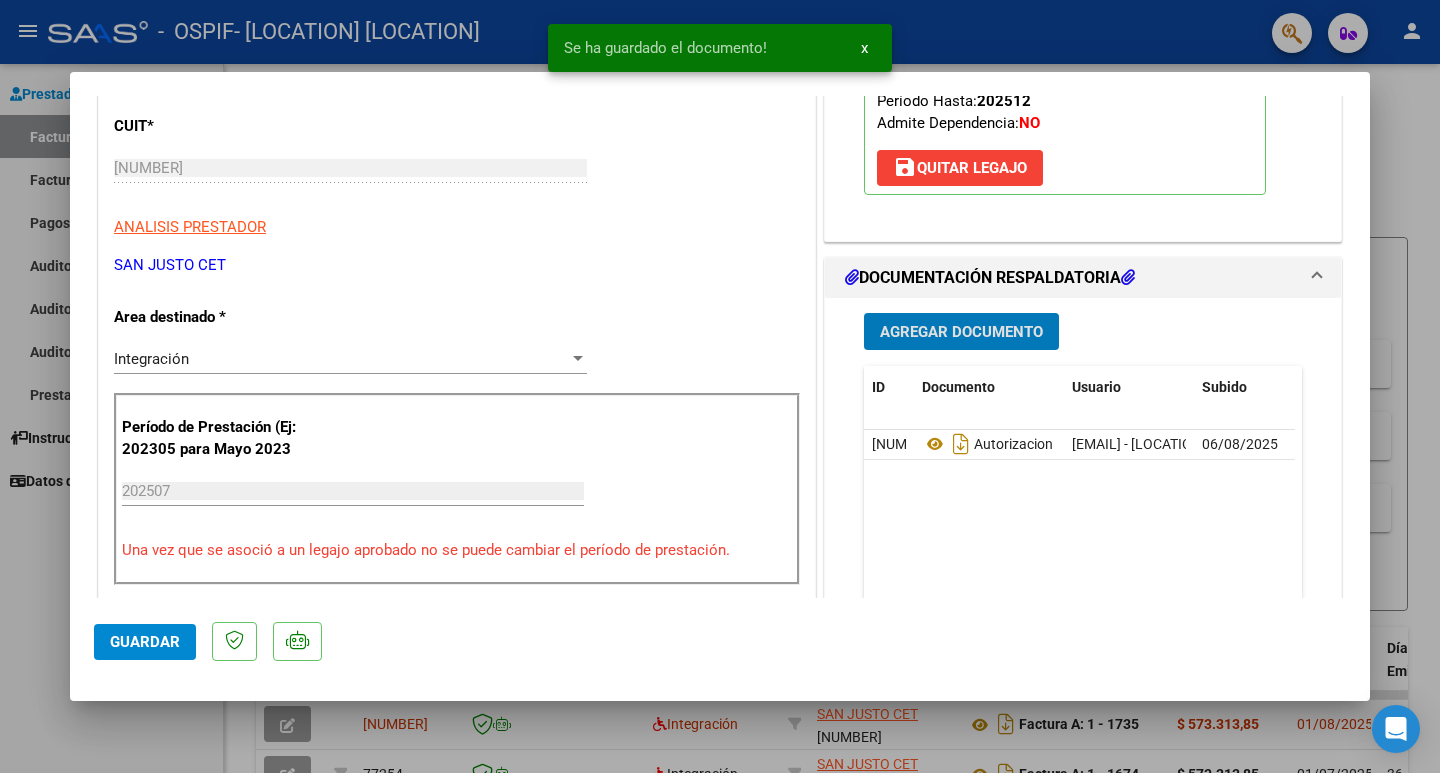 click on "Agregar Documento" at bounding box center [961, 332] 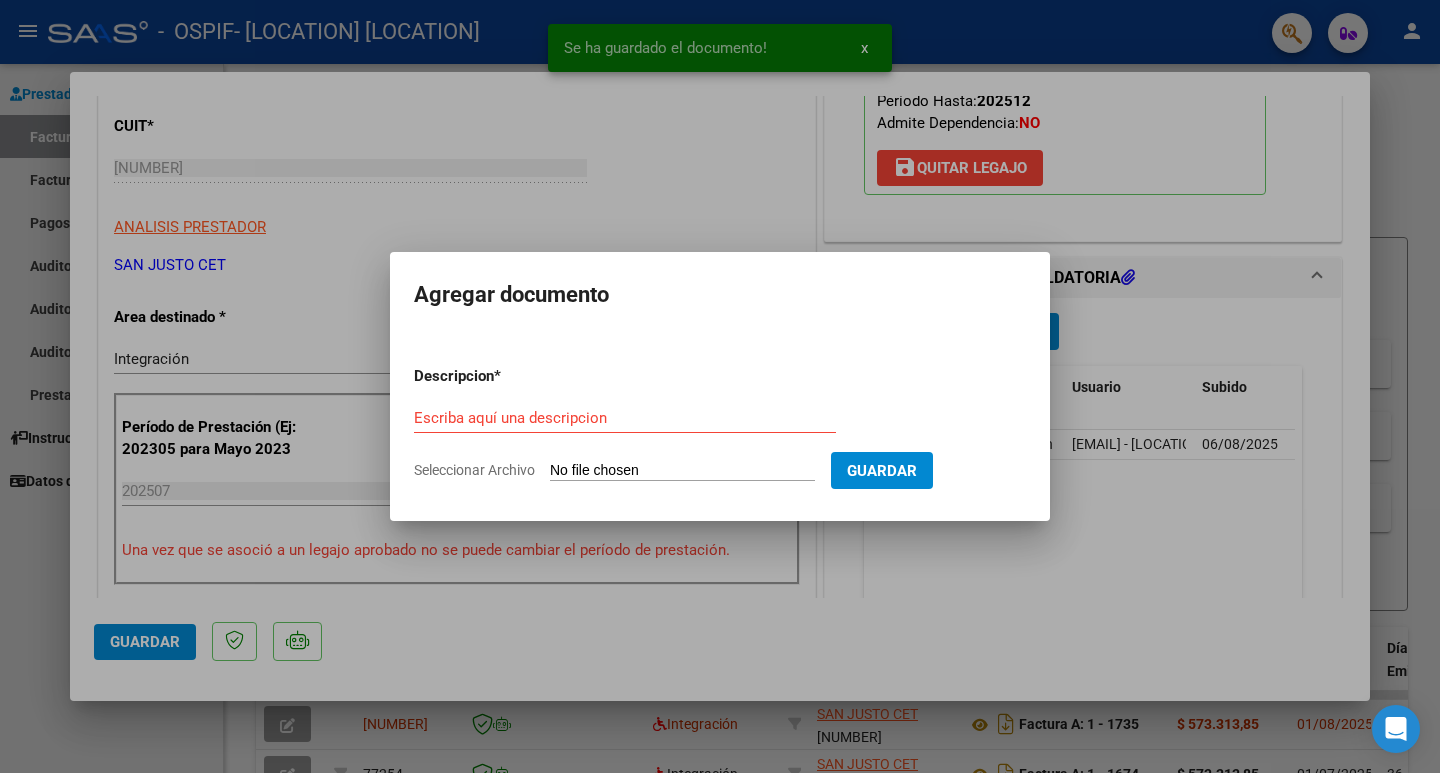 click on "Seleccionar Archivo" at bounding box center (682, 471) 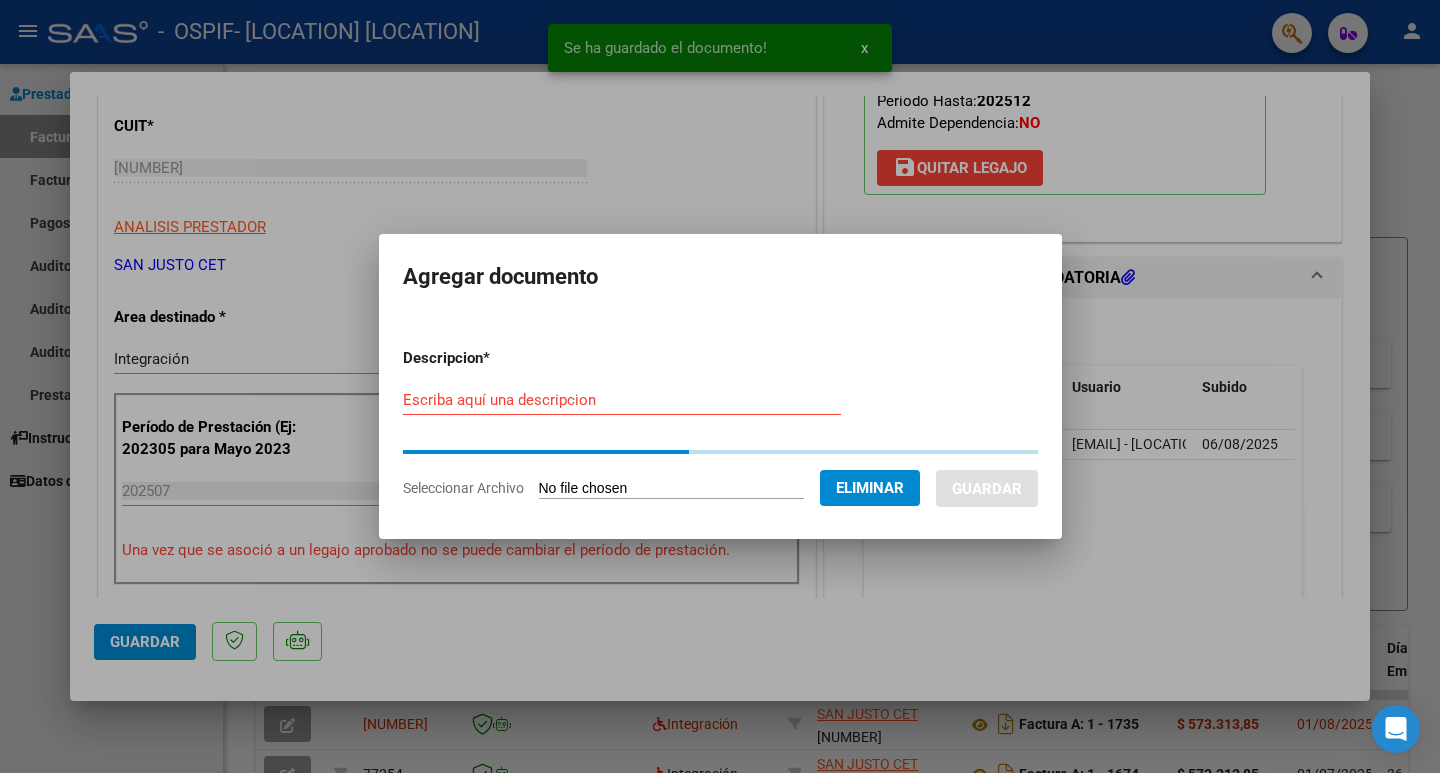 click on "Descripcion  *   Escriba aquí una descripcion  Seleccionar Archivo Eliminar Guardar" at bounding box center [720, 423] 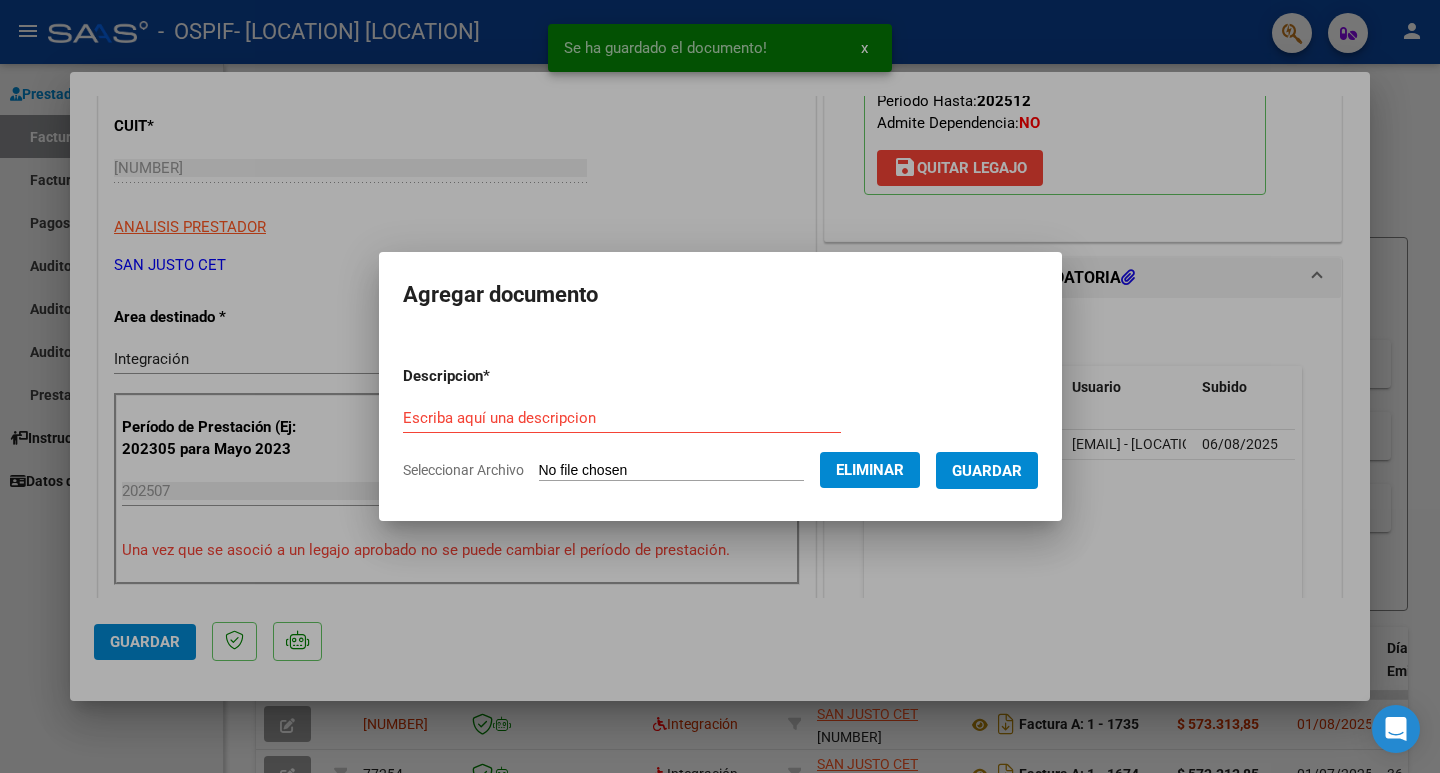 click on "Escriba aquí una descripcion" at bounding box center [622, 418] 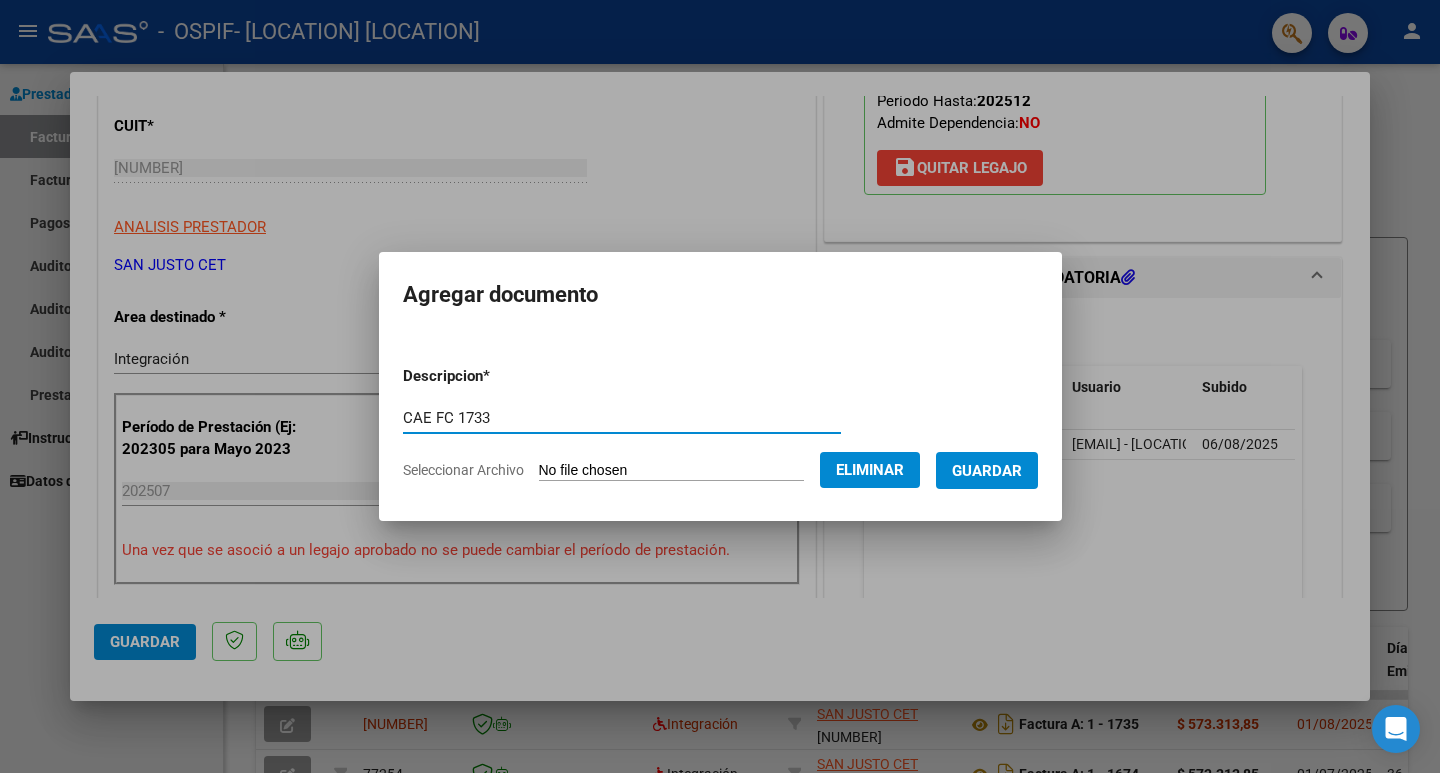 type on "CAE FC 1733" 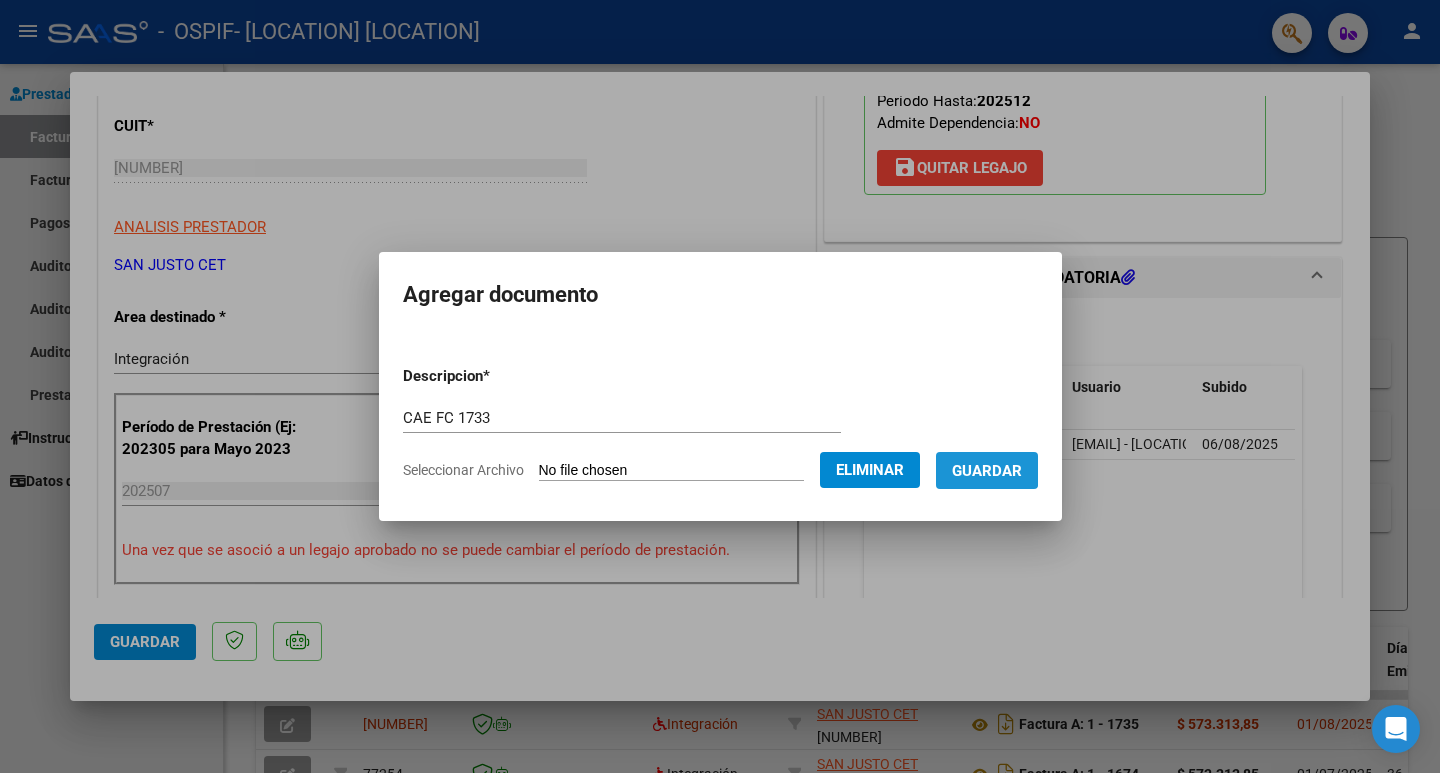 click on "Guardar" at bounding box center (987, 471) 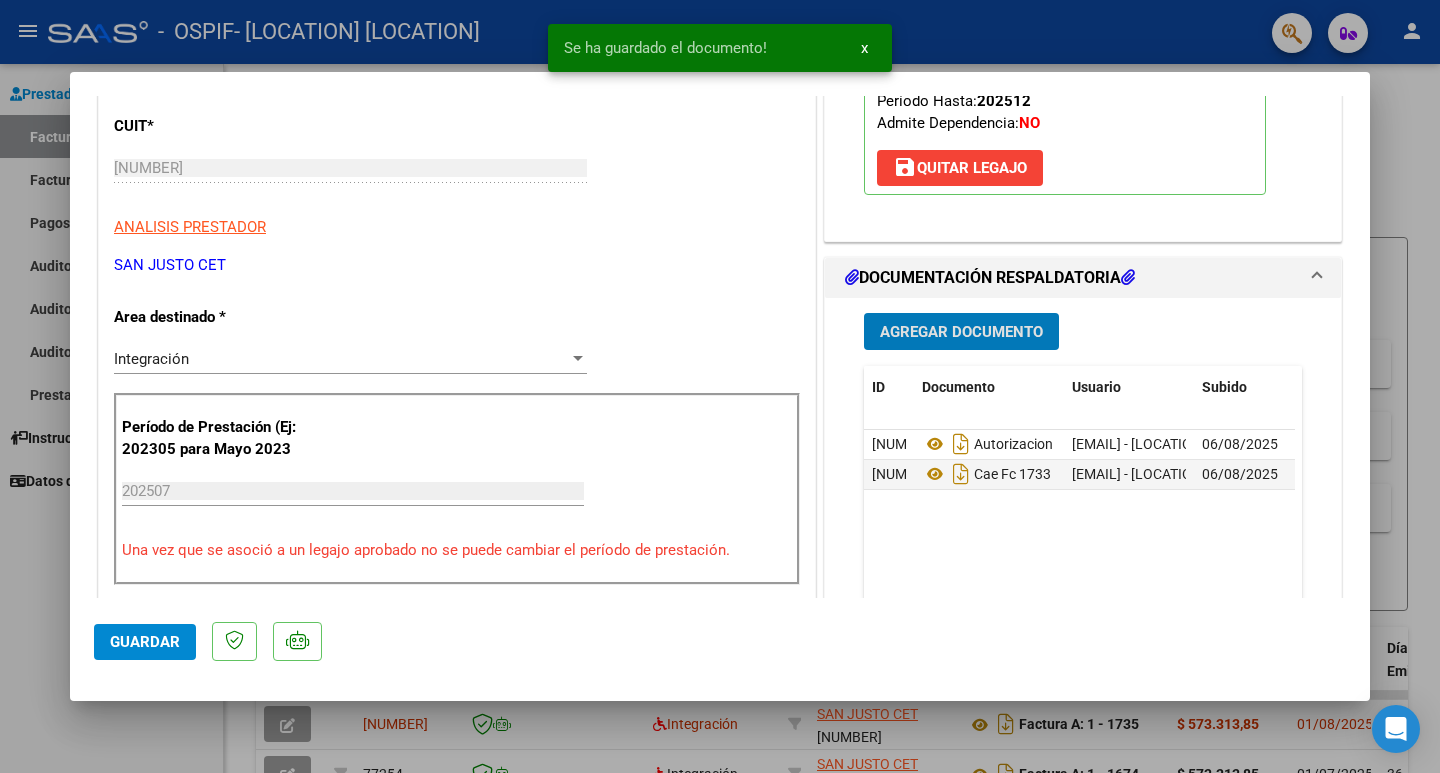 click on "Agregar Documento" at bounding box center (961, 332) 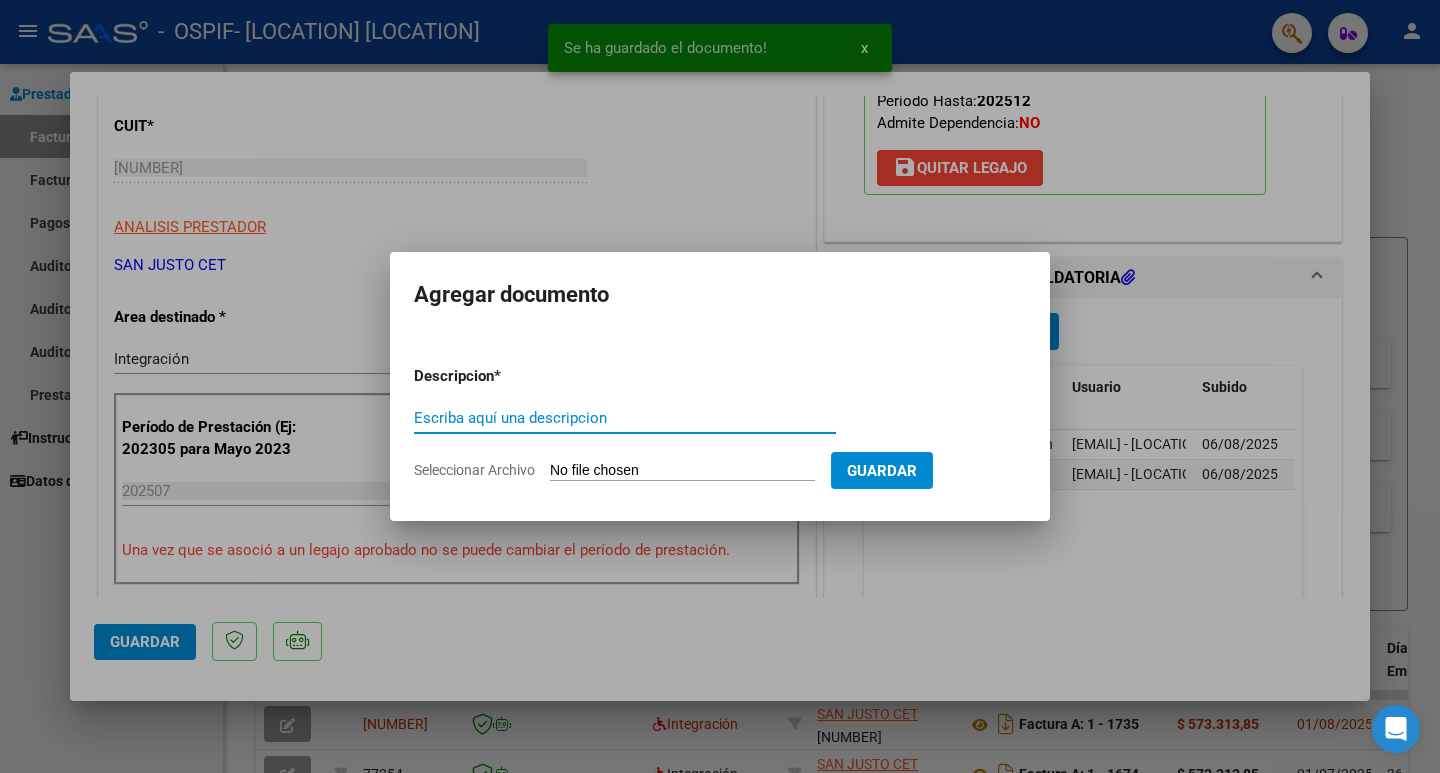 click on "Seleccionar Archivo" at bounding box center [682, 471] 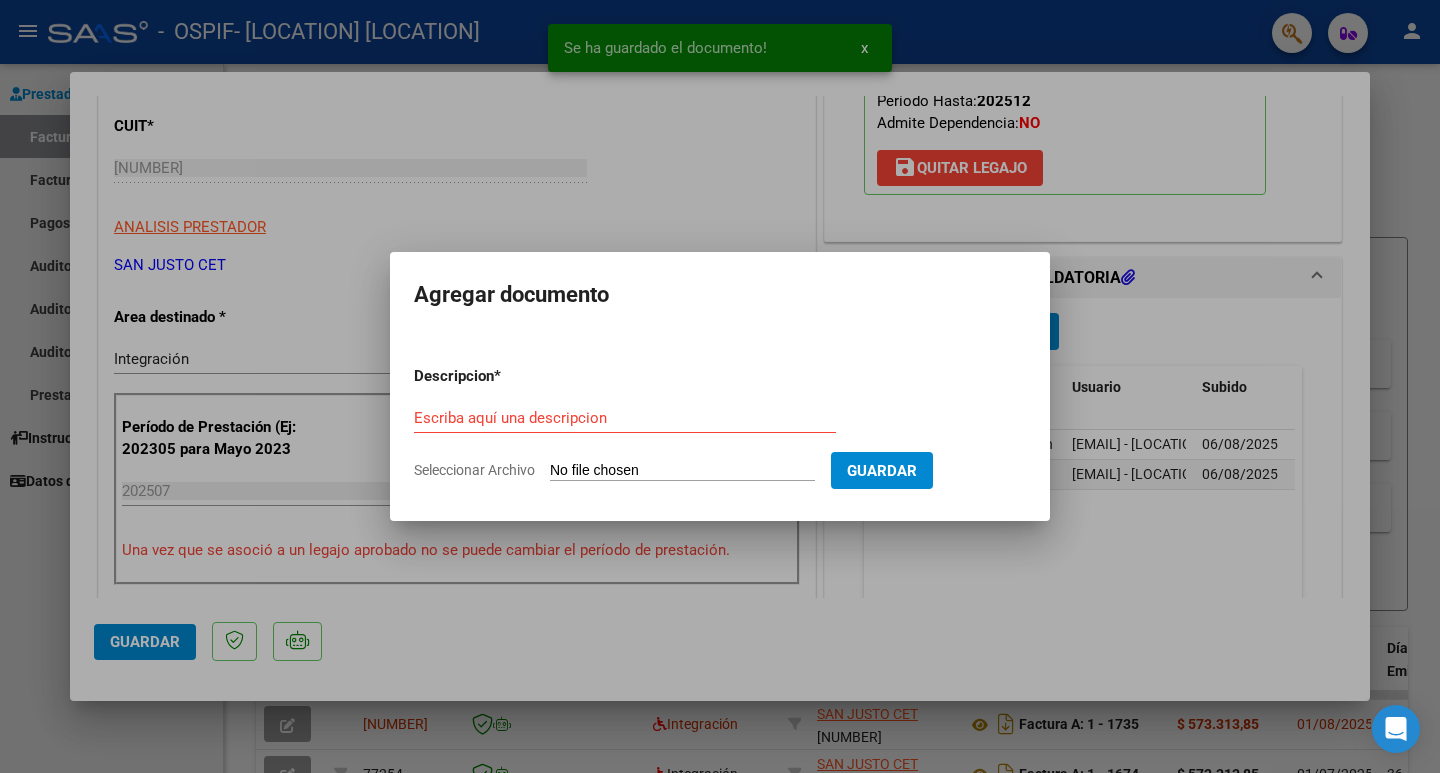 type on "C:\fakepath\FC OSPIF CARRIZO JULIO 1733.pdf" 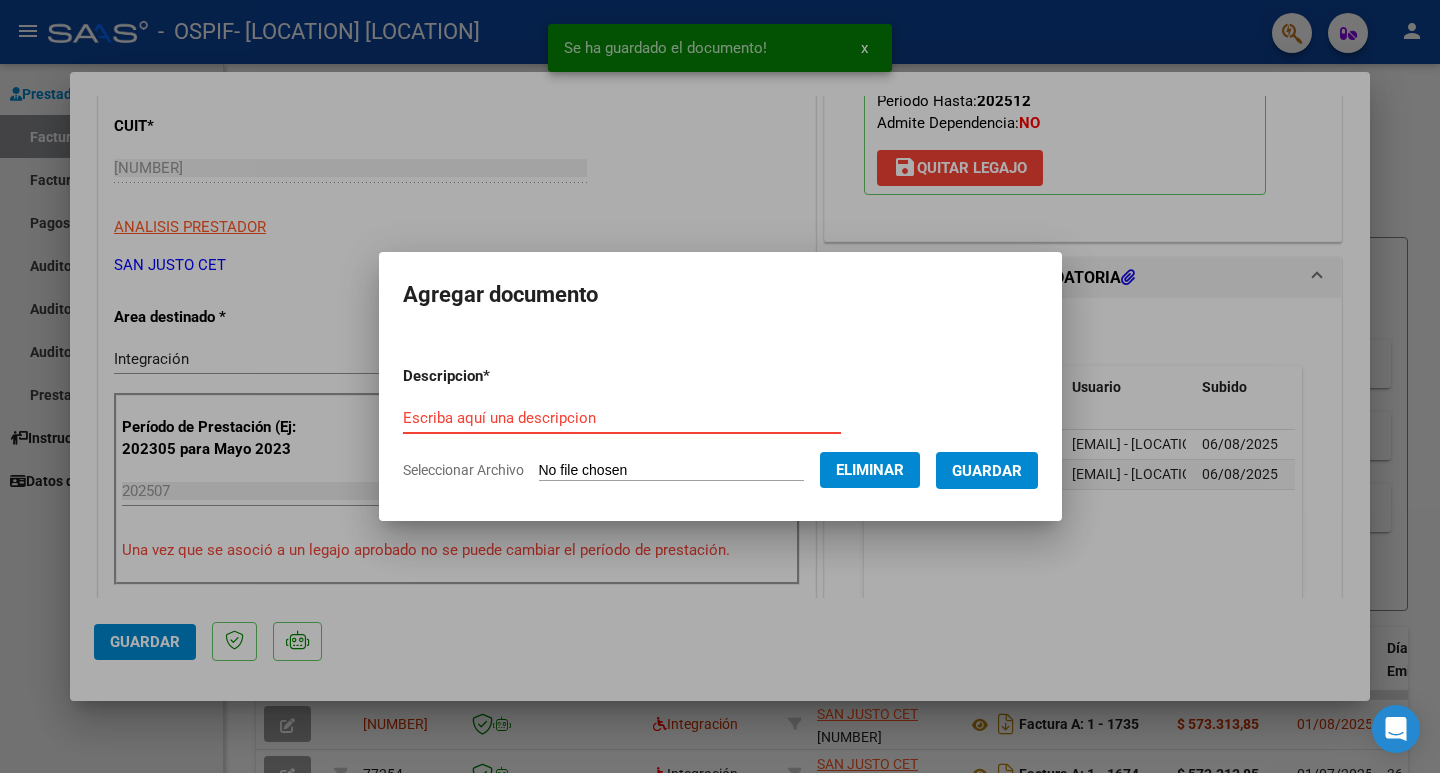 click on "Escriba aquí una descripcion" at bounding box center (622, 418) 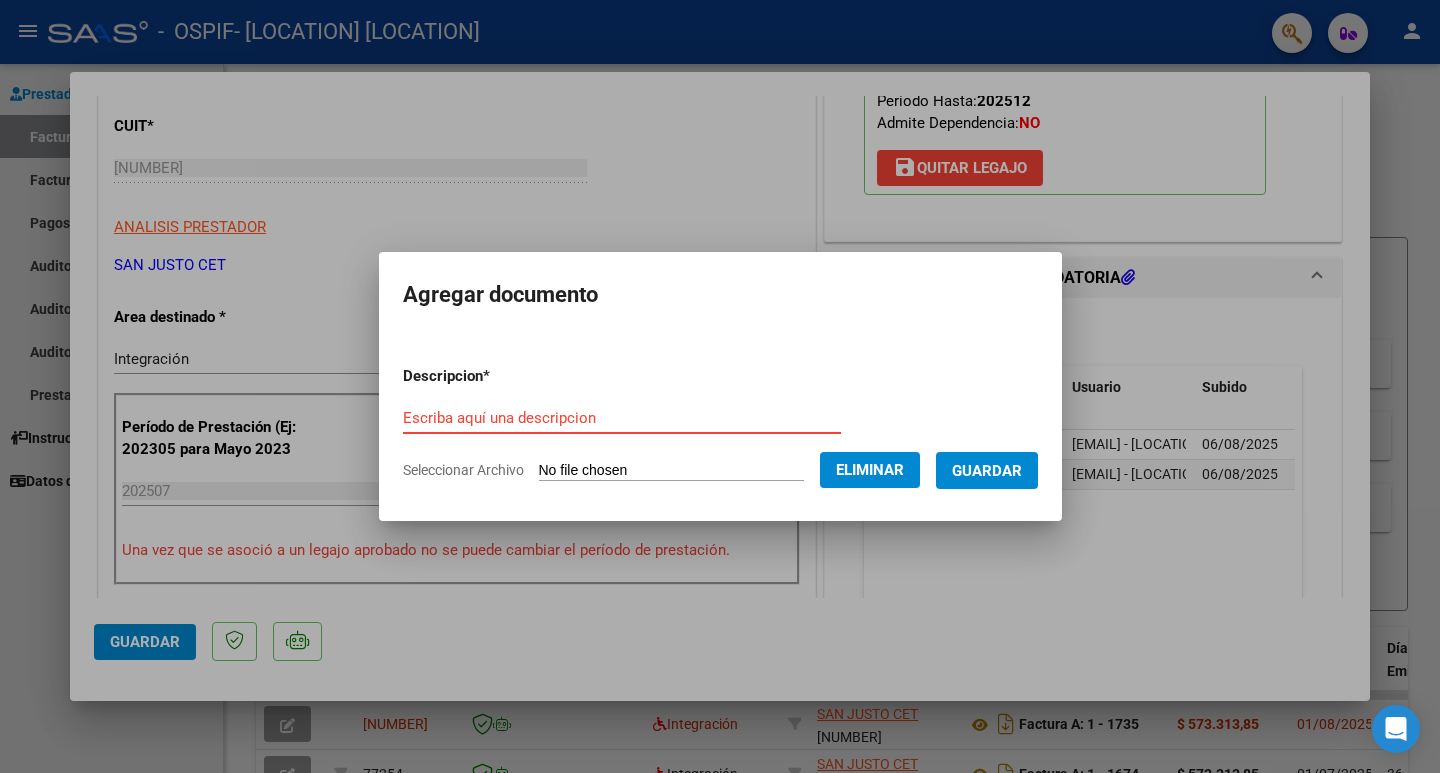click on "Escriba aquí una descripcion" at bounding box center [622, 418] 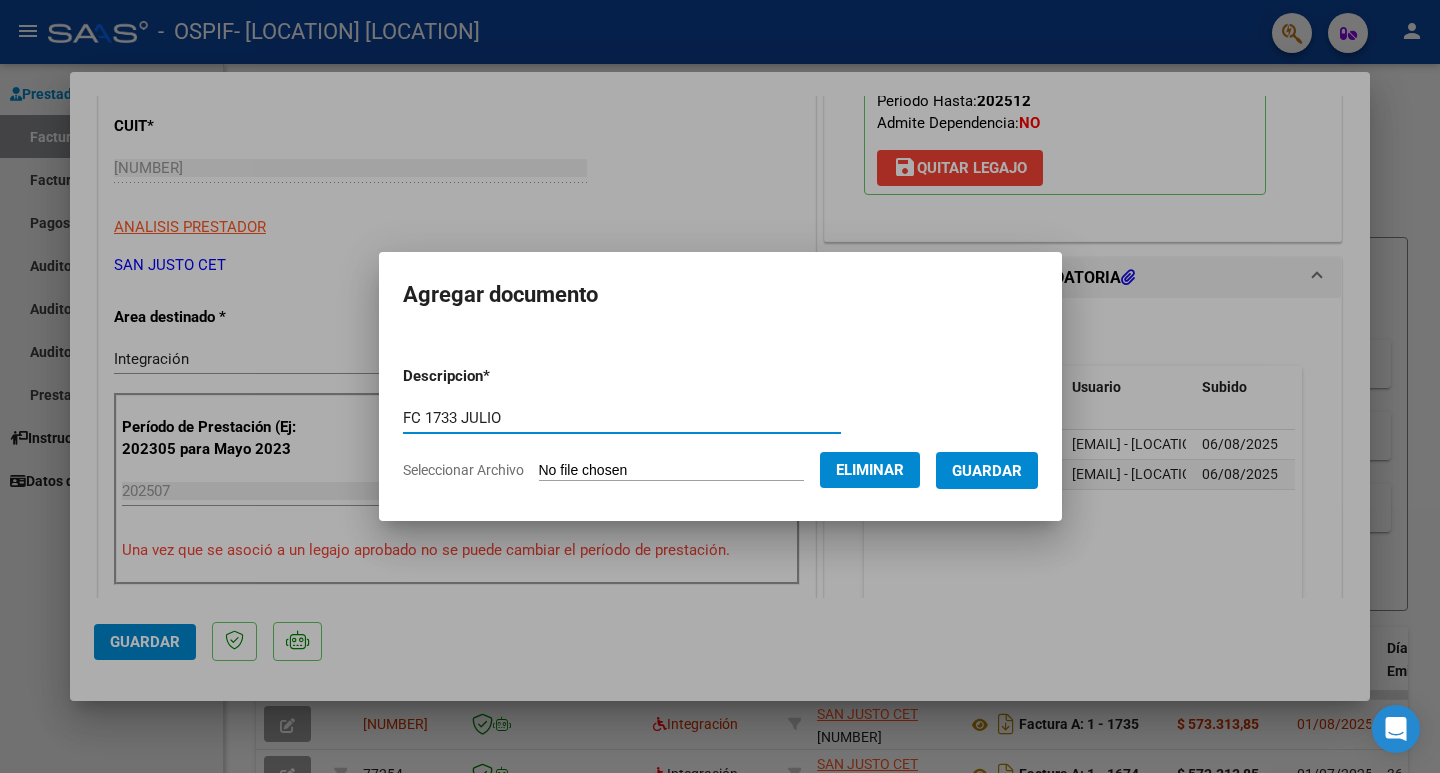 type on "FC 1733 JULIO" 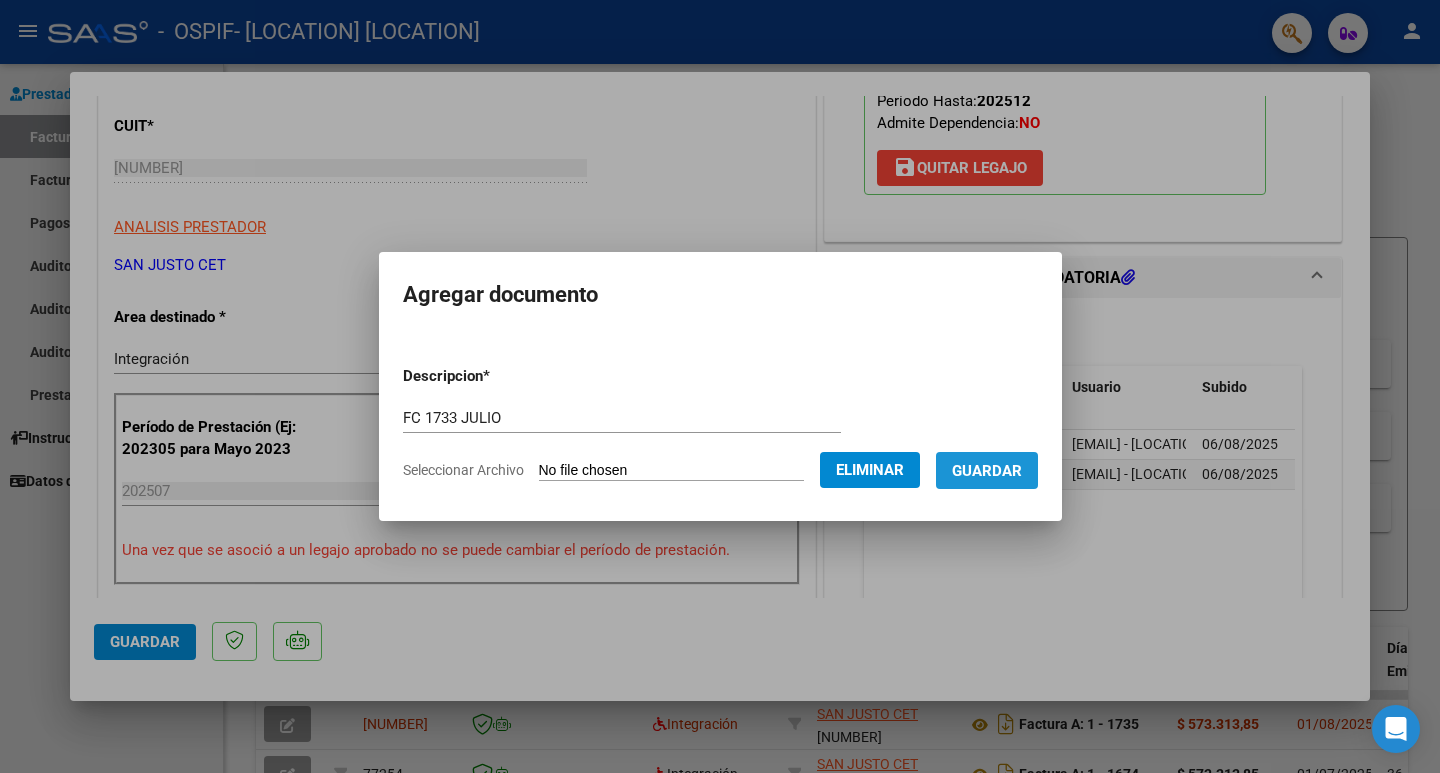 click on "Guardar" at bounding box center [987, 470] 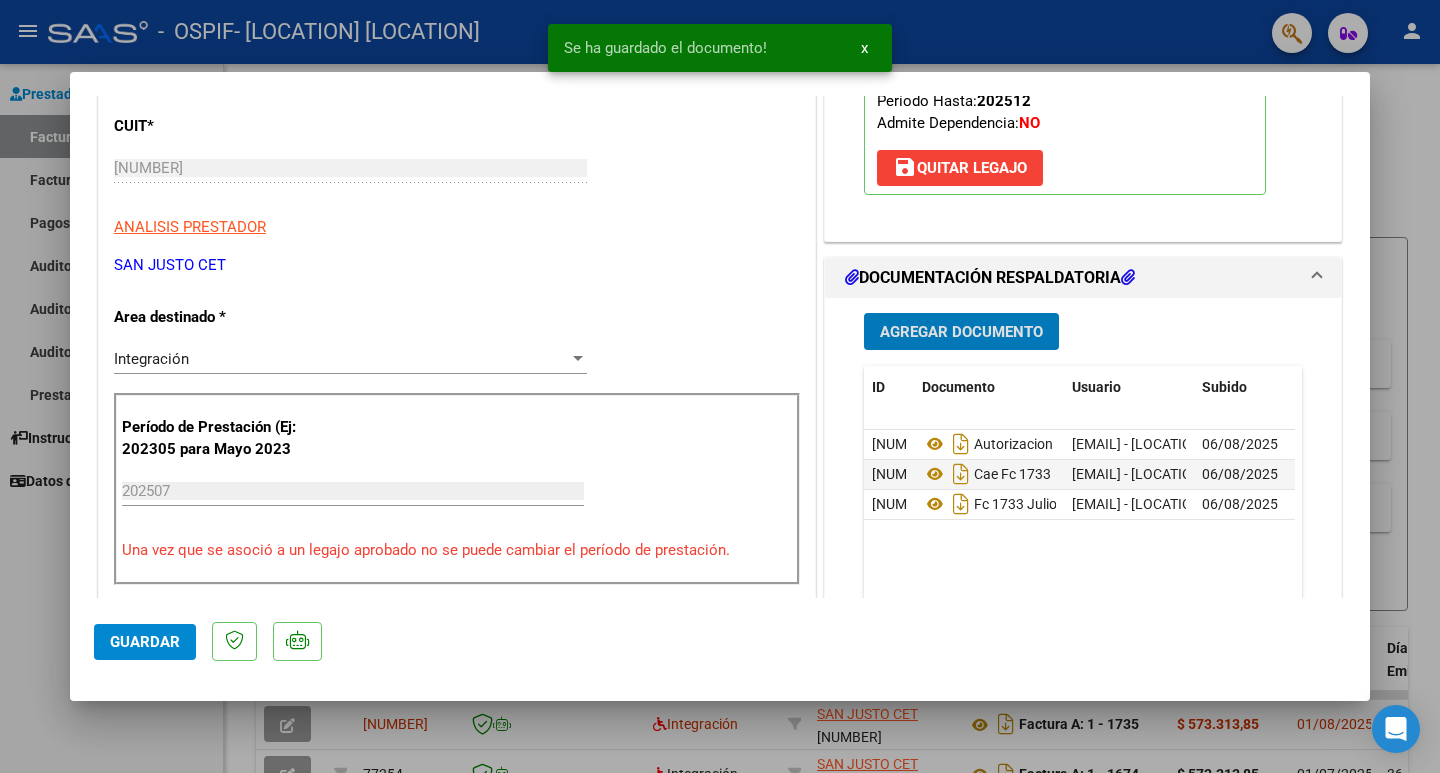 click on "Agregar Documento" at bounding box center (961, 332) 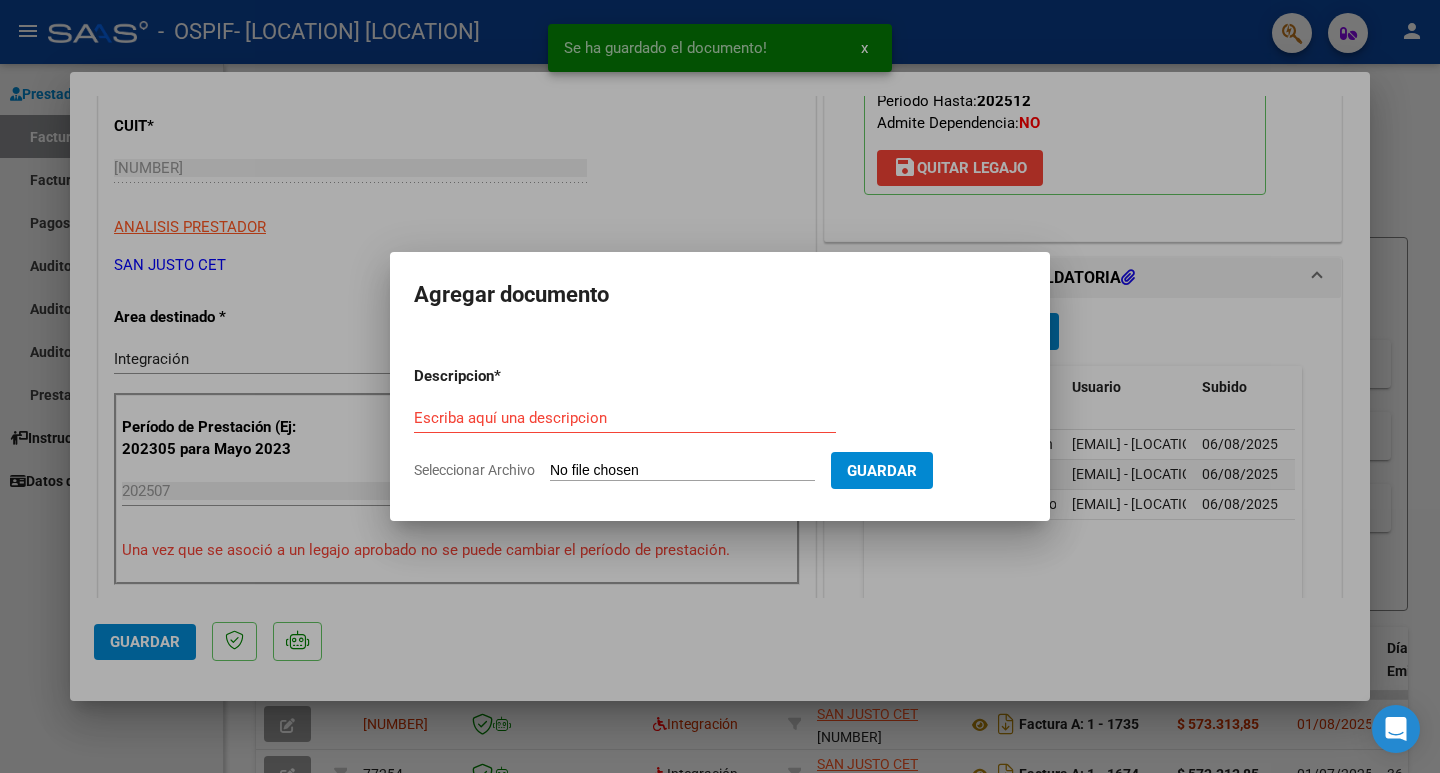 click on "Seleccionar Archivo" at bounding box center [682, 471] 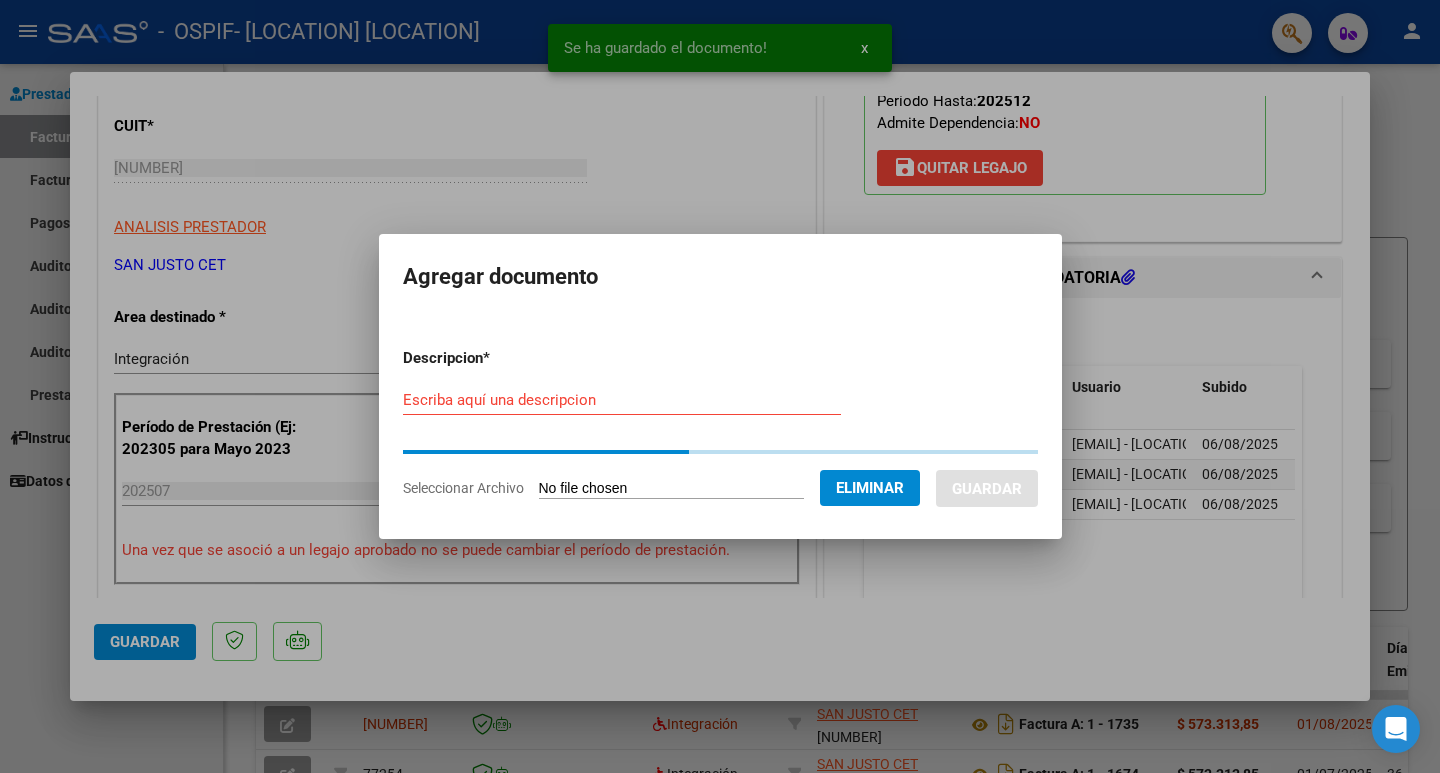 click on "Escriba aquí una descripcion" at bounding box center (622, 400) 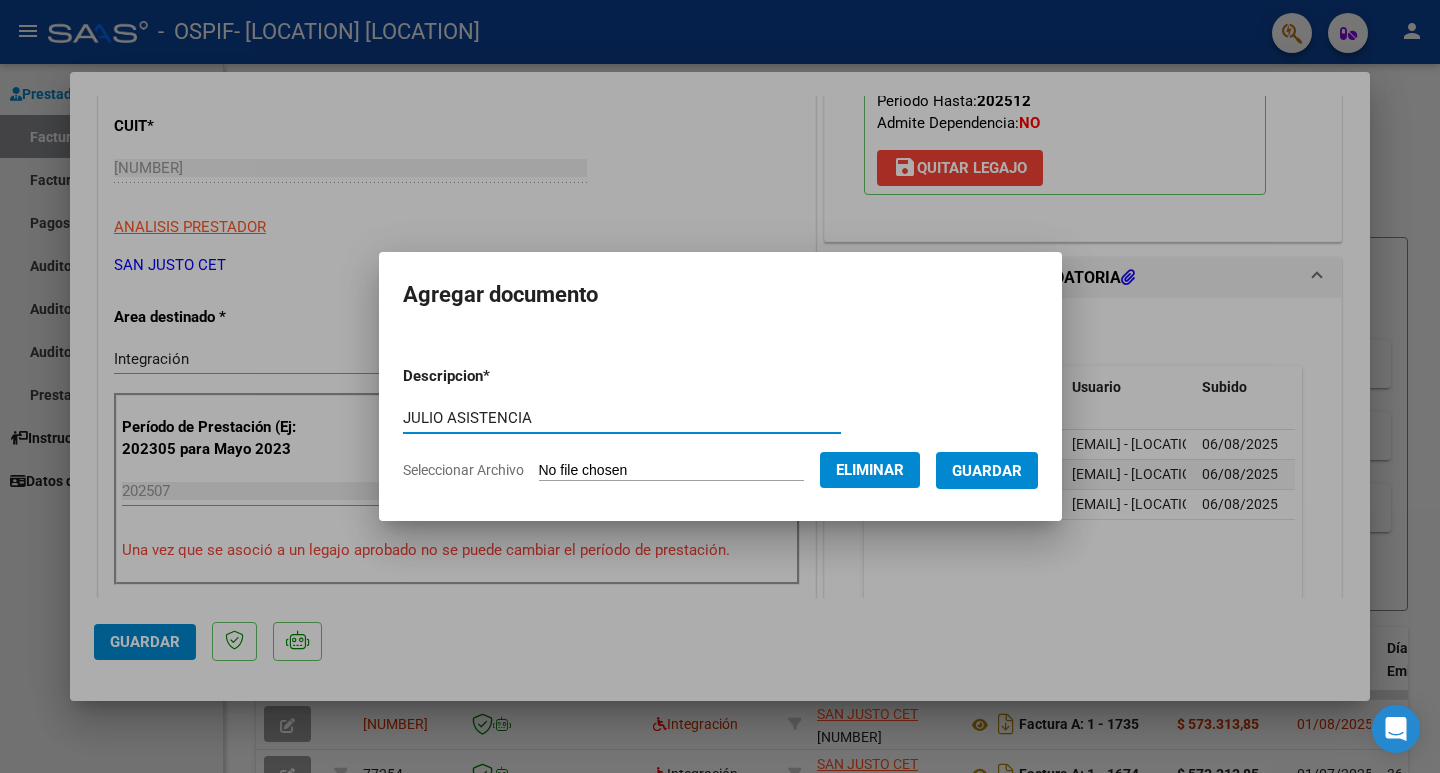 type on "JULIO ASISTENCIA" 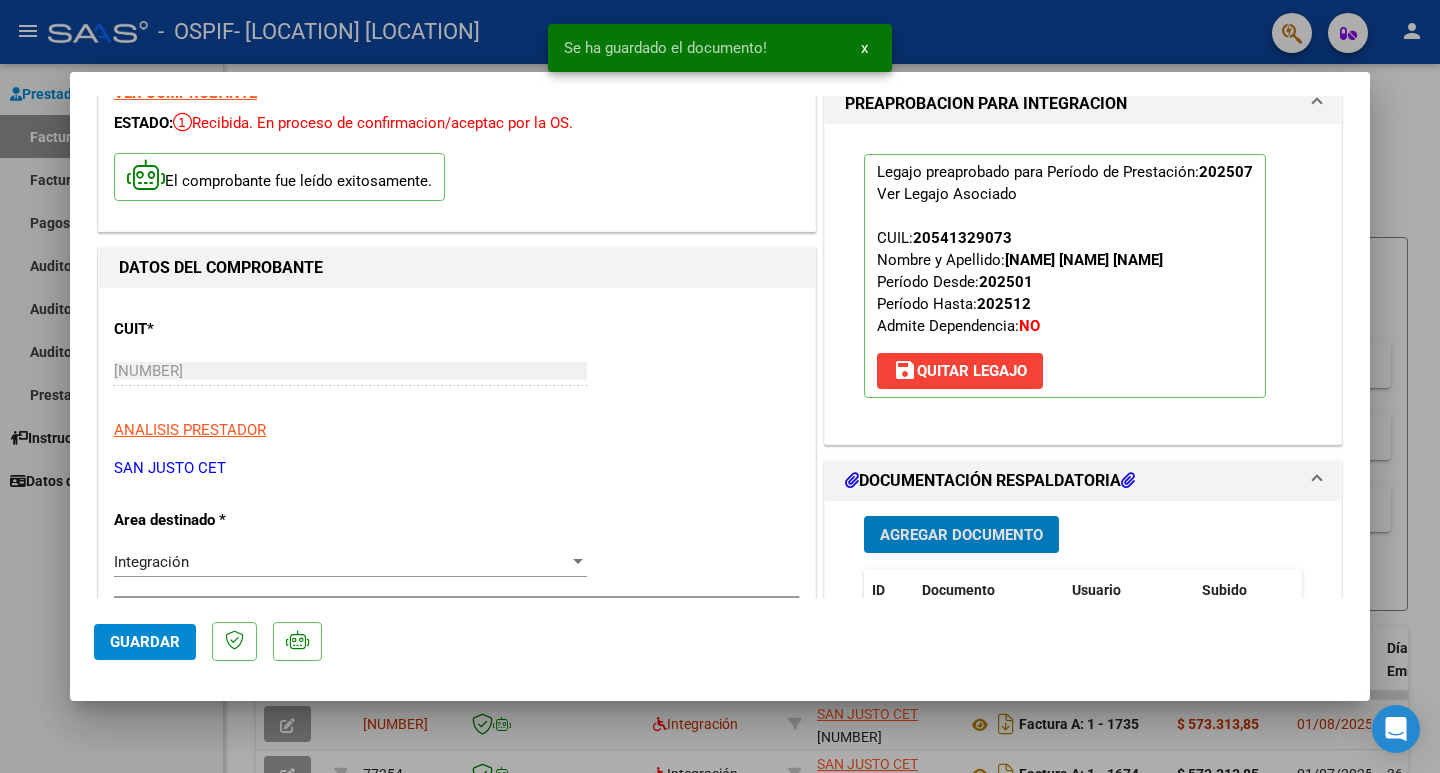 scroll, scrollTop: 0, scrollLeft: 0, axis: both 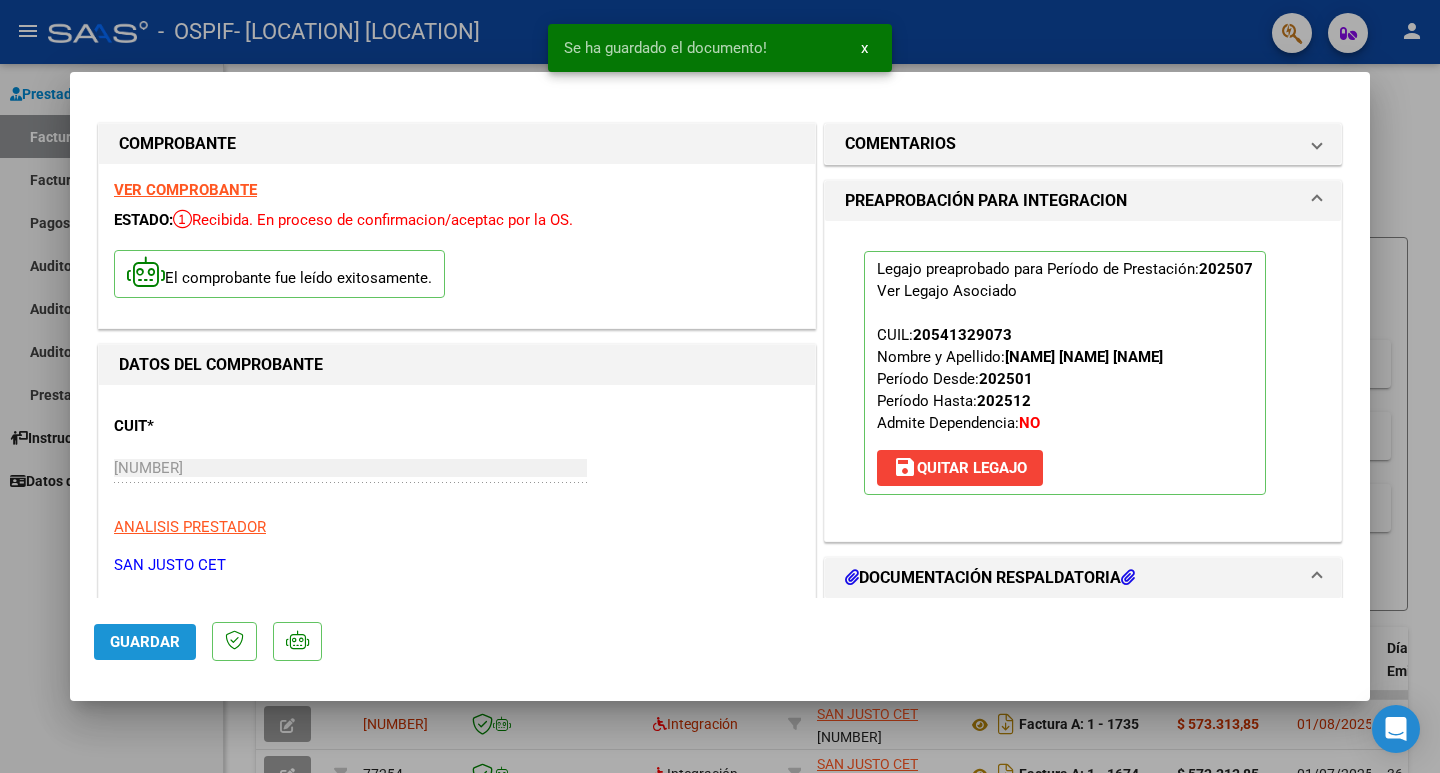 click on "Guardar" 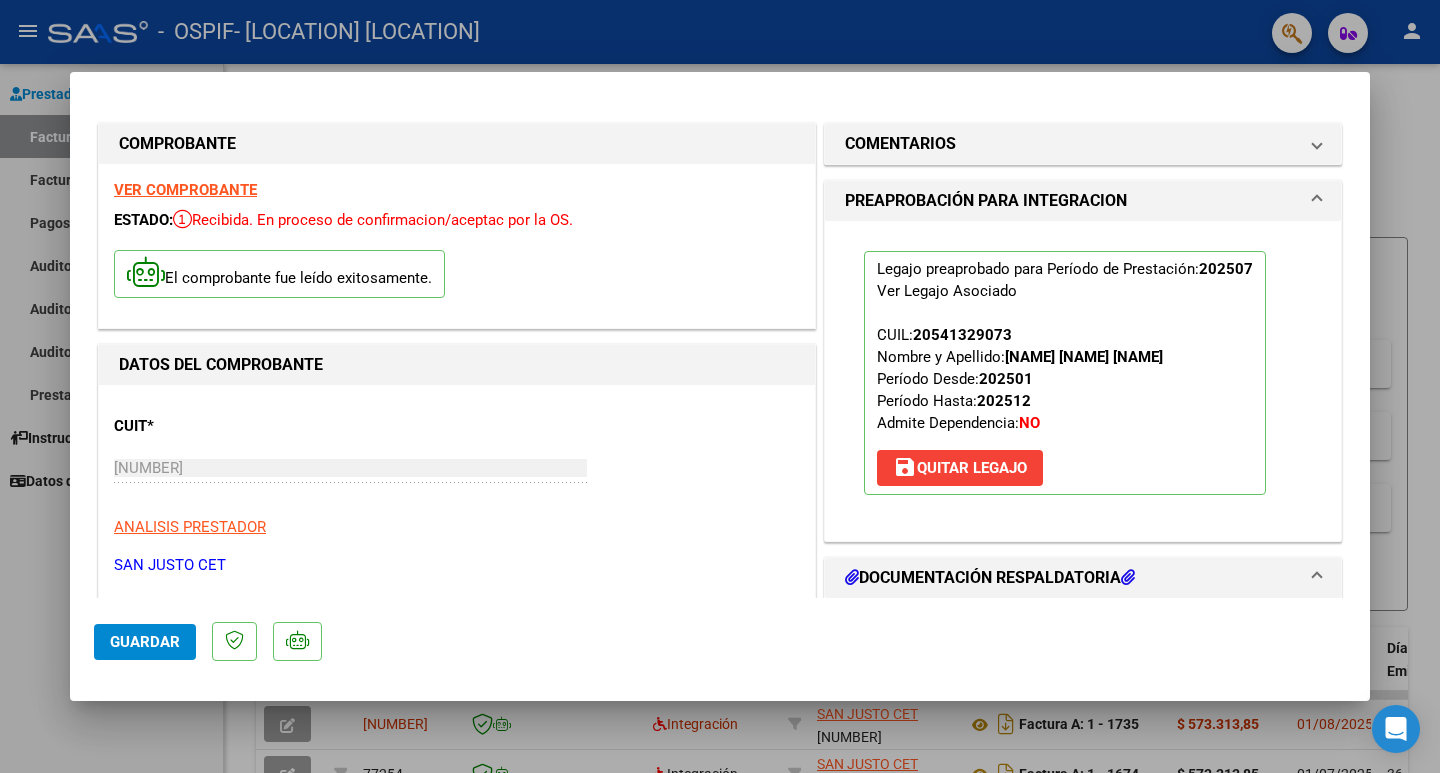click on "Guardar" 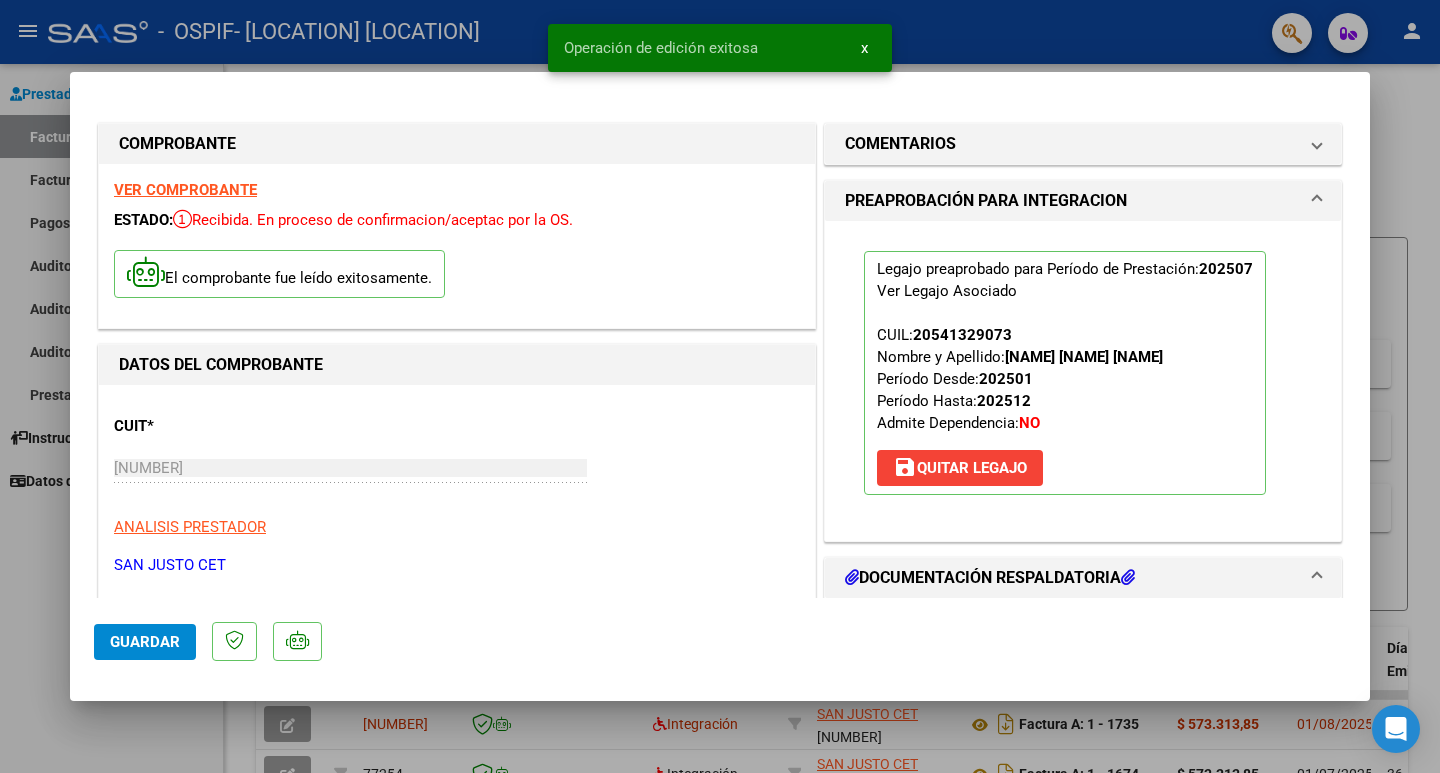 click at bounding box center [720, 386] 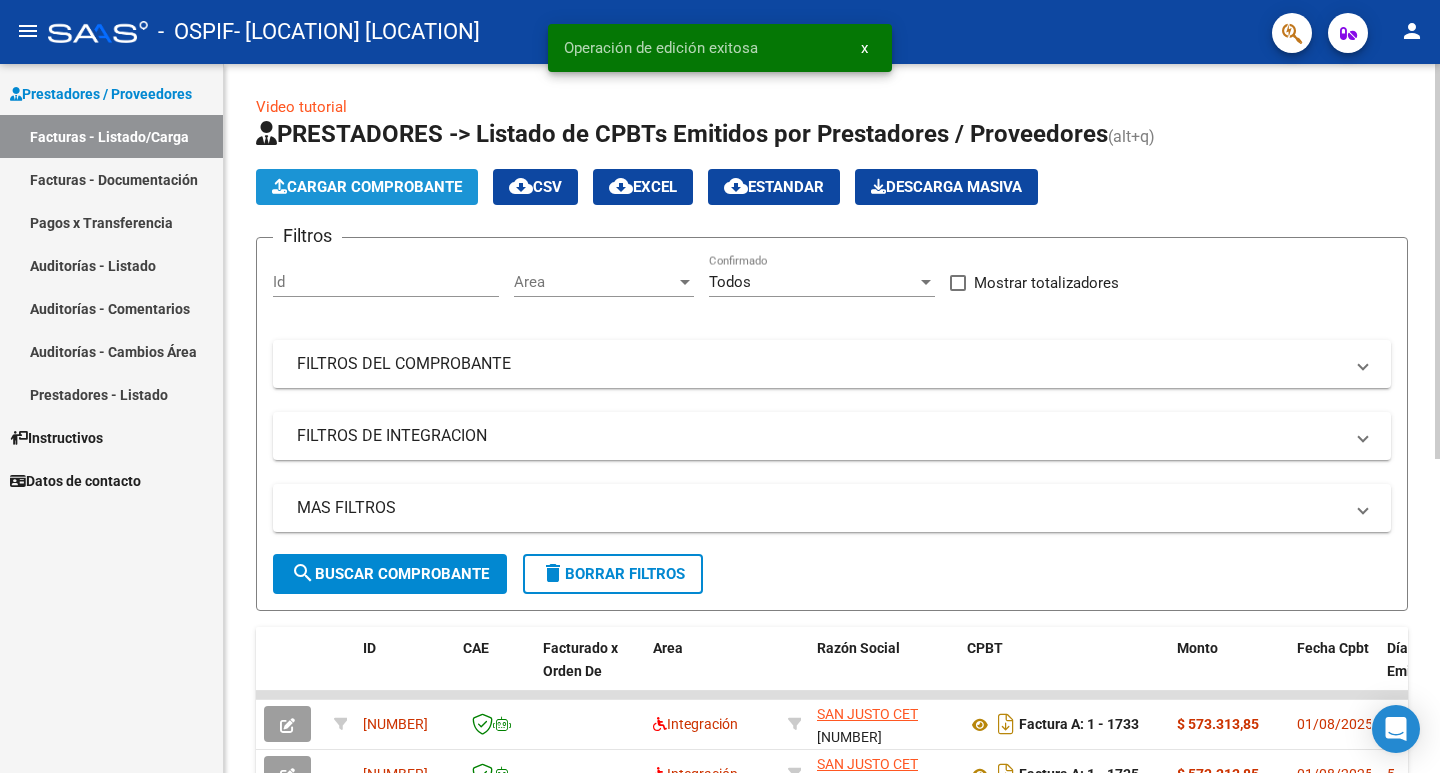 click on "Cargar Comprobante" 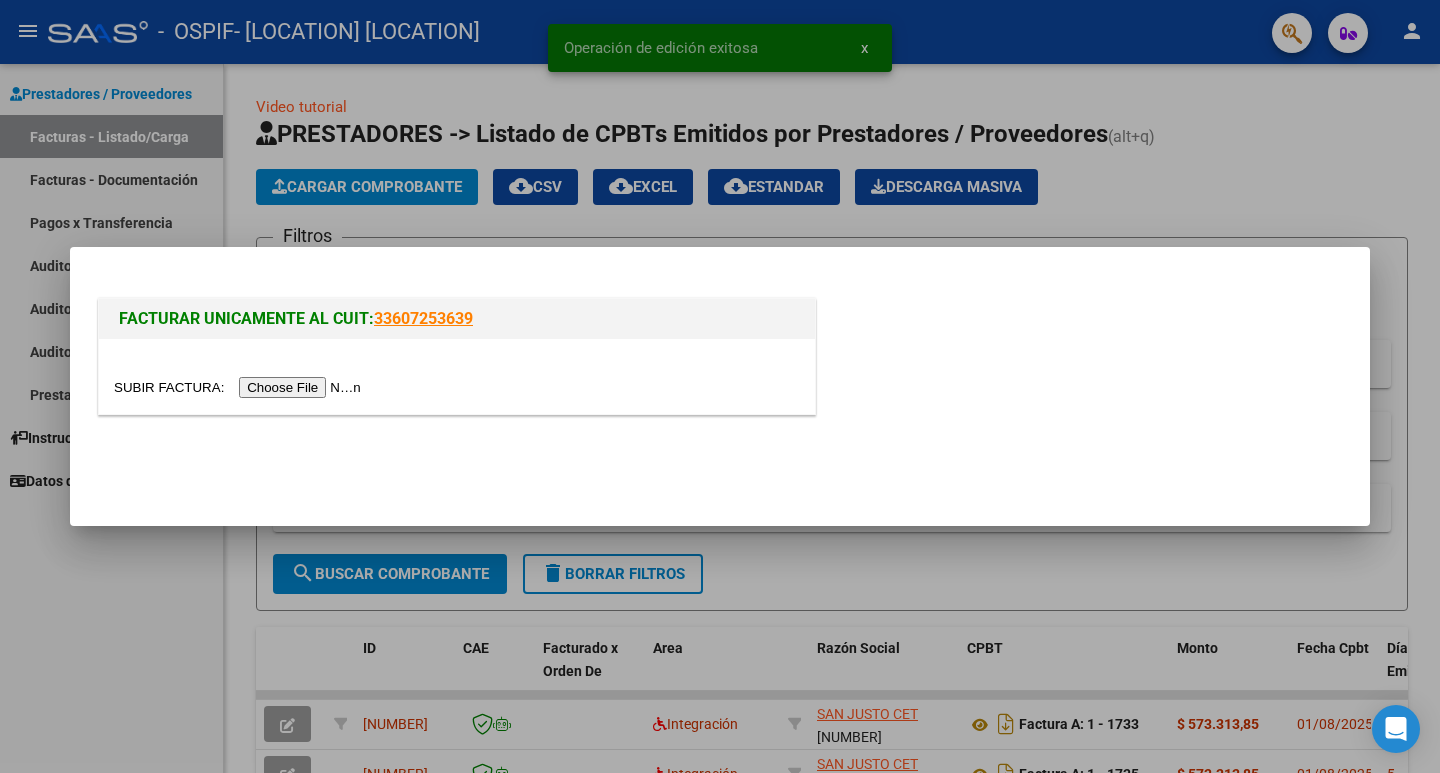 click at bounding box center [240, 387] 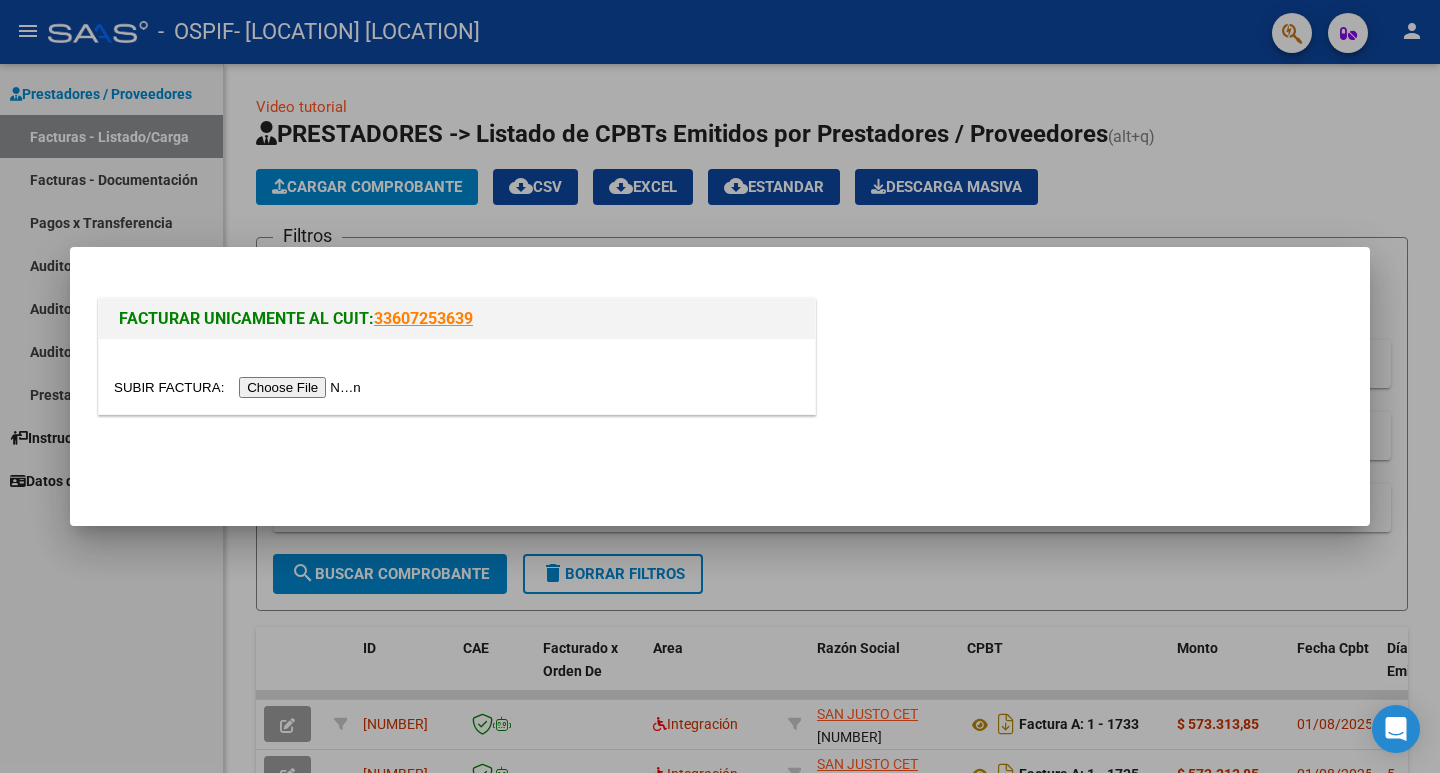 click at bounding box center (720, 386) 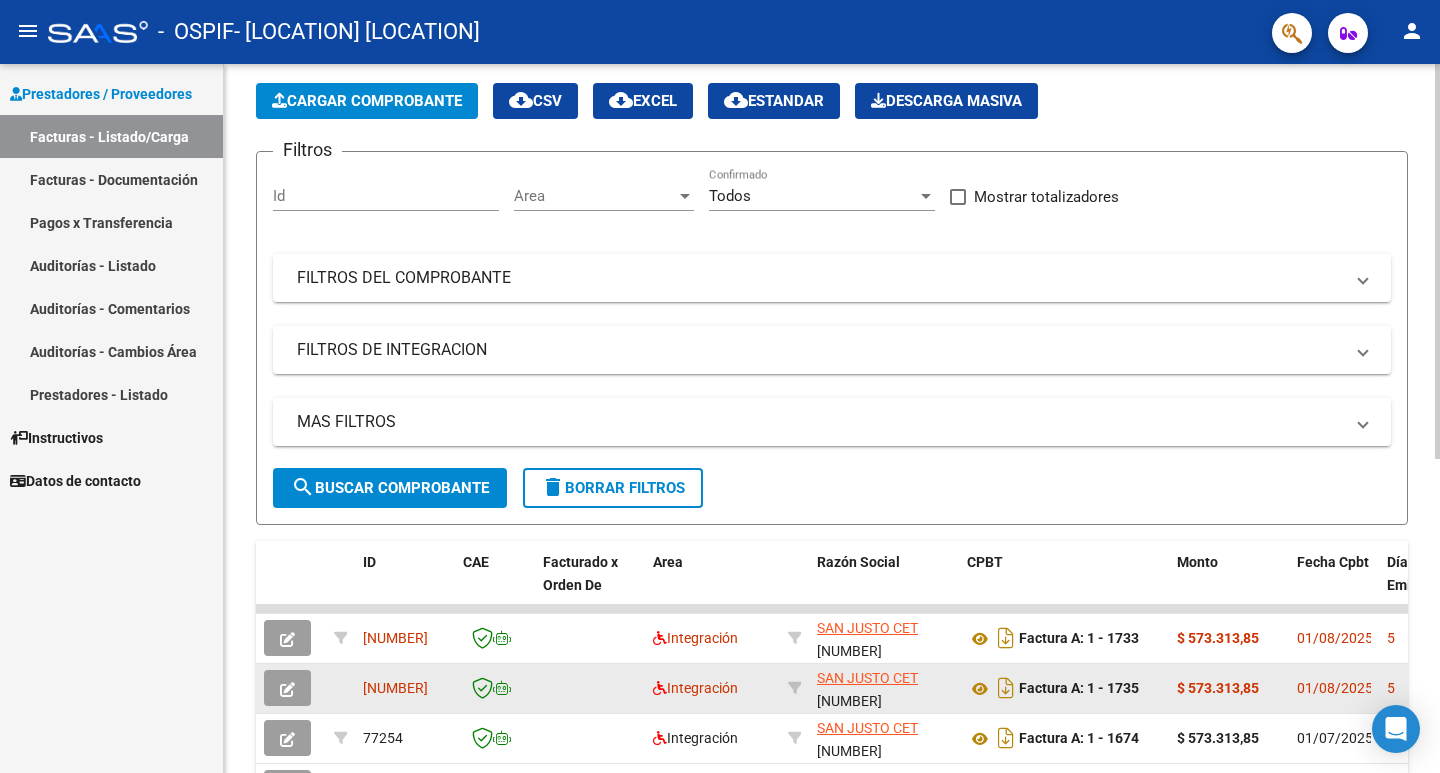 scroll, scrollTop: 200, scrollLeft: 0, axis: vertical 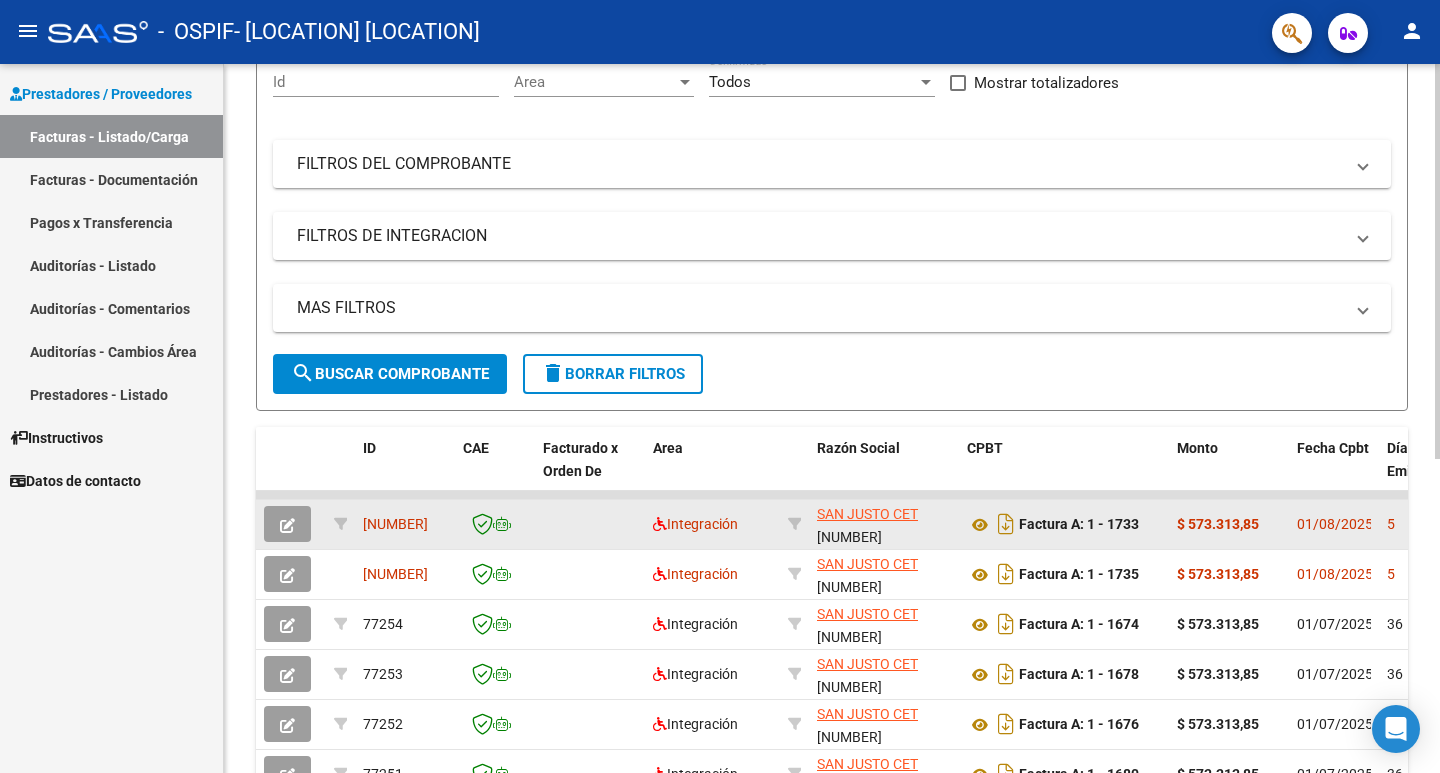 click 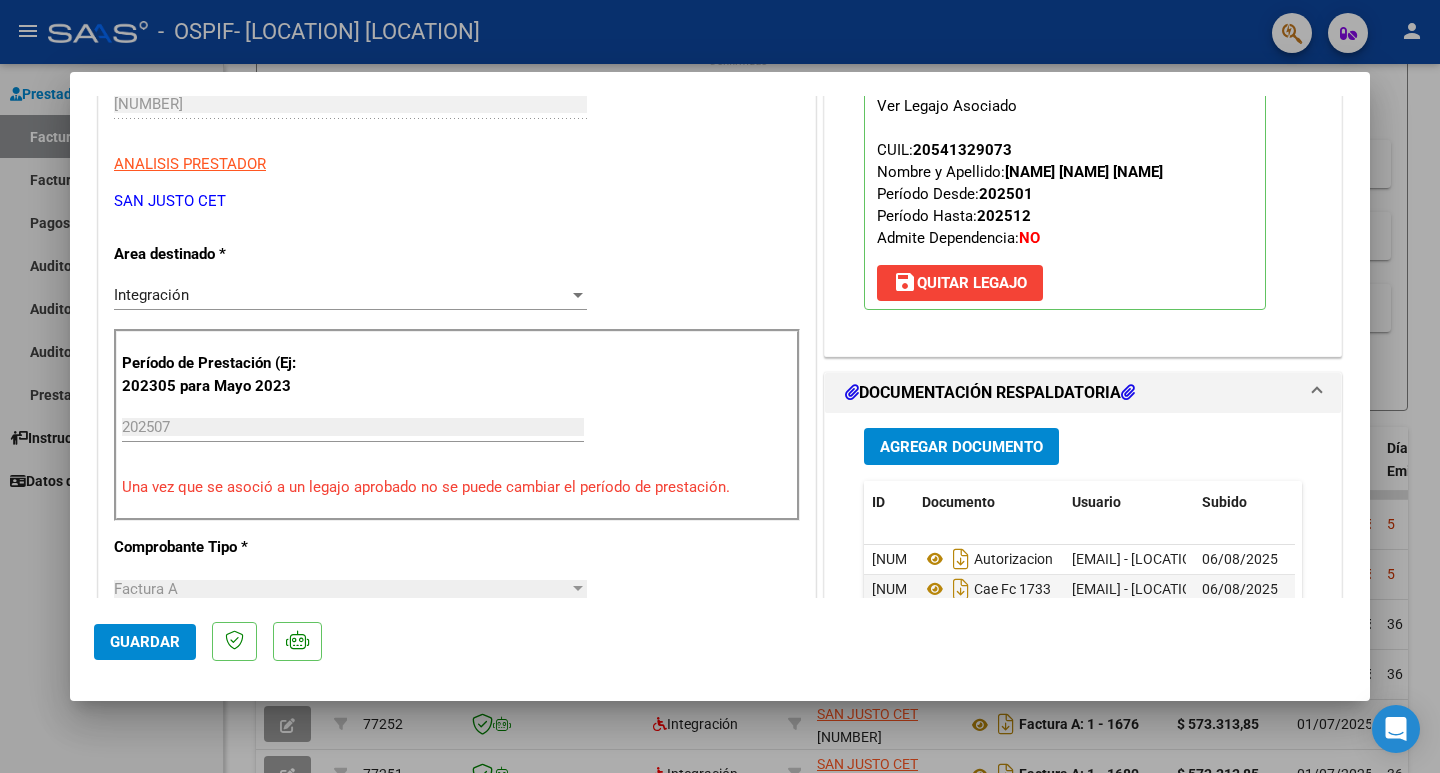 scroll, scrollTop: 400, scrollLeft: 0, axis: vertical 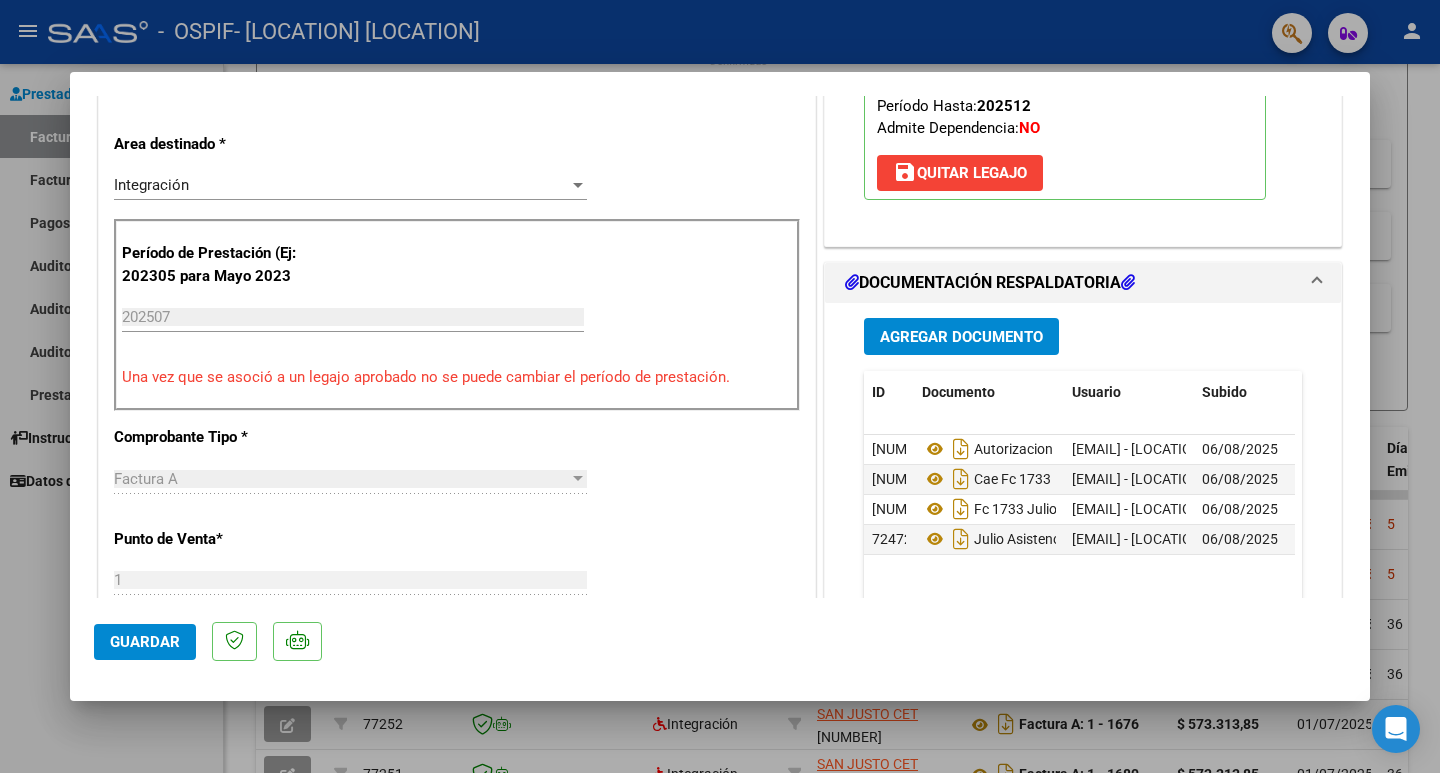 click at bounding box center [720, 386] 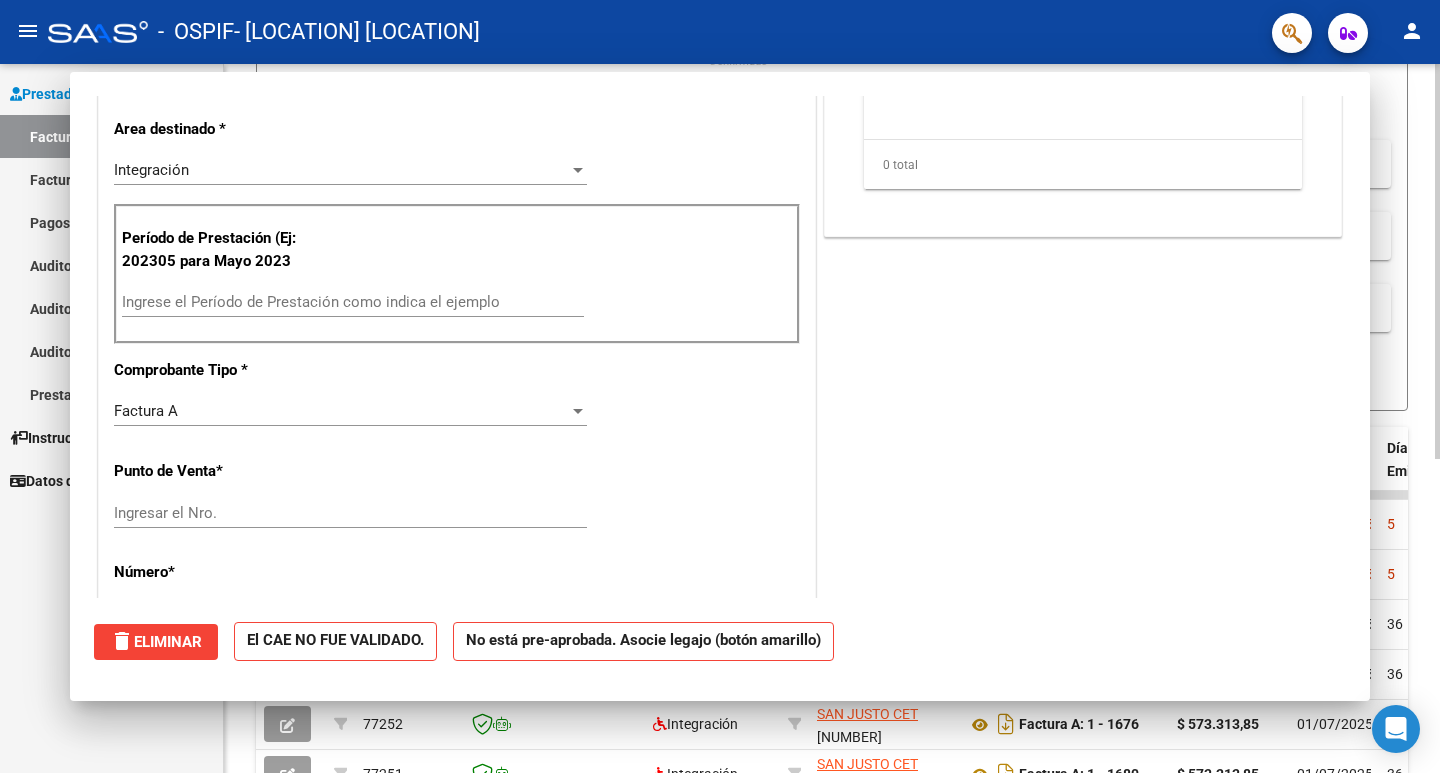 scroll, scrollTop: 0, scrollLeft: 0, axis: both 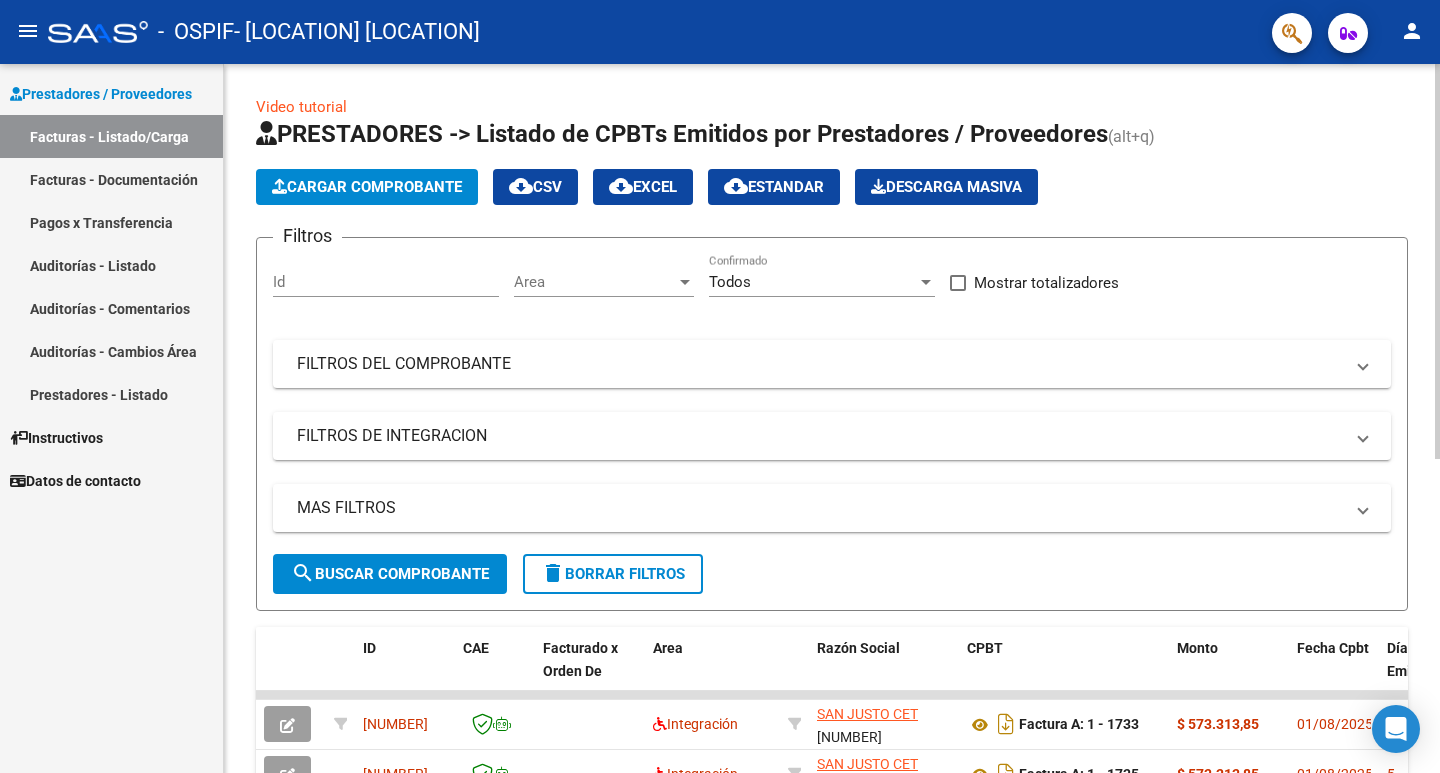 click on "Cargar Comprobante" 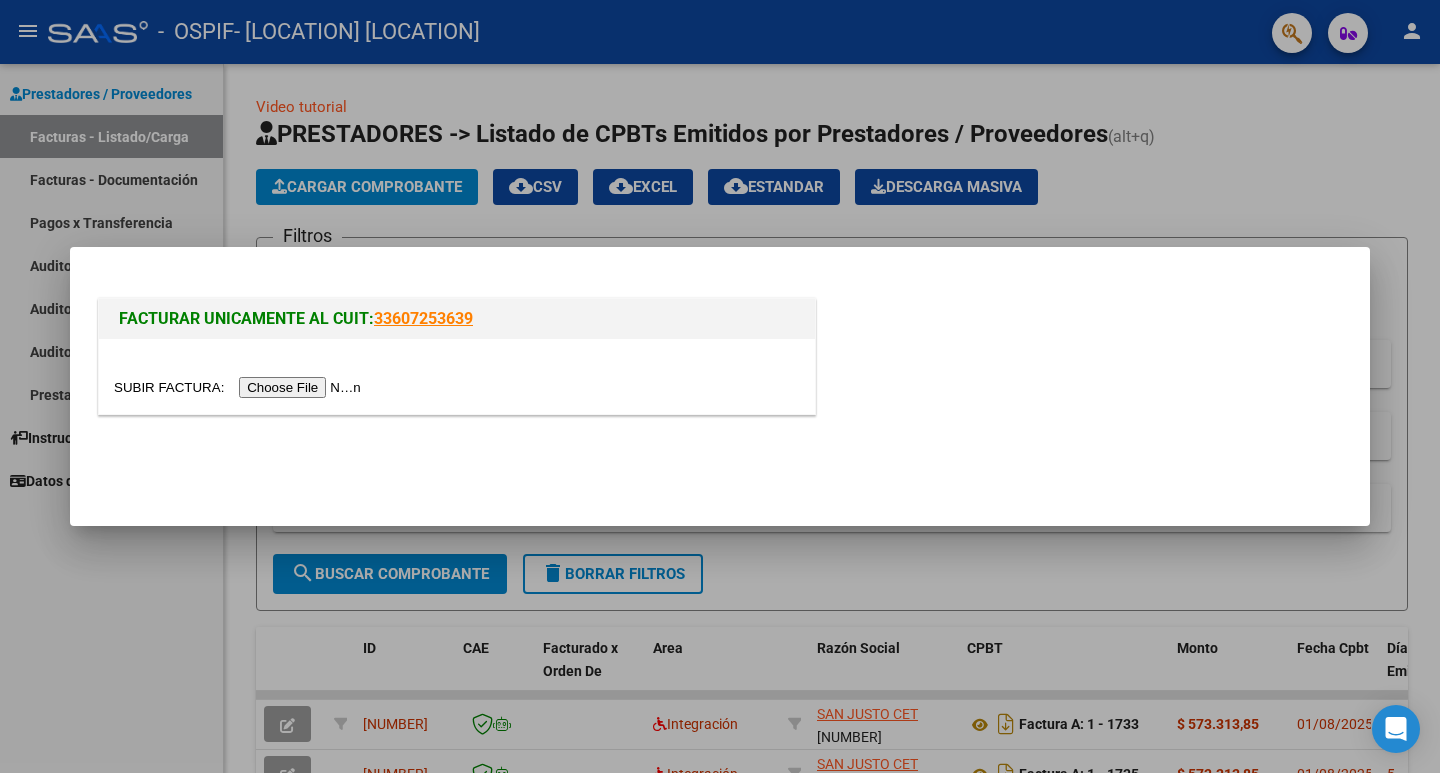 click at bounding box center [240, 387] 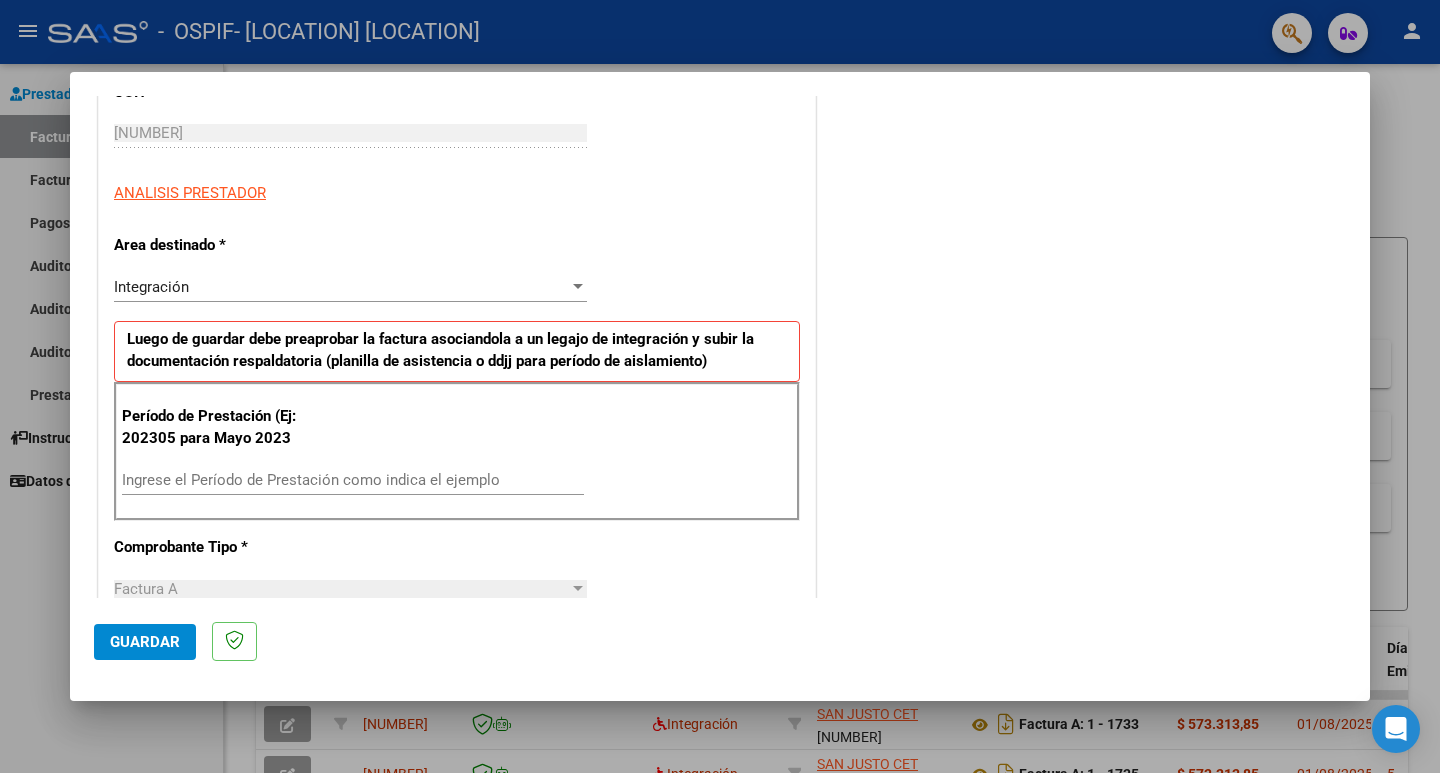 scroll, scrollTop: 300, scrollLeft: 0, axis: vertical 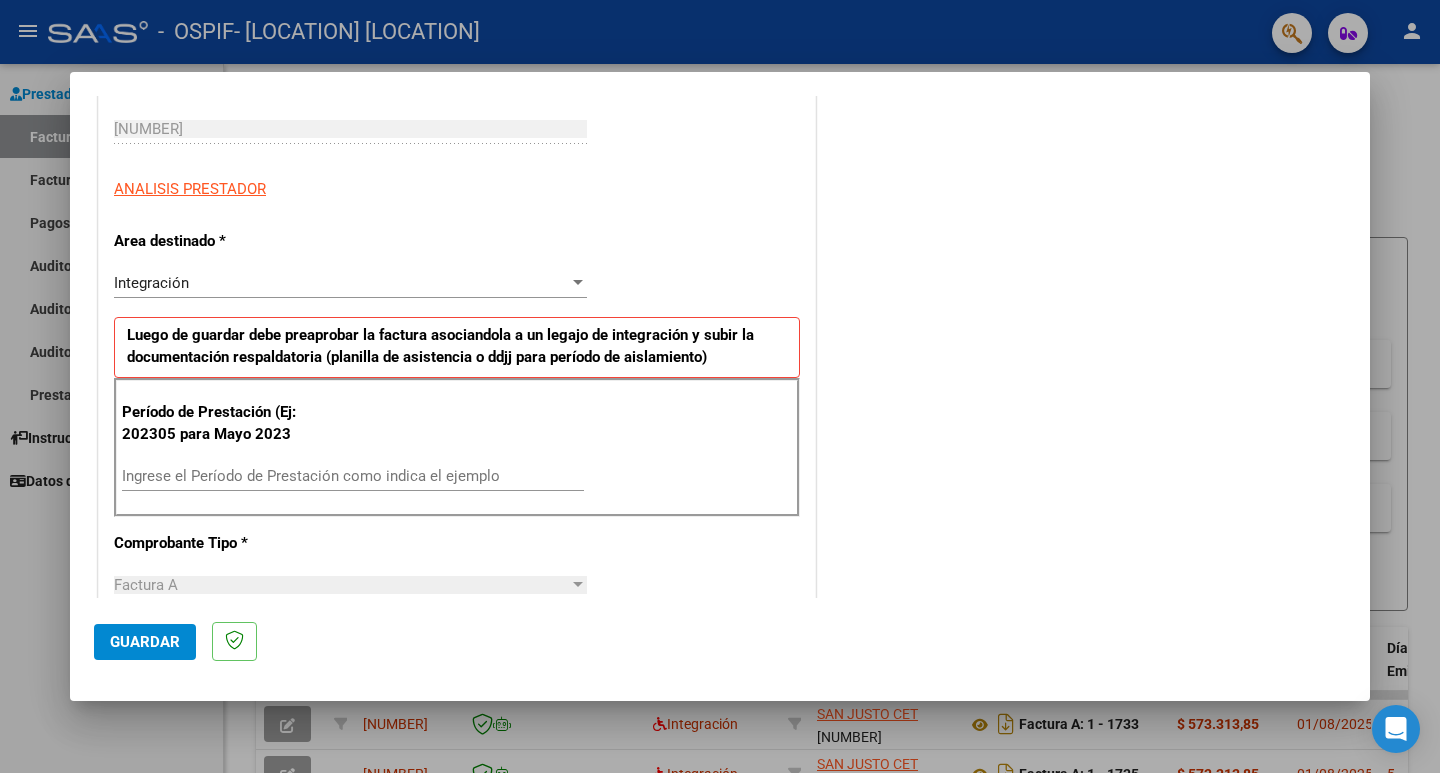 click on "Ingrese el Período de Prestación como indica el ejemplo" at bounding box center (353, 476) 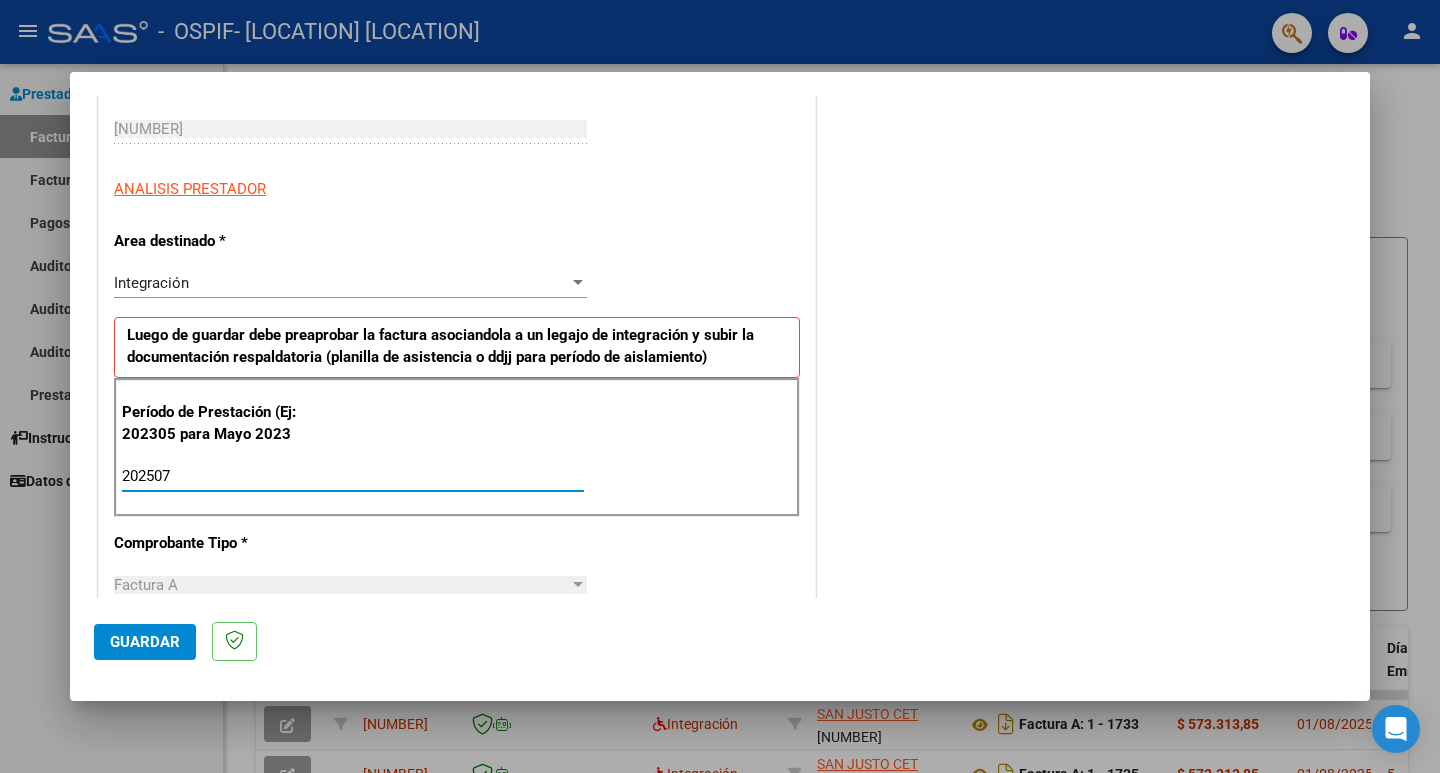 type on "202507" 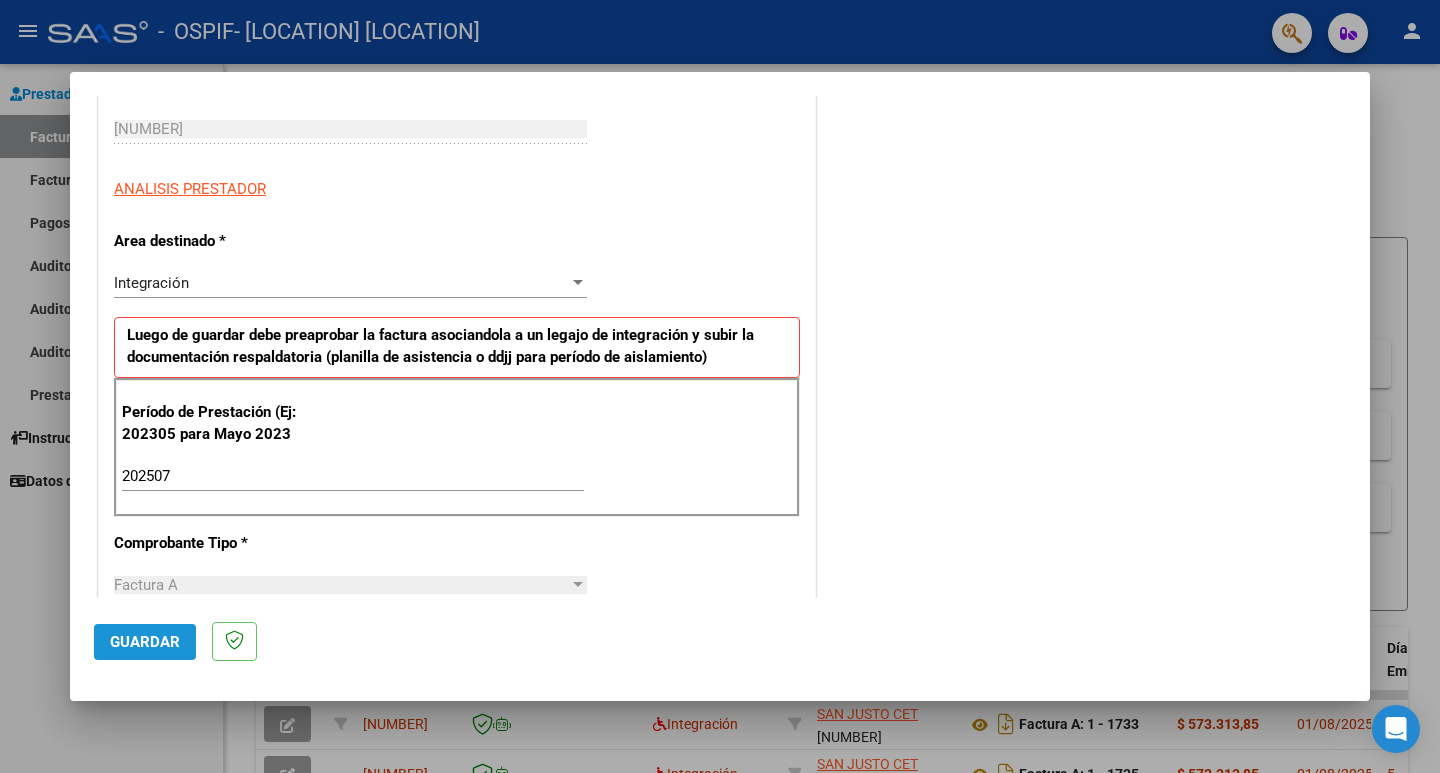 click on "Guardar" 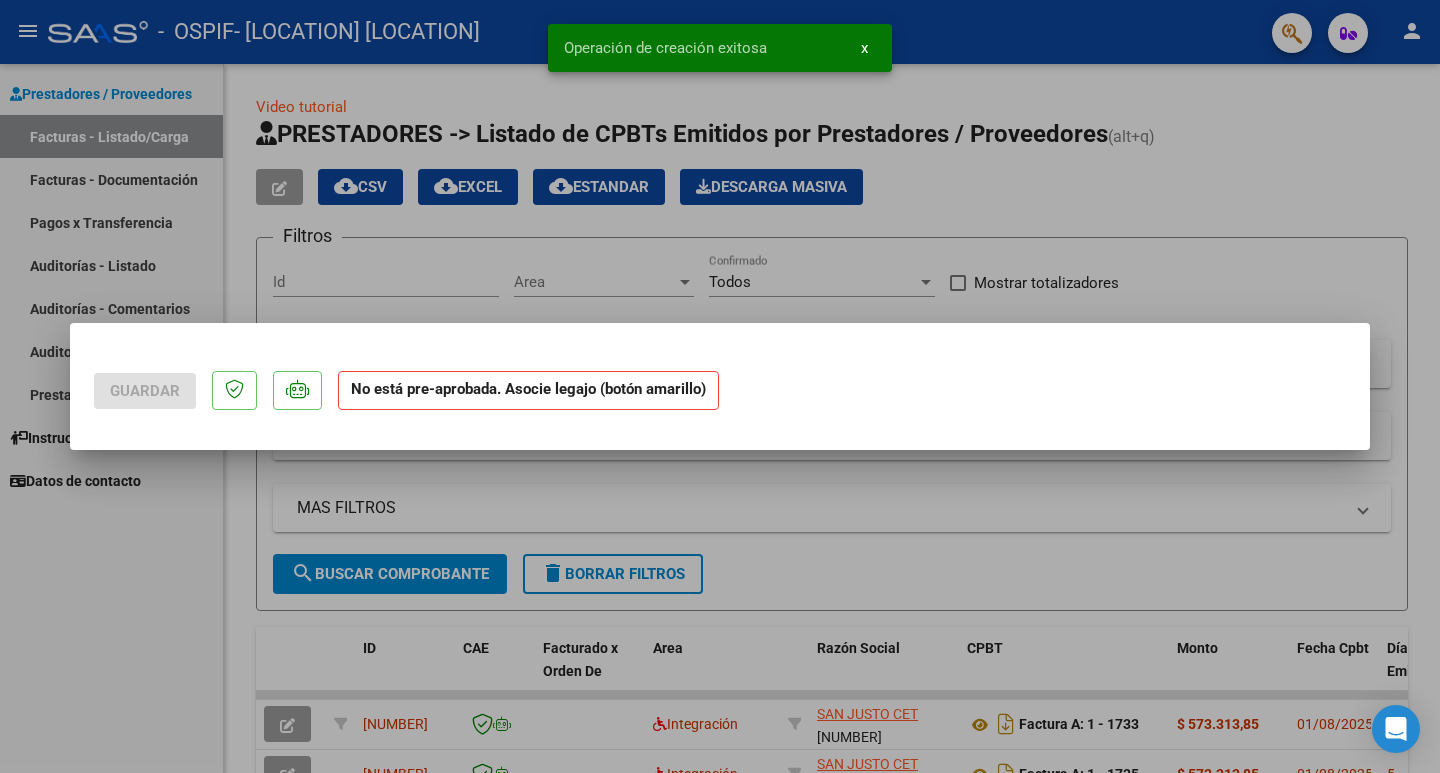 scroll, scrollTop: 0, scrollLeft: 0, axis: both 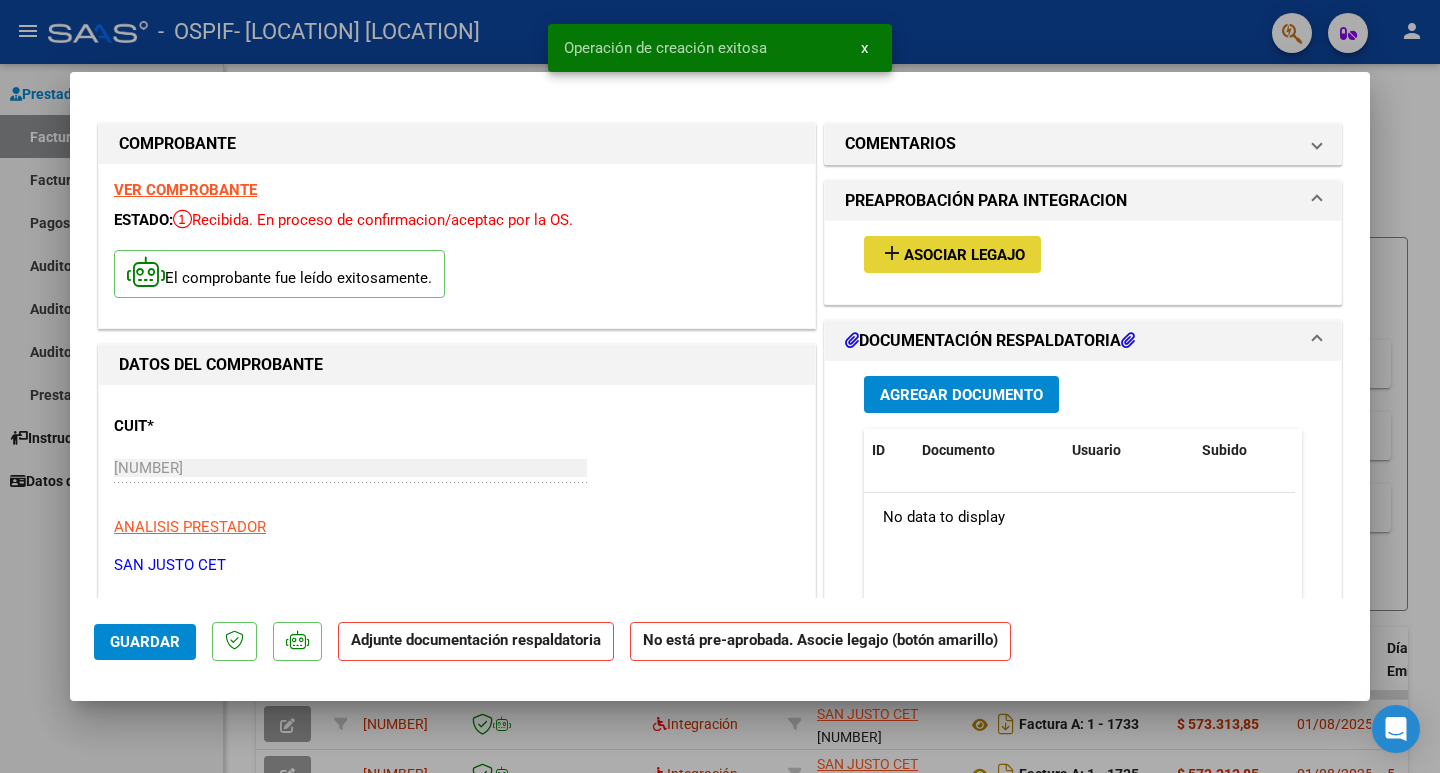 click on "Asociar Legajo" at bounding box center [964, 255] 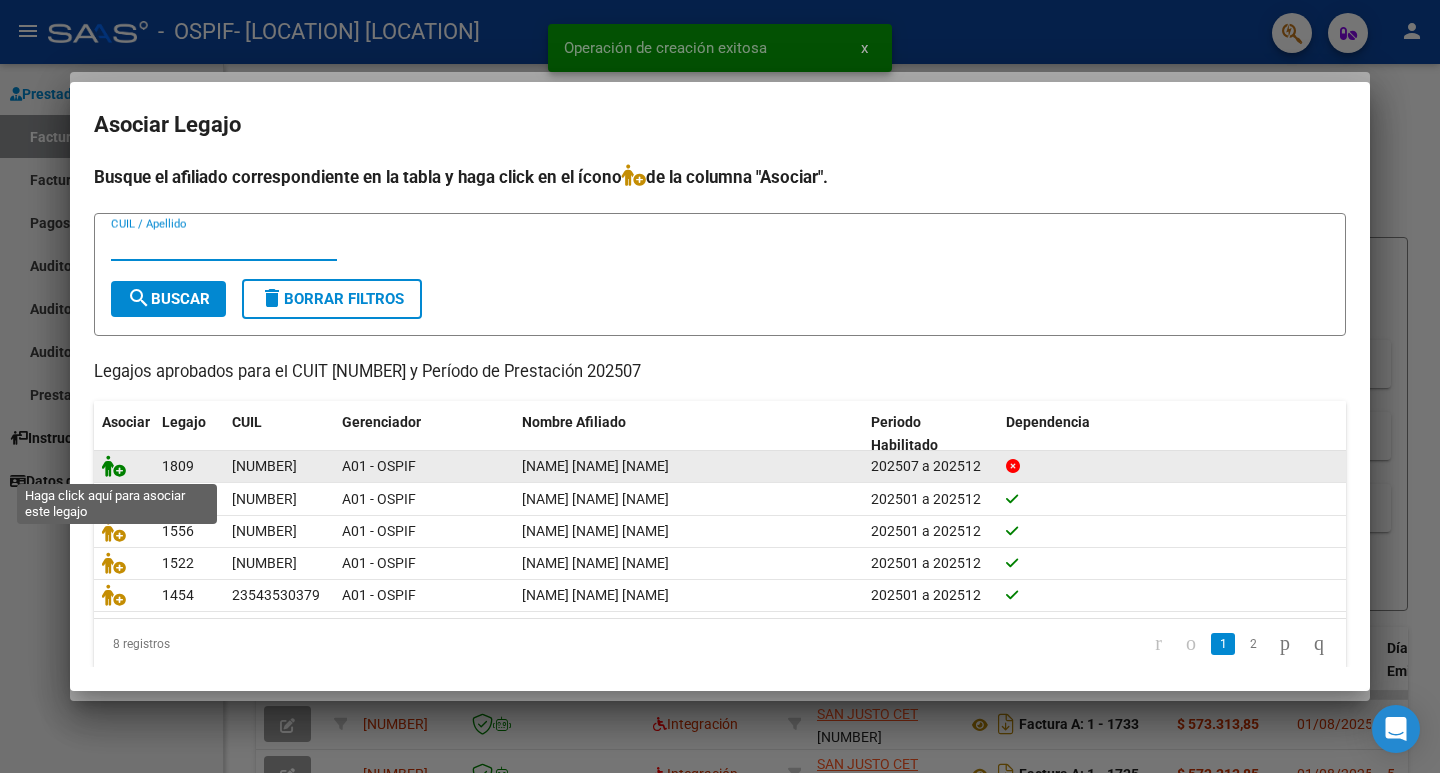 click 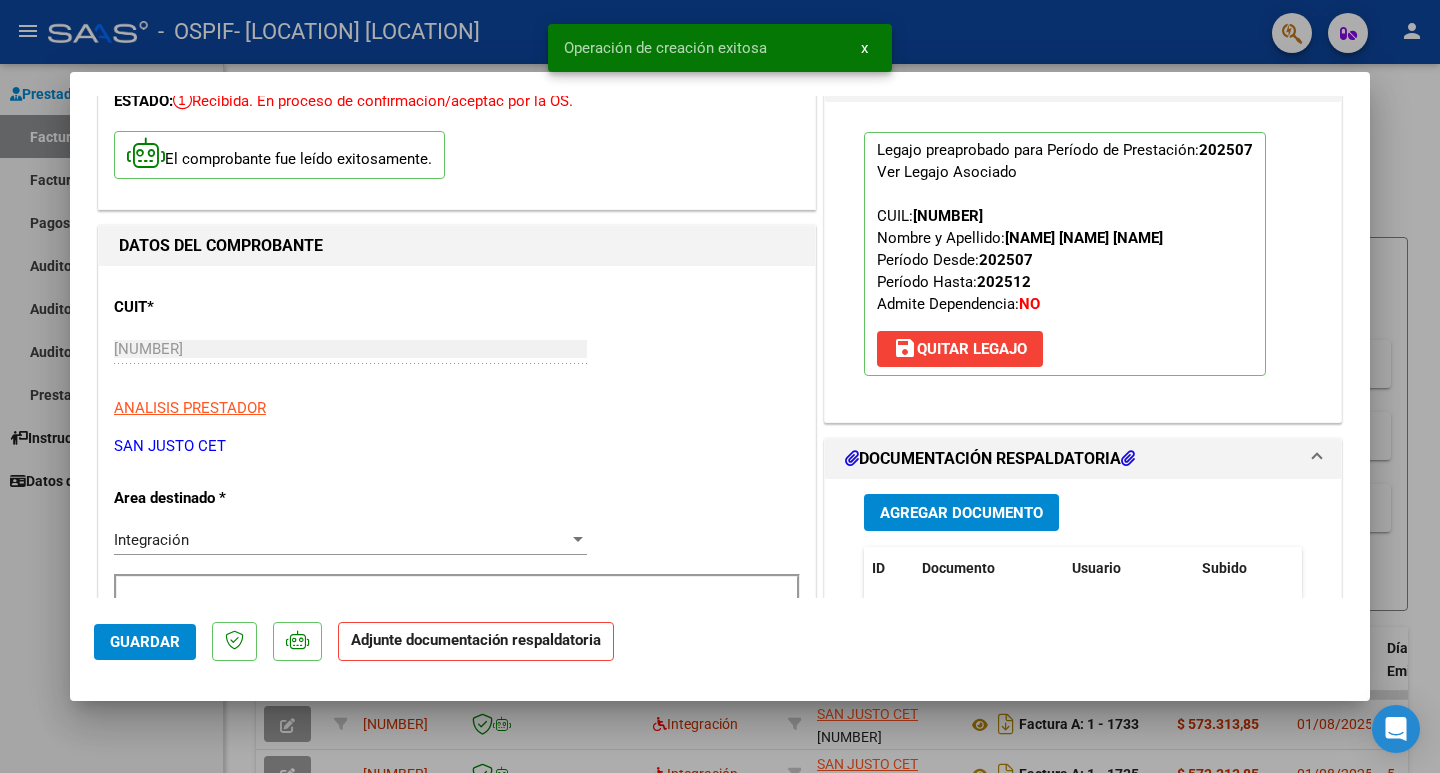 scroll, scrollTop: 300, scrollLeft: 0, axis: vertical 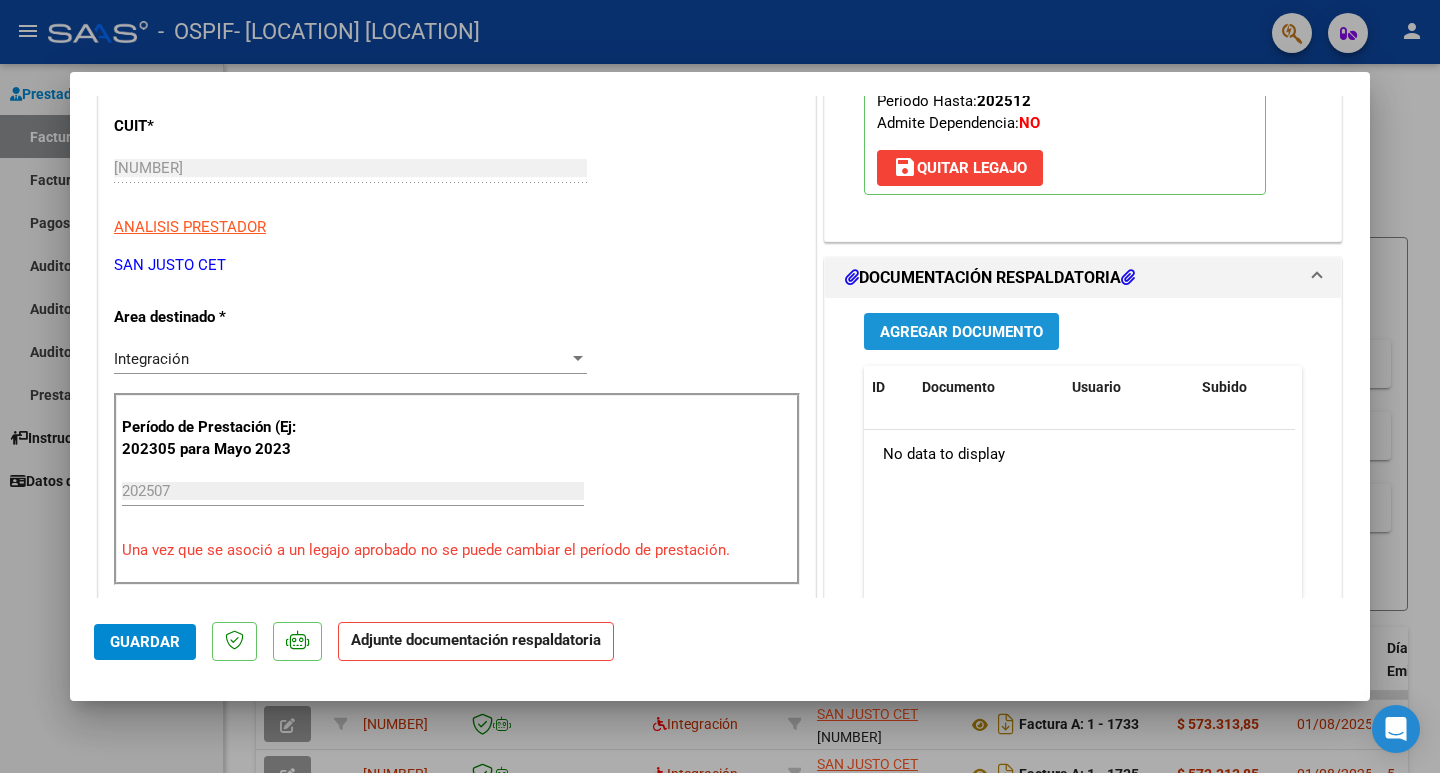 click on "Agregar Documento" at bounding box center [961, 332] 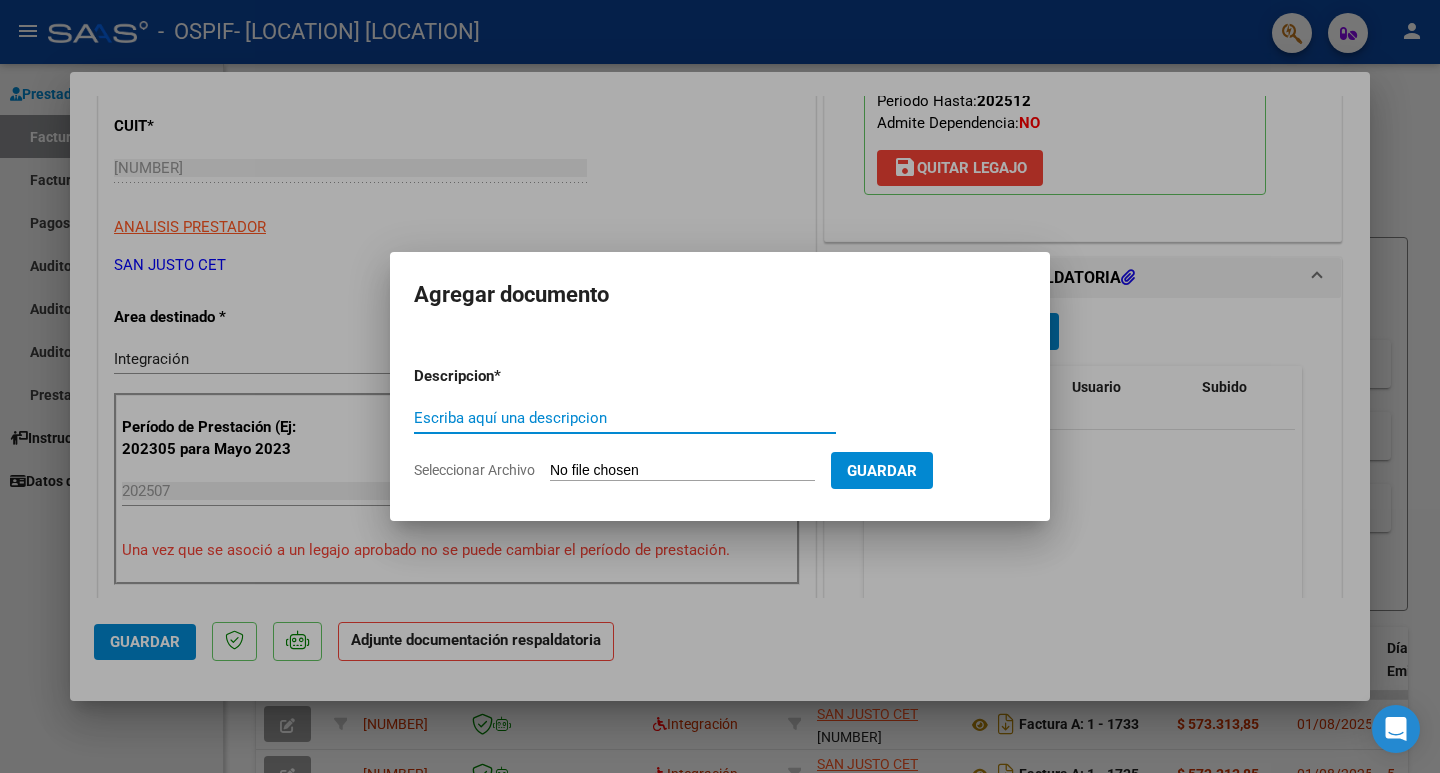 click on "Seleccionar Archivo" at bounding box center [682, 471] 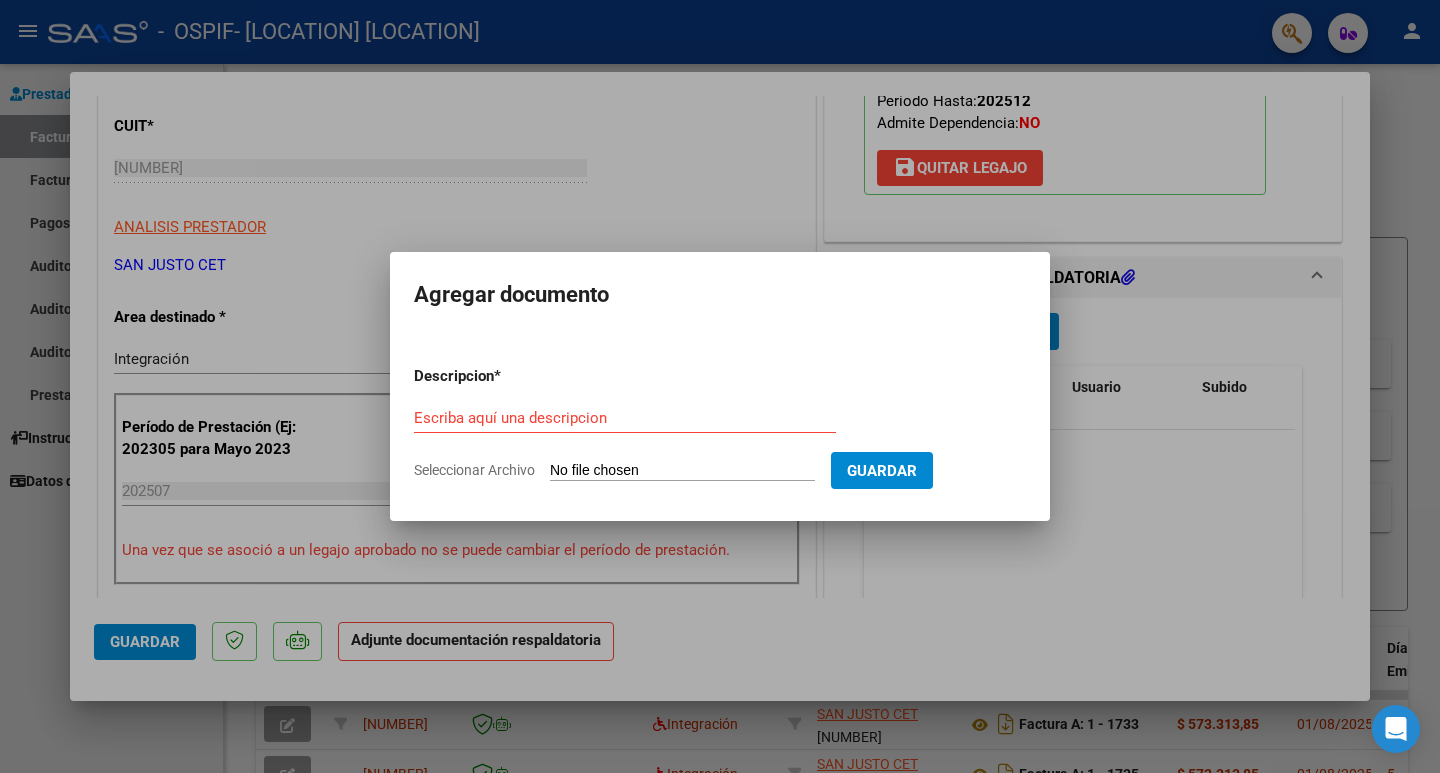 type on "C:\fakepath\AUT 2025 CET JS - [NAME] [NAME] - OSPIF.pdf" 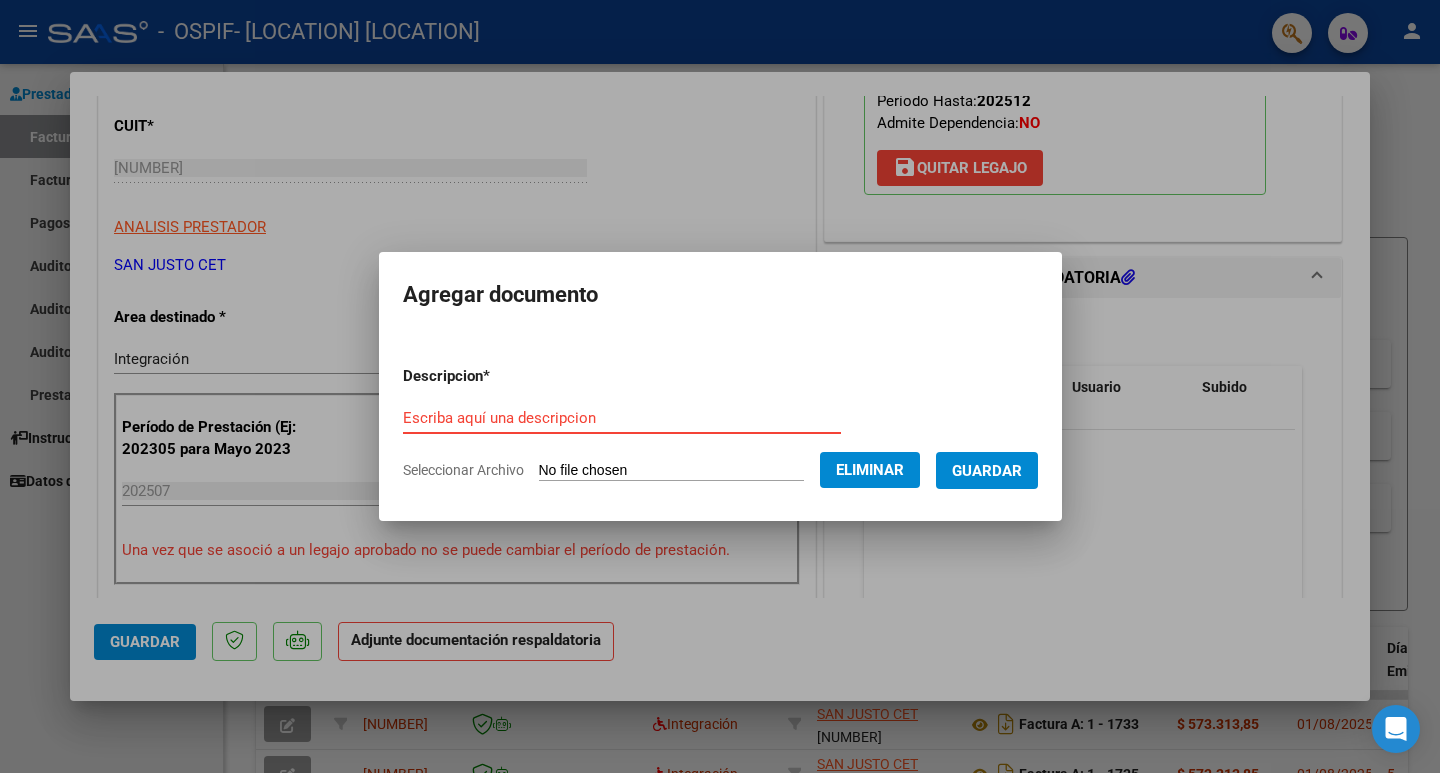 click on "Escriba aquí una descripcion" at bounding box center [622, 418] 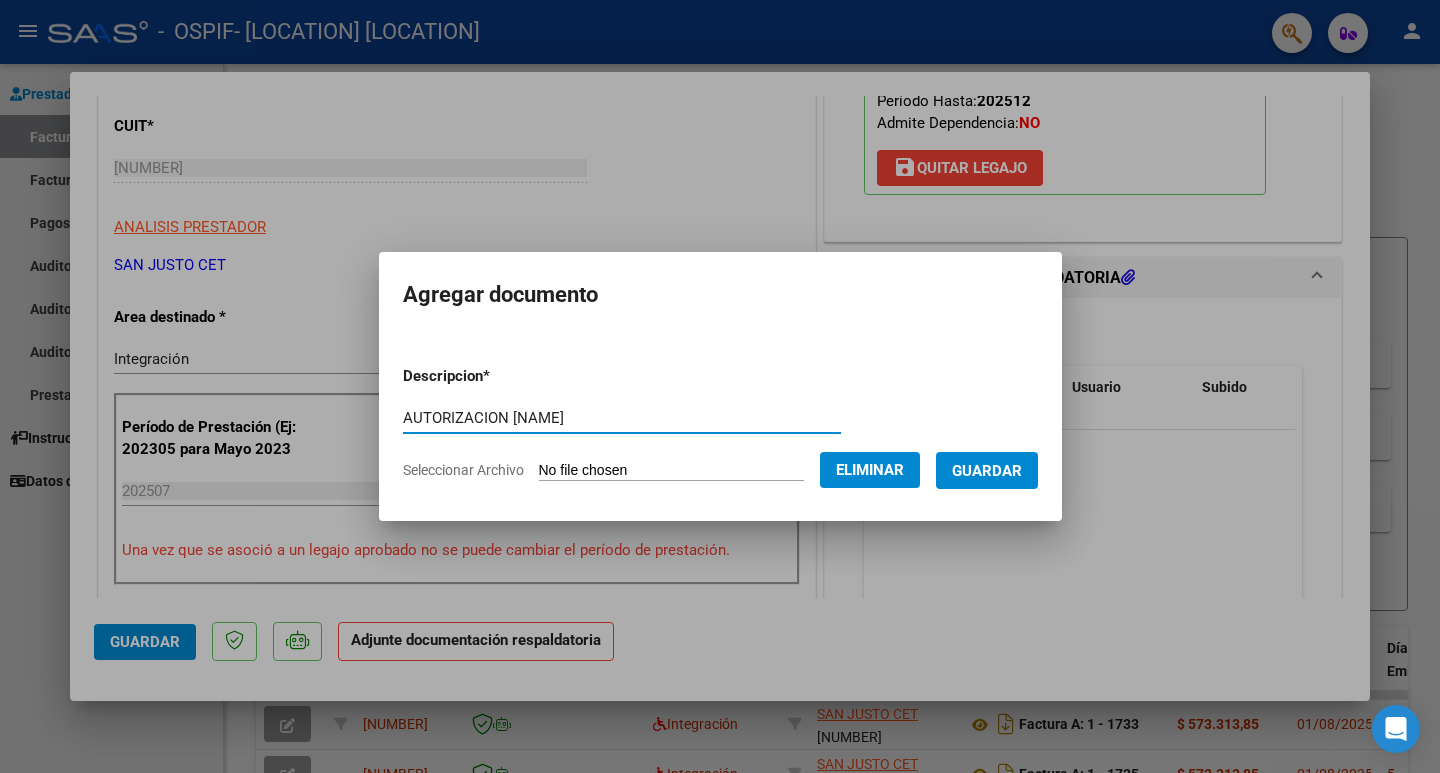 type on "AUTORIZACION [NAME]" 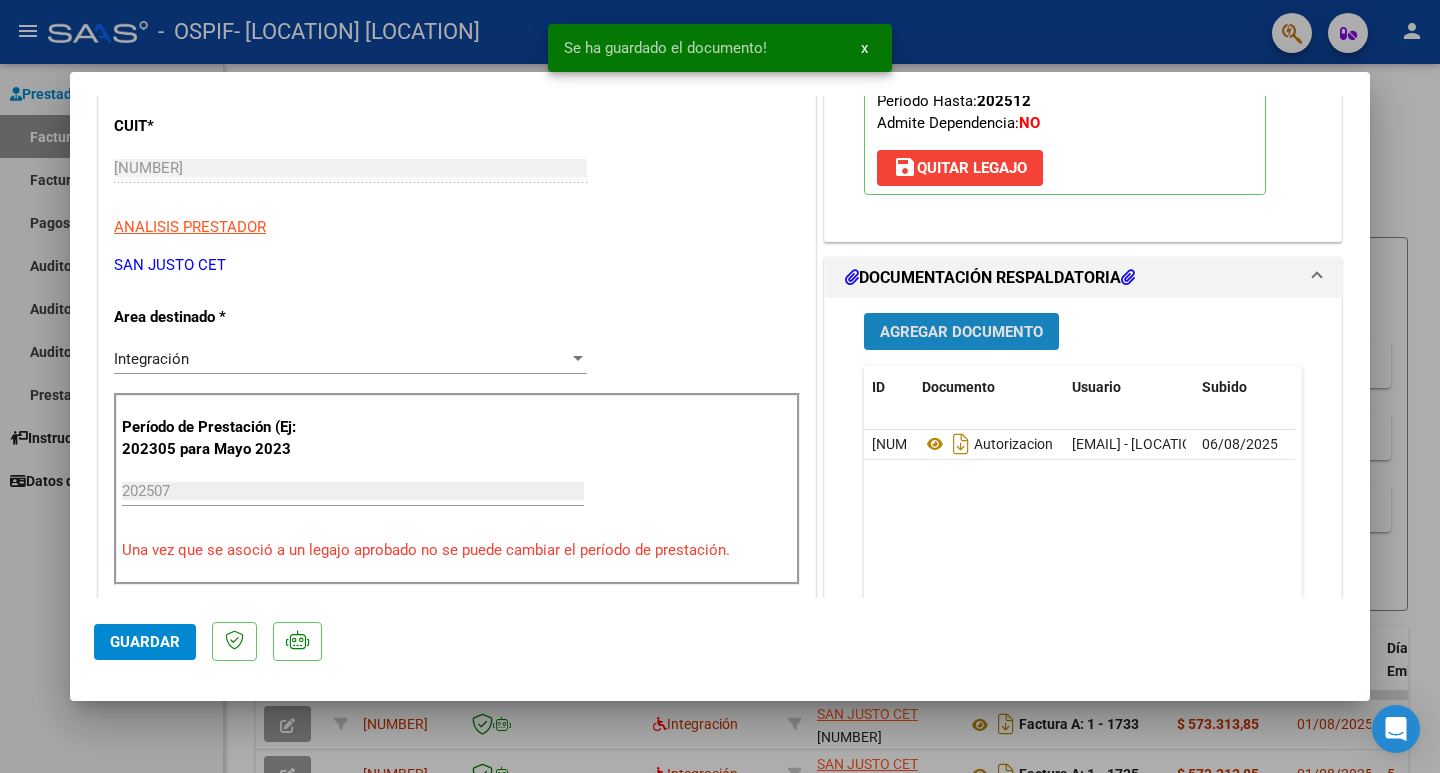 click on "Agregar Documento" at bounding box center (961, 331) 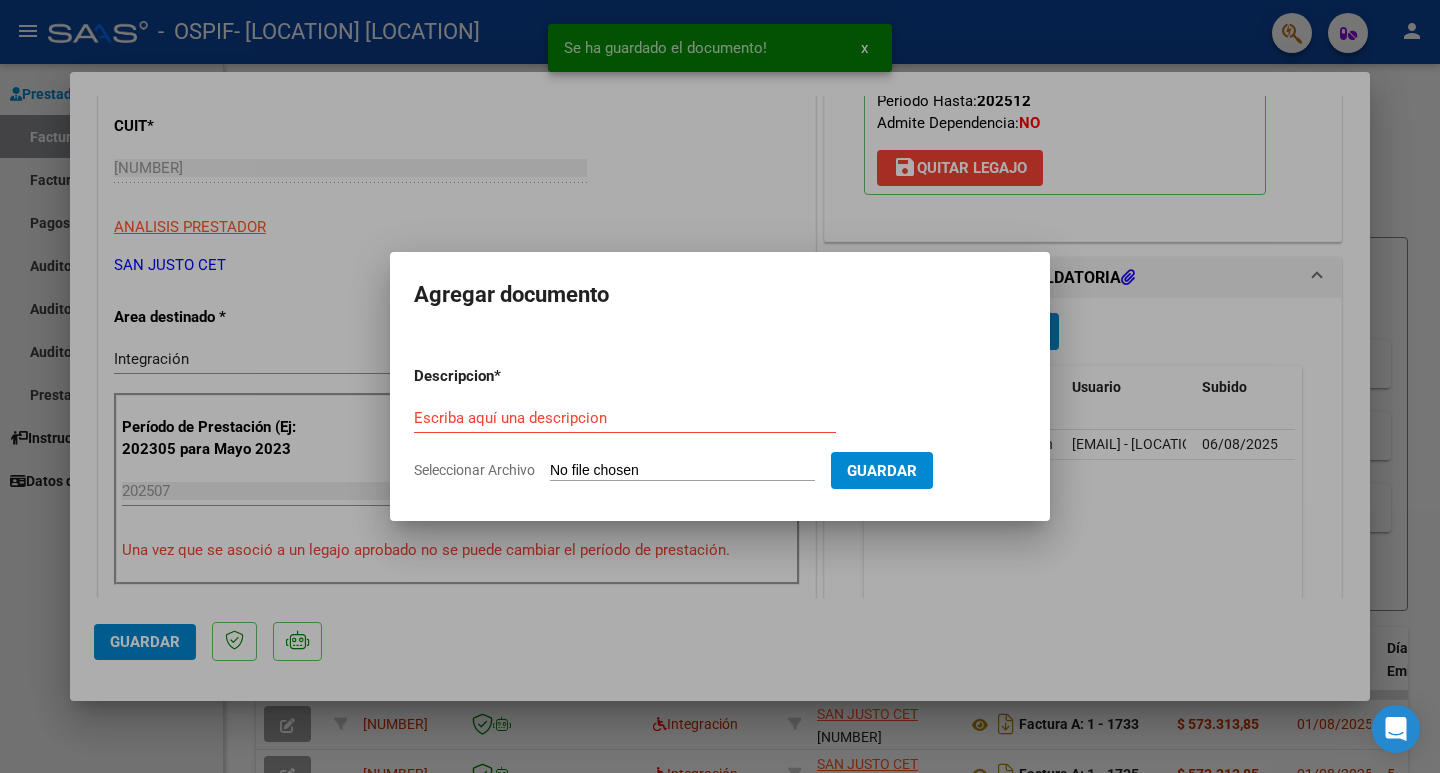 click on "Seleccionar Archivo" at bounding box center (682, 471) 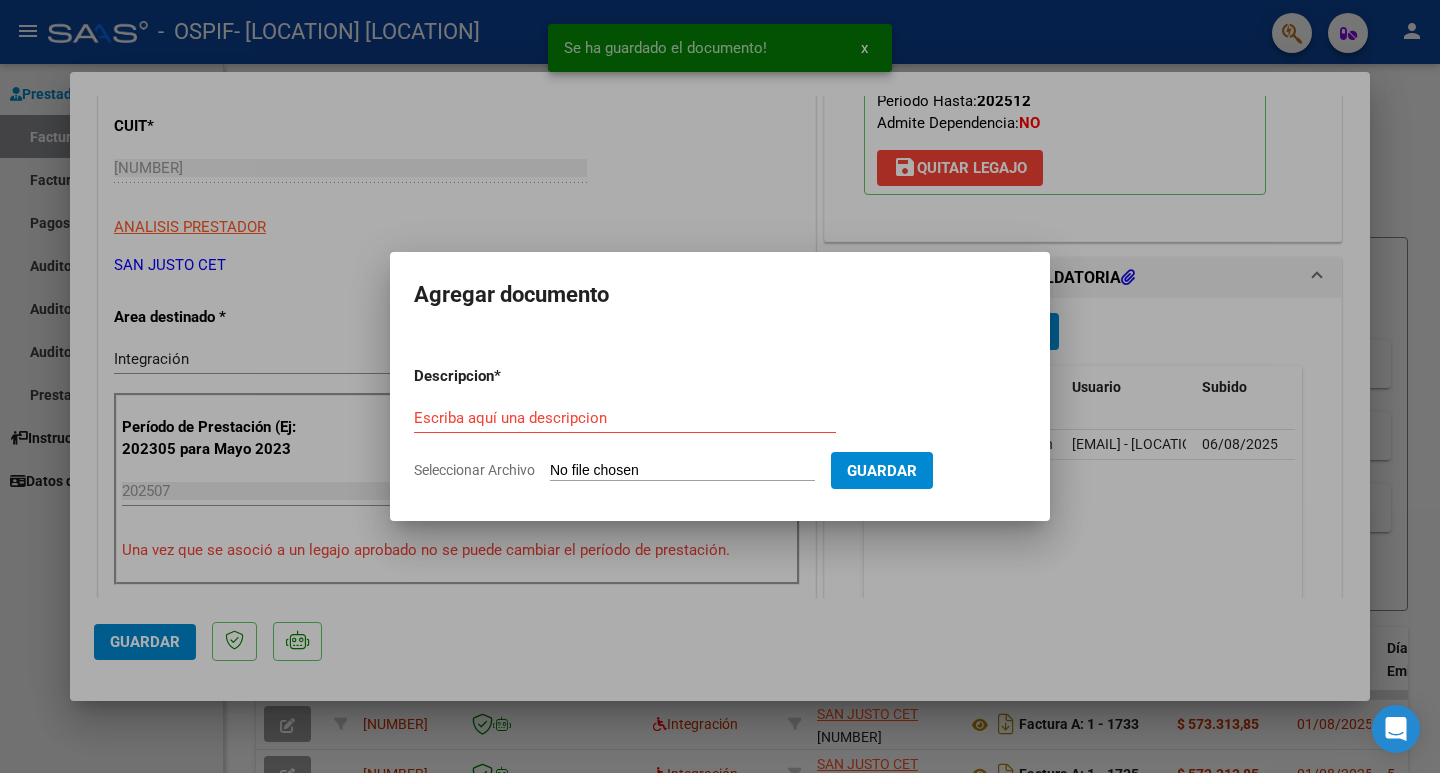 type on "C:\fakepath\CAE FC 1739.pdf" 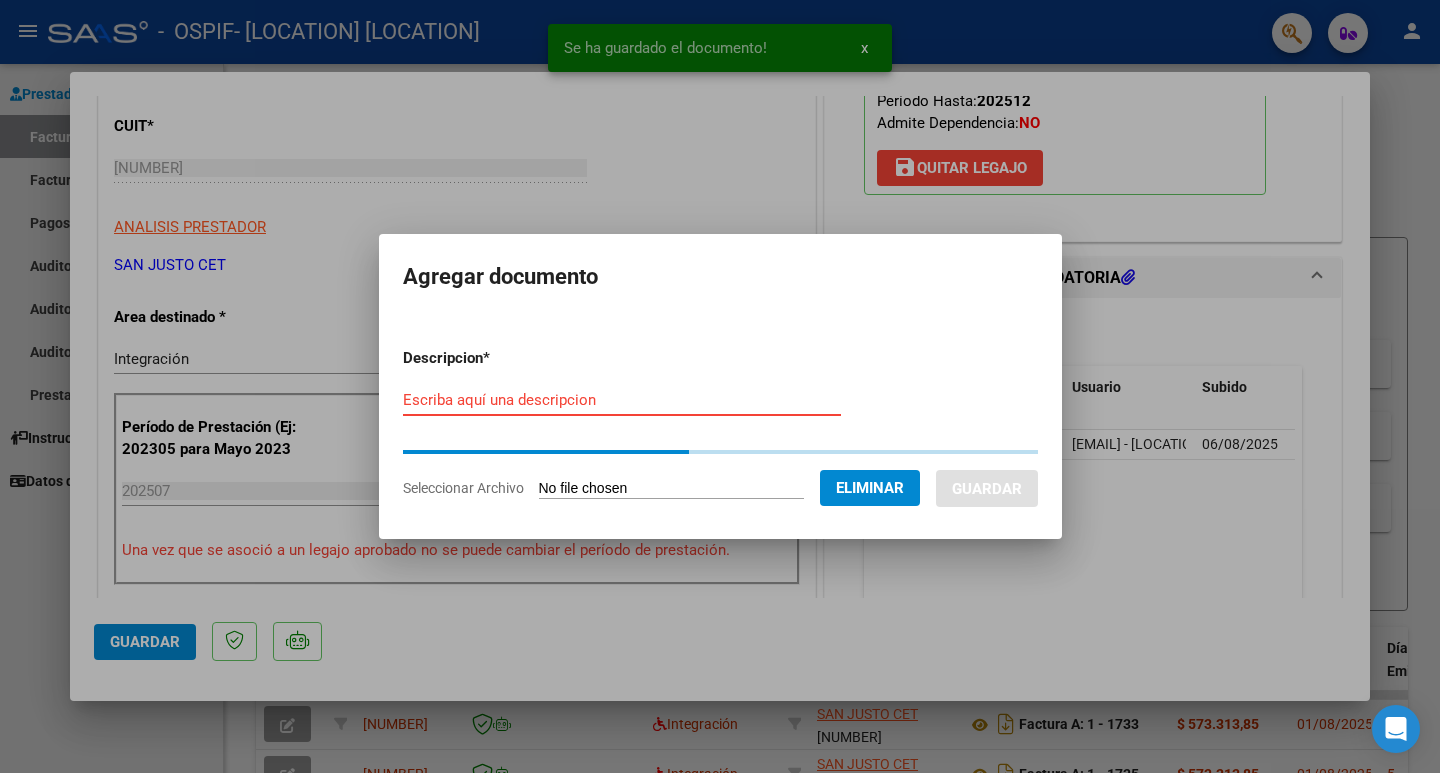 click on "Escriba aquí una descripcion" at bounding box center [622, 400] 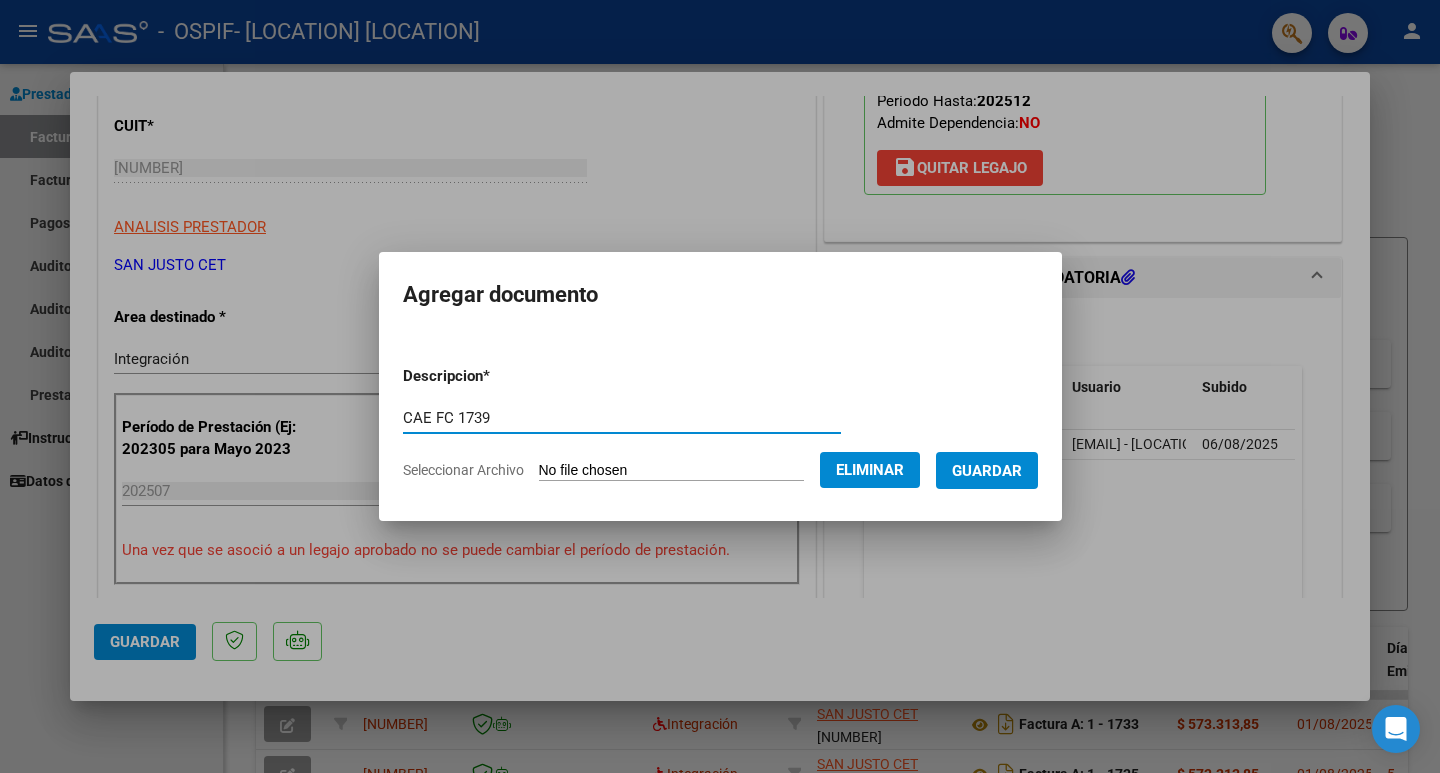type on "CAE FC 1739" 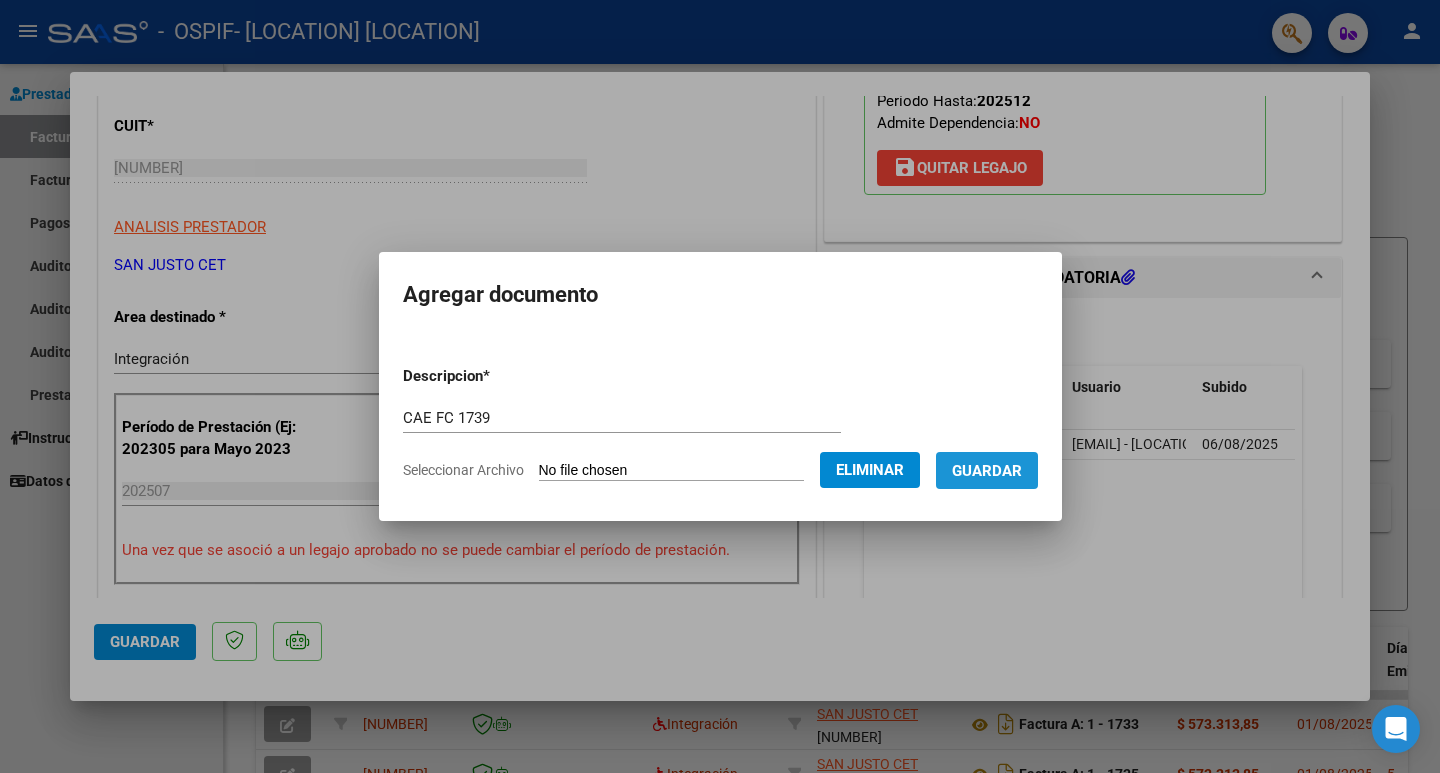 click on "Guardar" at bounding box center (987, 470) 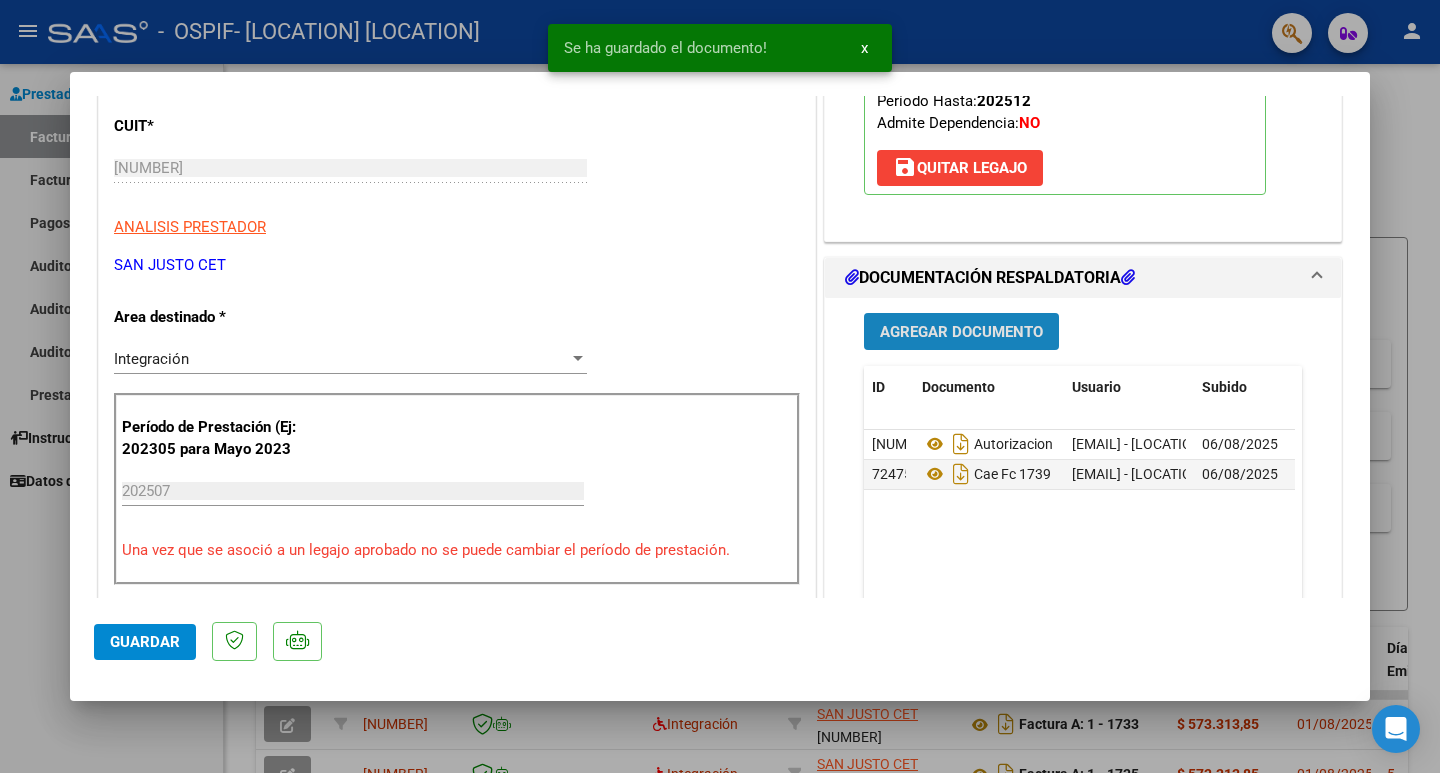 click on "Agregar Documento" at bounding box center [961, 332] 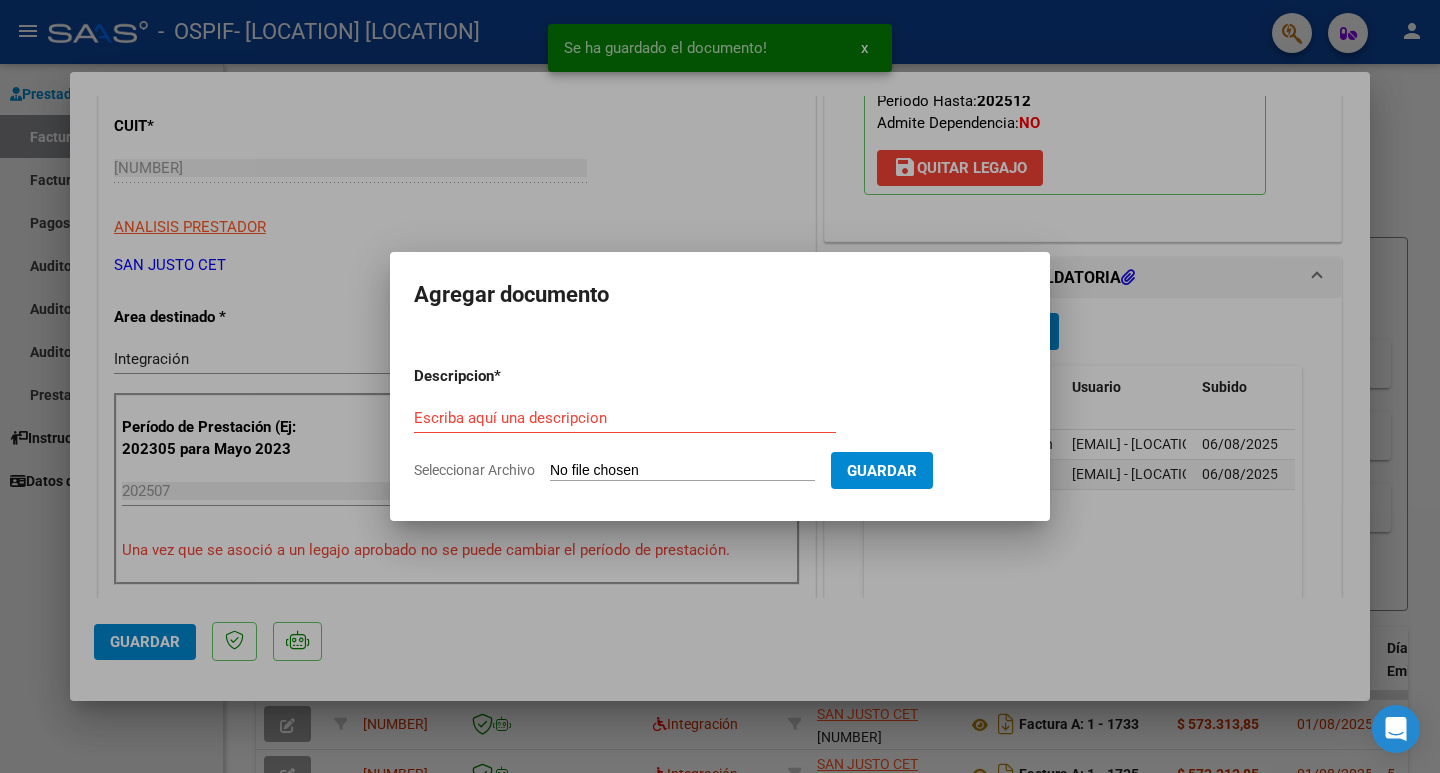 click on "Seleccionar Archivo" at bounding box center [682, 471] 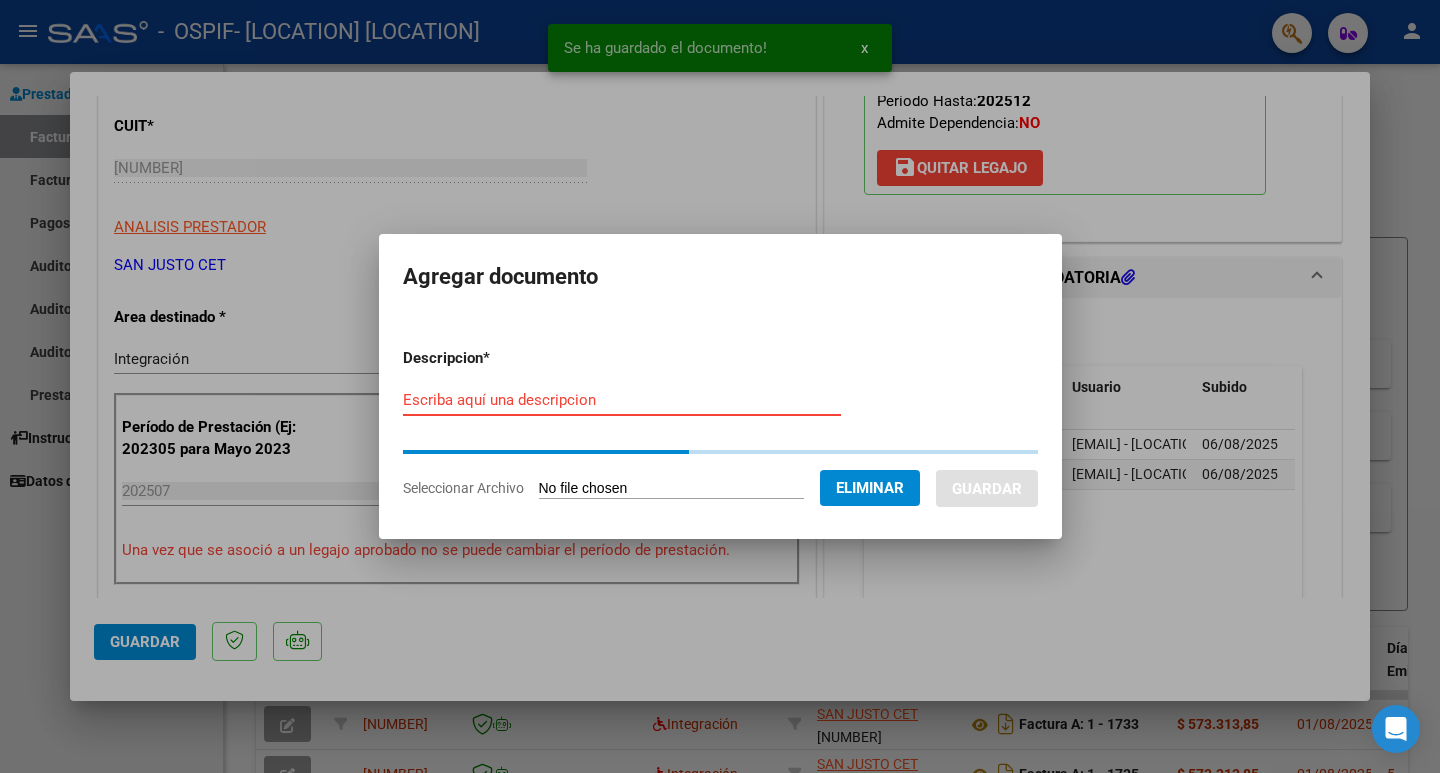 click on "Escriba aquí una descripcion" at bounding box center [622, 400] 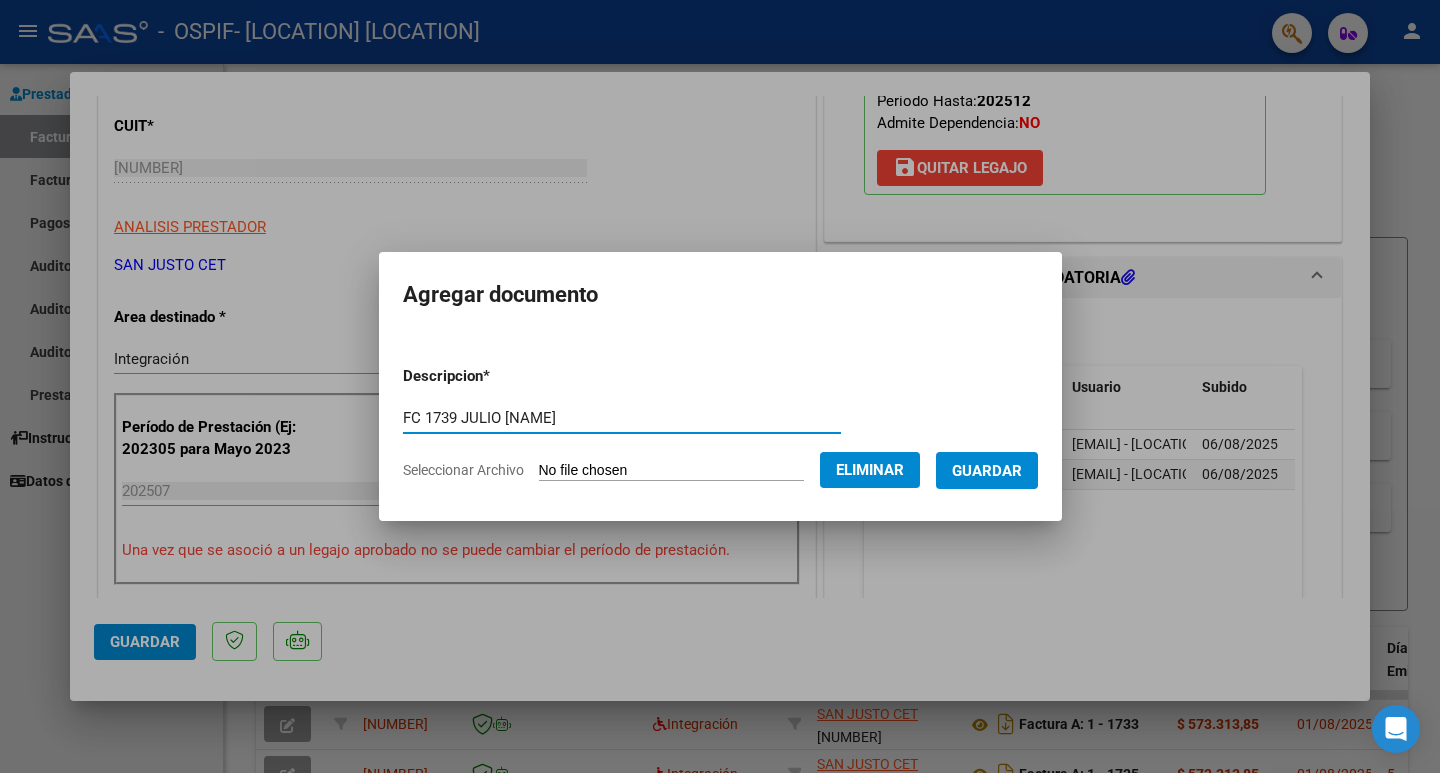 type on "FC 1739 JULIO [NAME]" 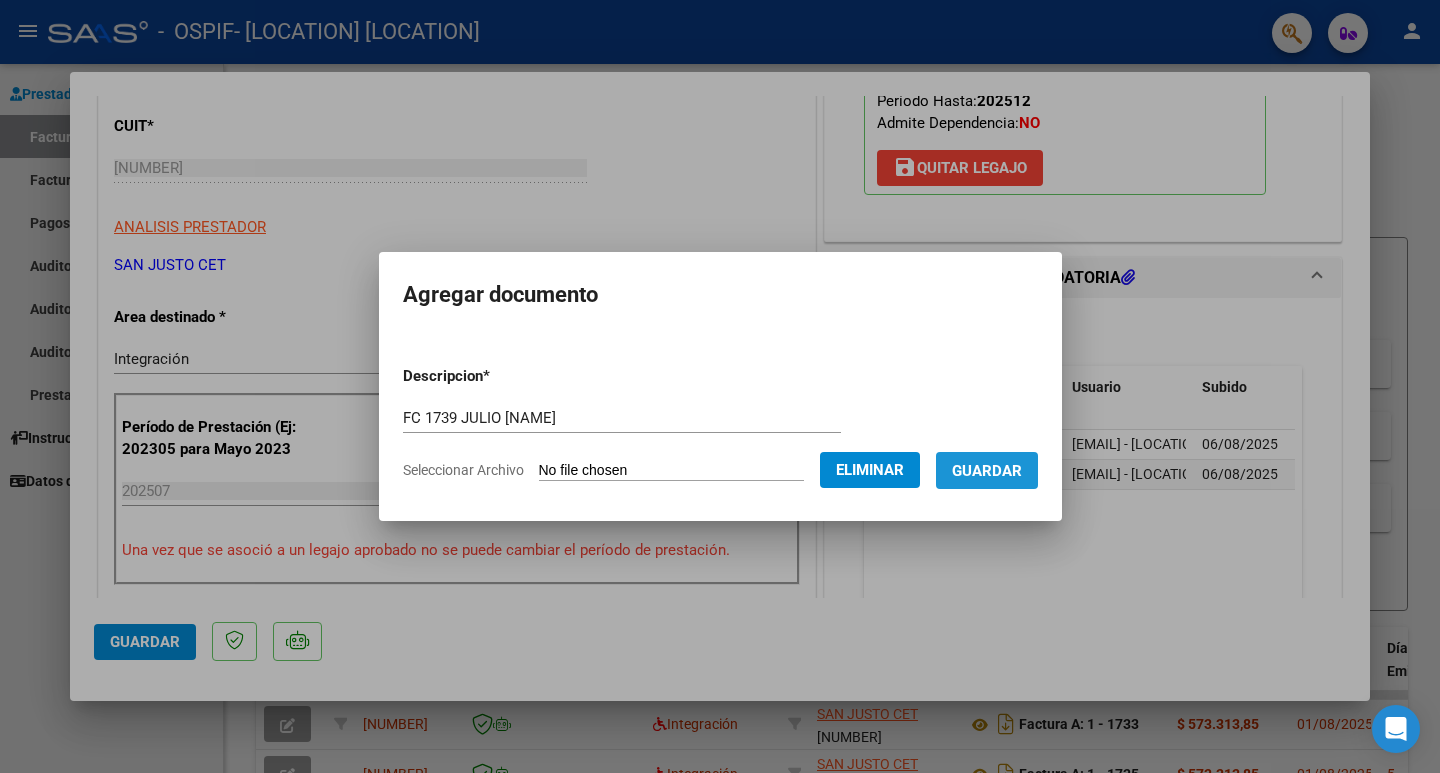 click on "Guardar" at bounding box center (987, 471) 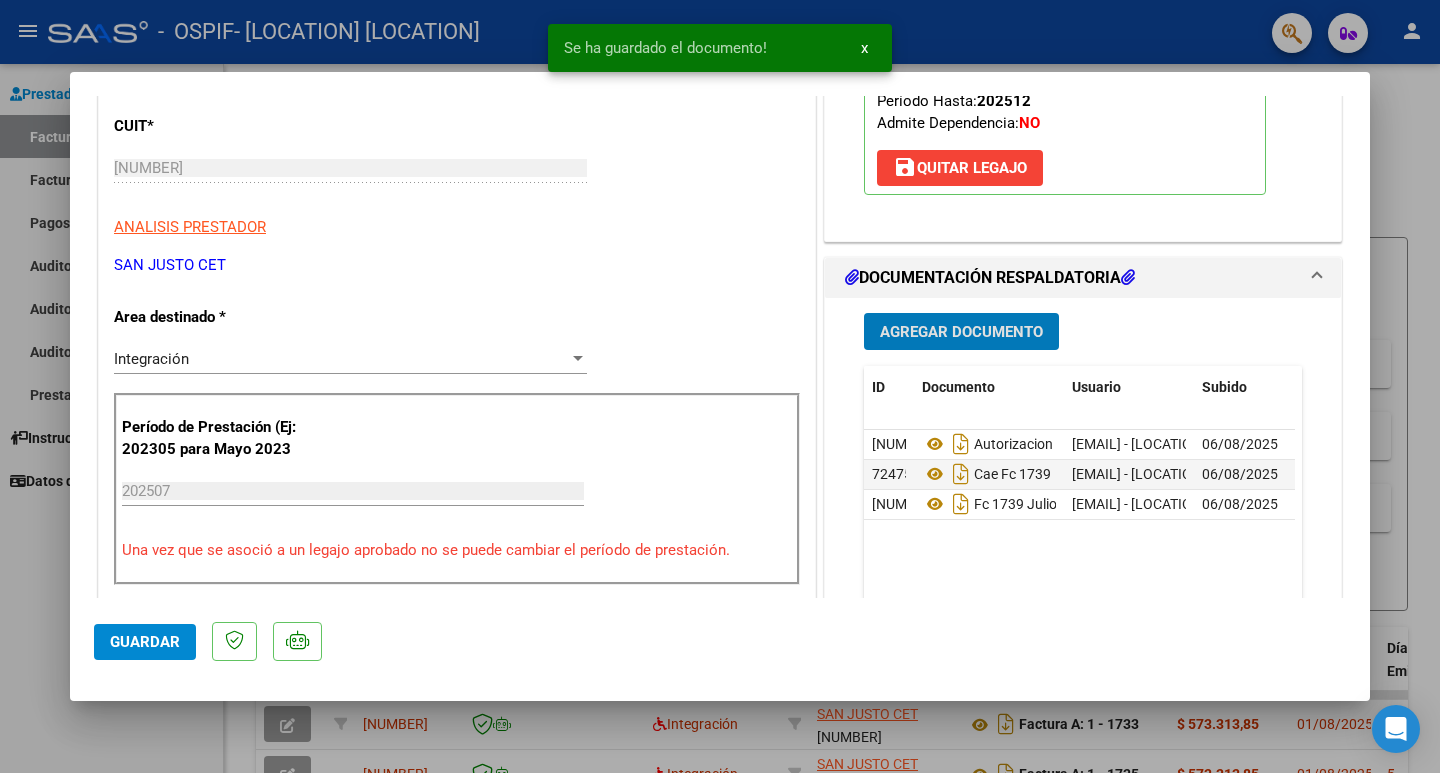 click on "Agregar Documento" at bounding box center (961, 332) 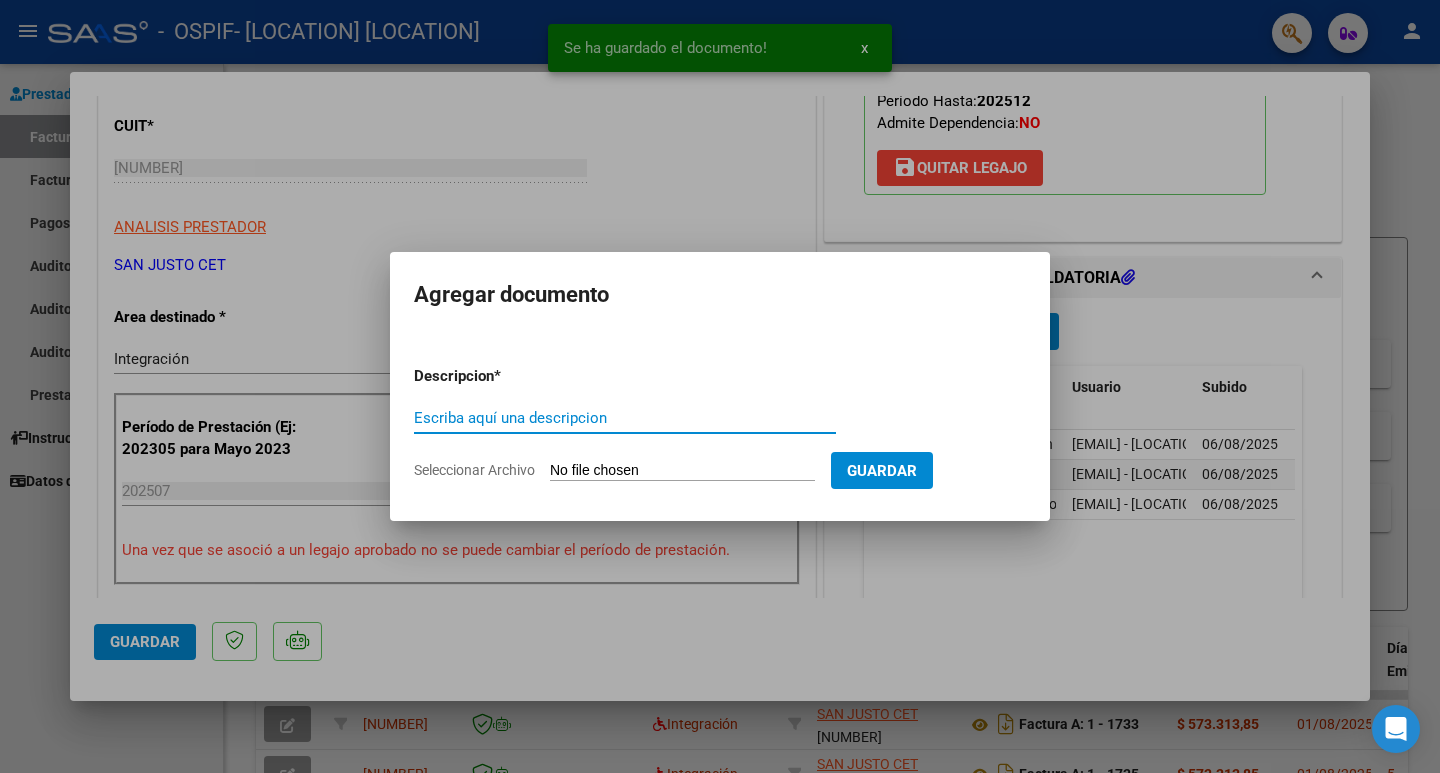 click on "Seleccionar Archivo" at bounding box center (682, 471) 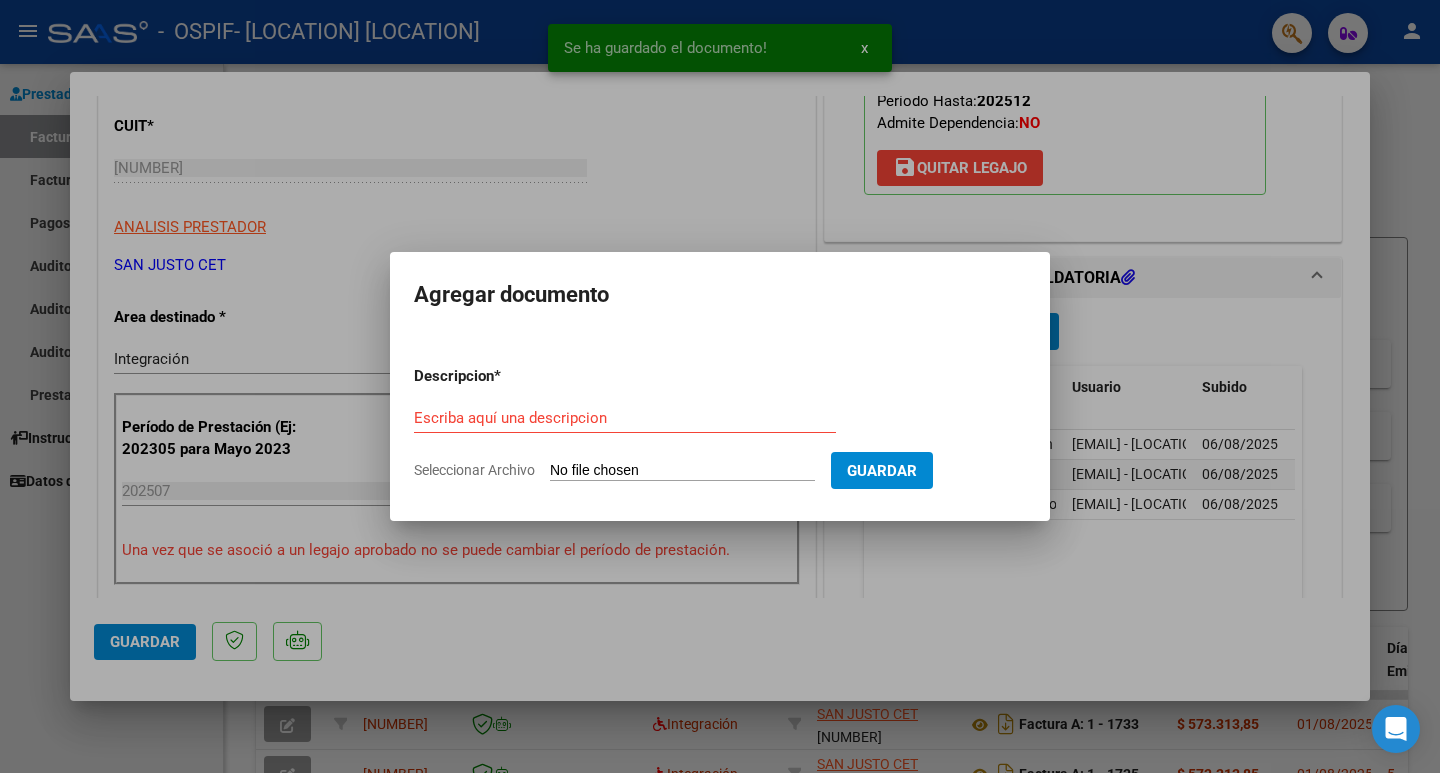 type on "C:\fakepath\JULIO ASIST - [NAME] [NAME] (OSPIF).PDF" 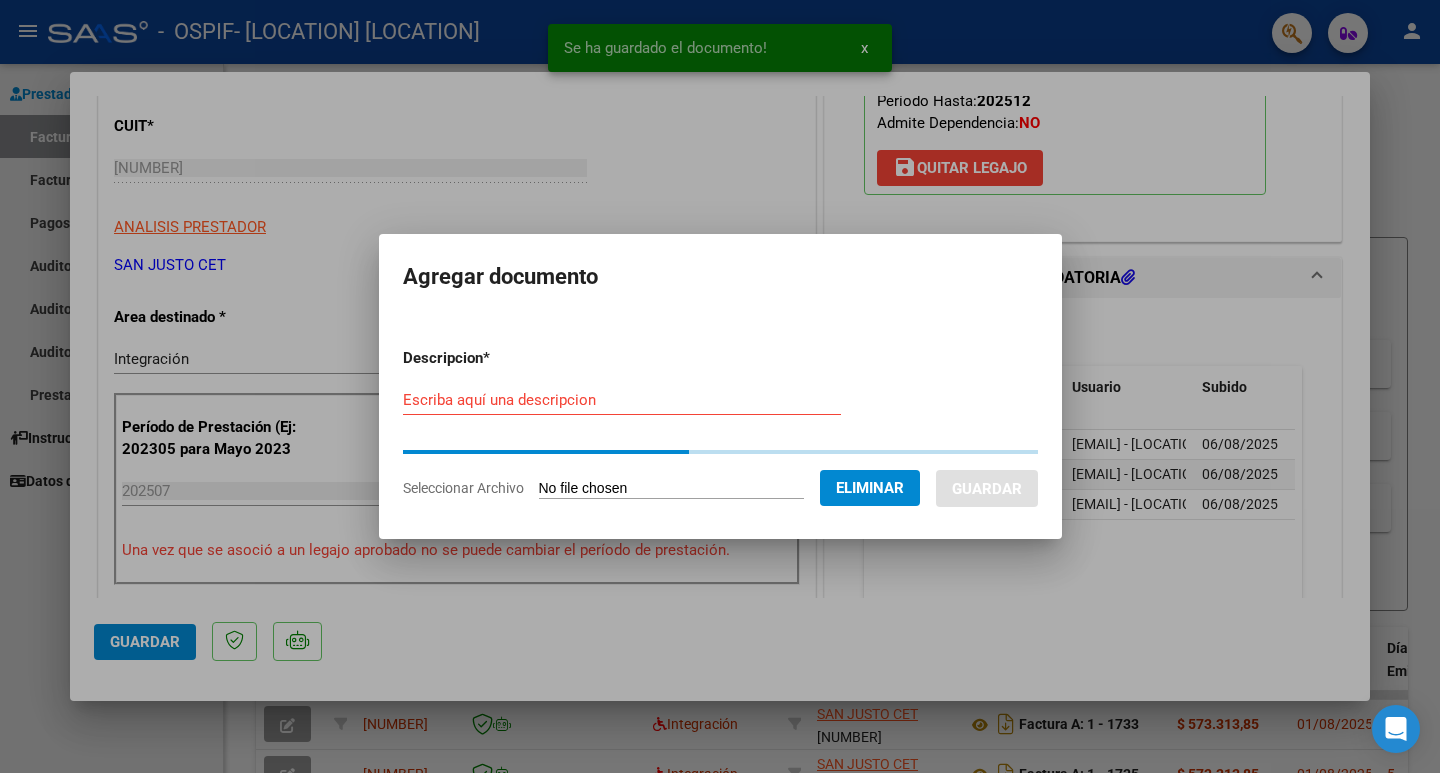 click on "Escriba aquí una descripcion" at bounding box center (622, 400) 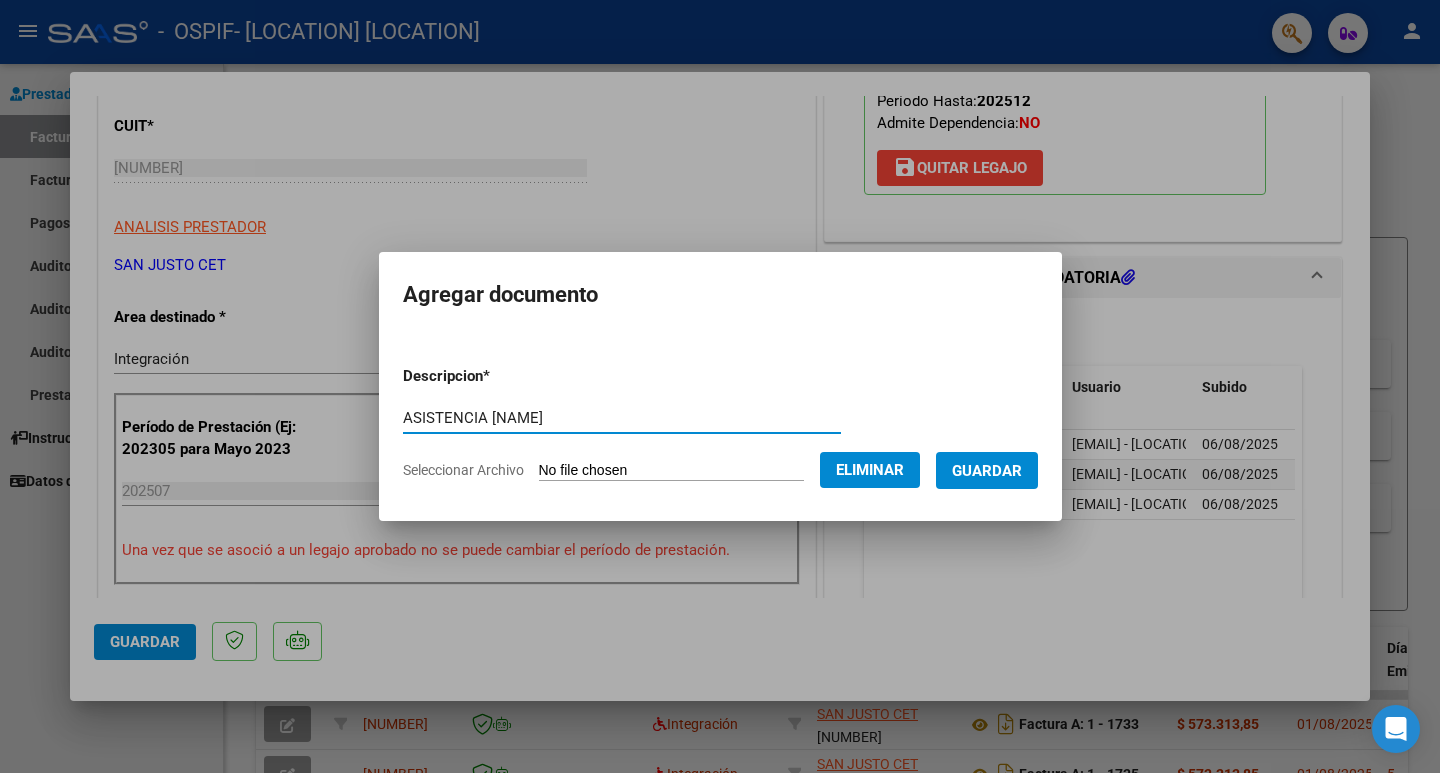click on "ASISTENCIA [NAME]" at bounding box center (622, 418) 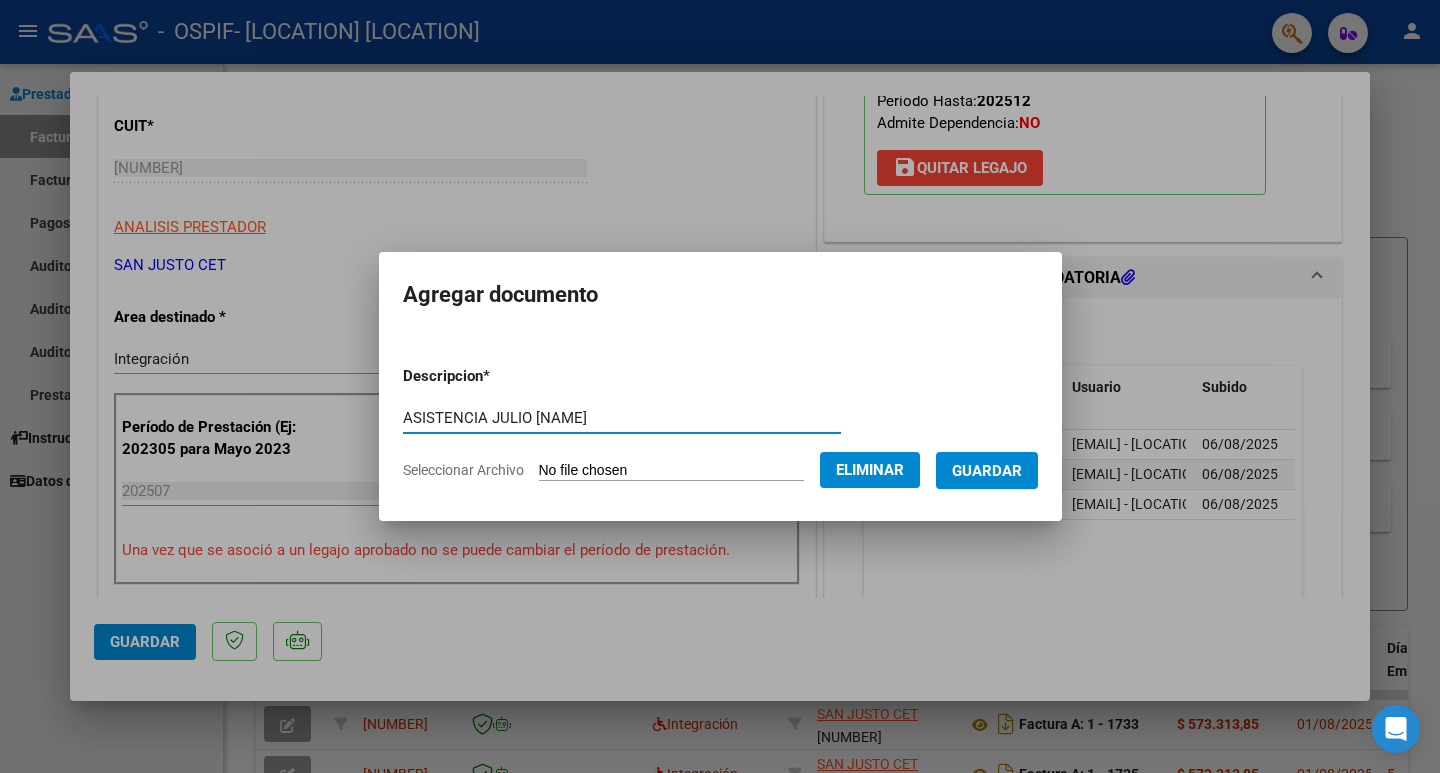 type on "ASISTENCIA JULIO [NAME]" 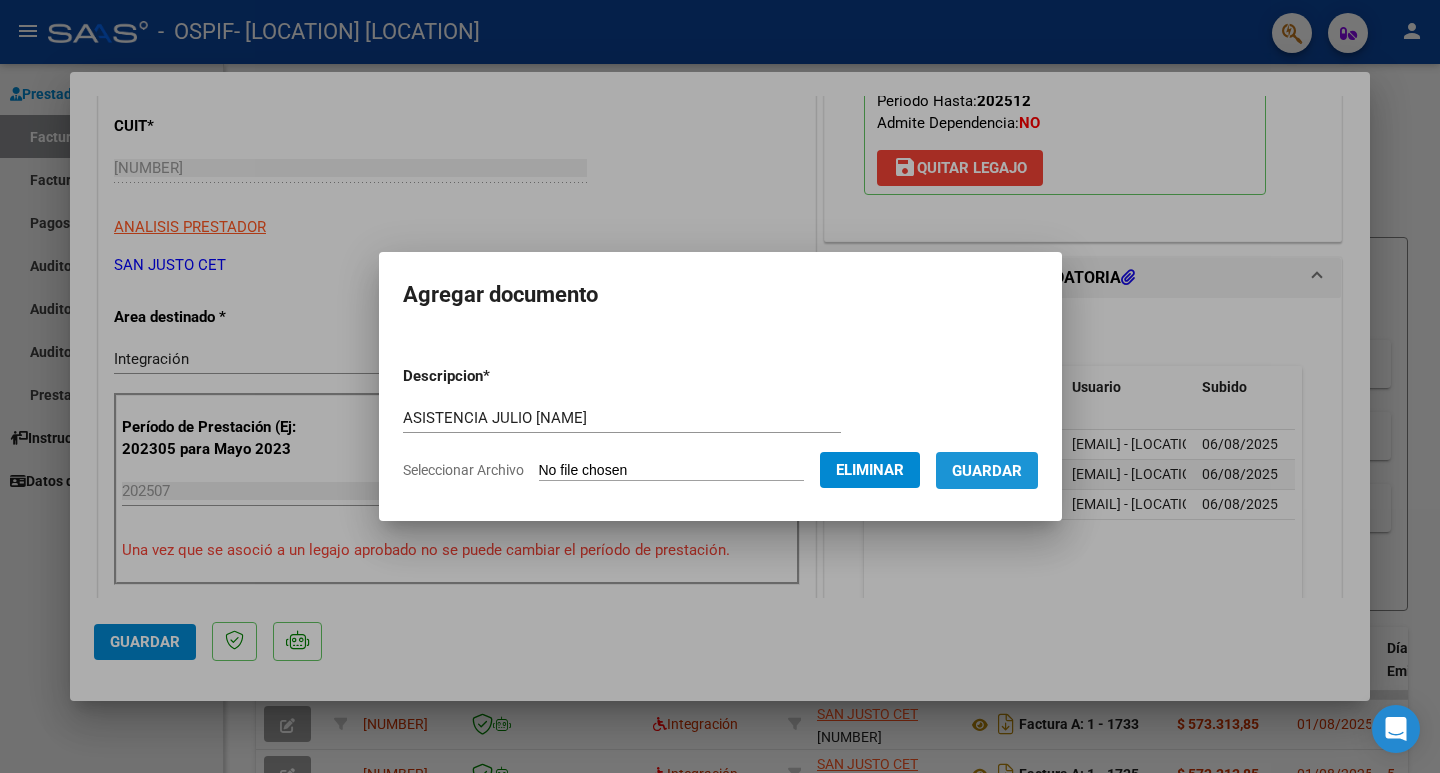 click on "Guardar" at bounding box center [987, 471] 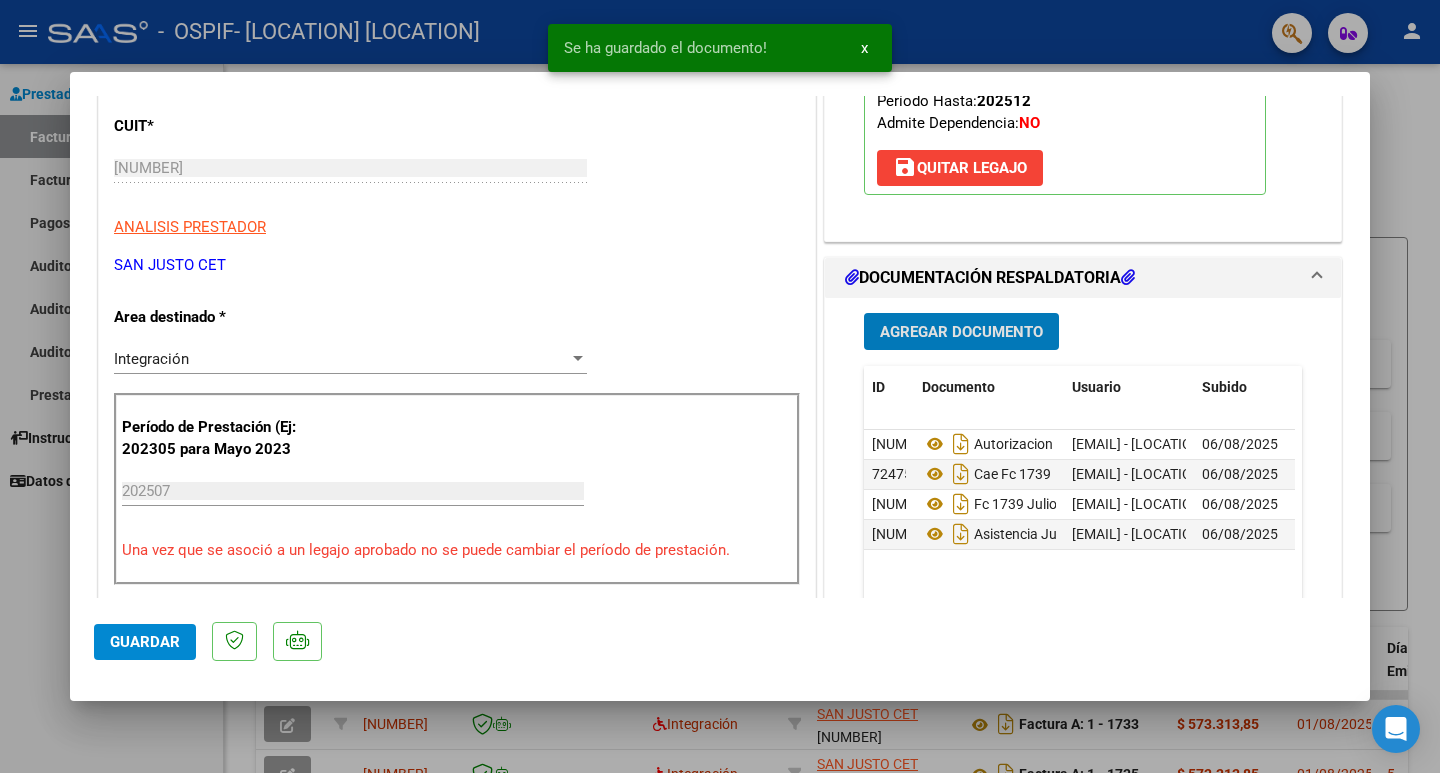 click on "Guardar" 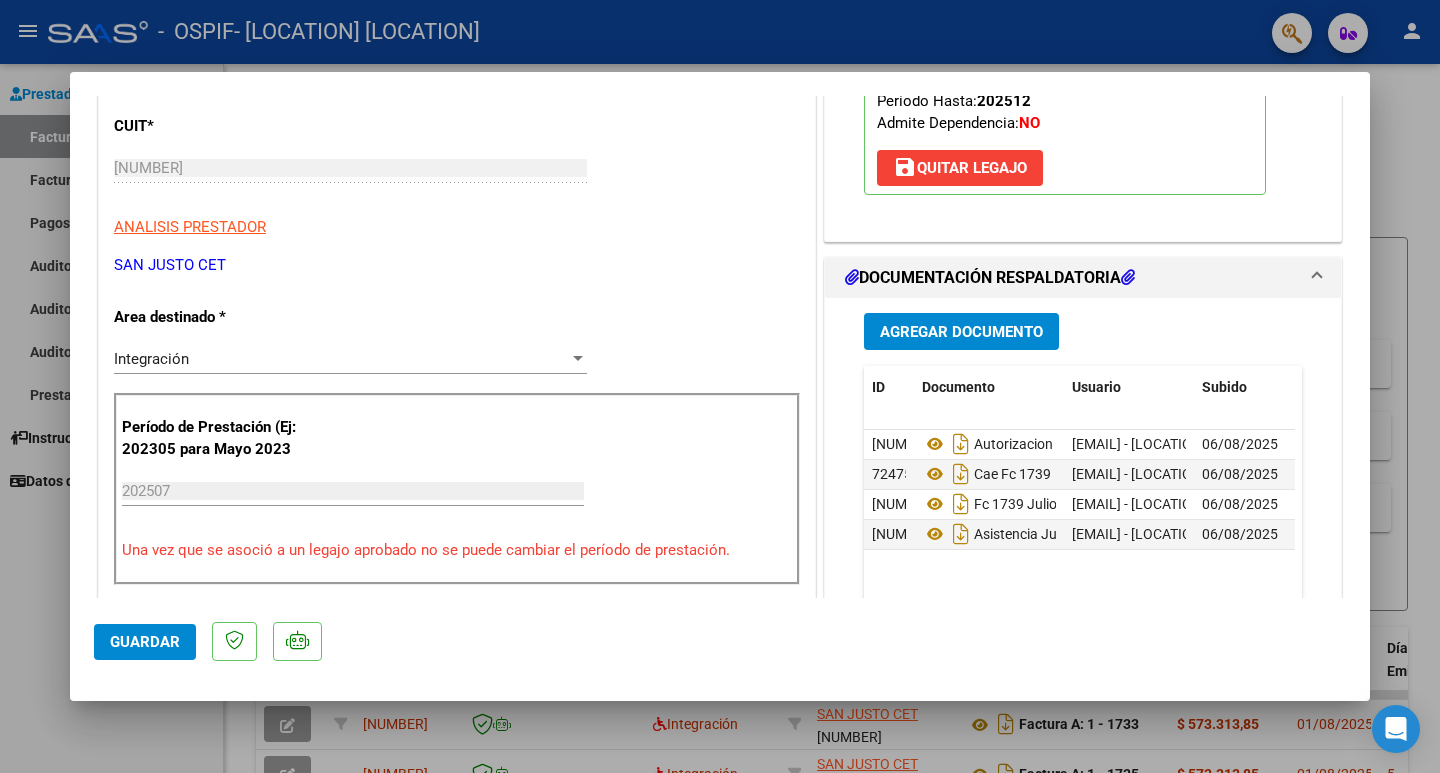 scroll, scrollTop: 0, scrollLeft: 0, axis: both 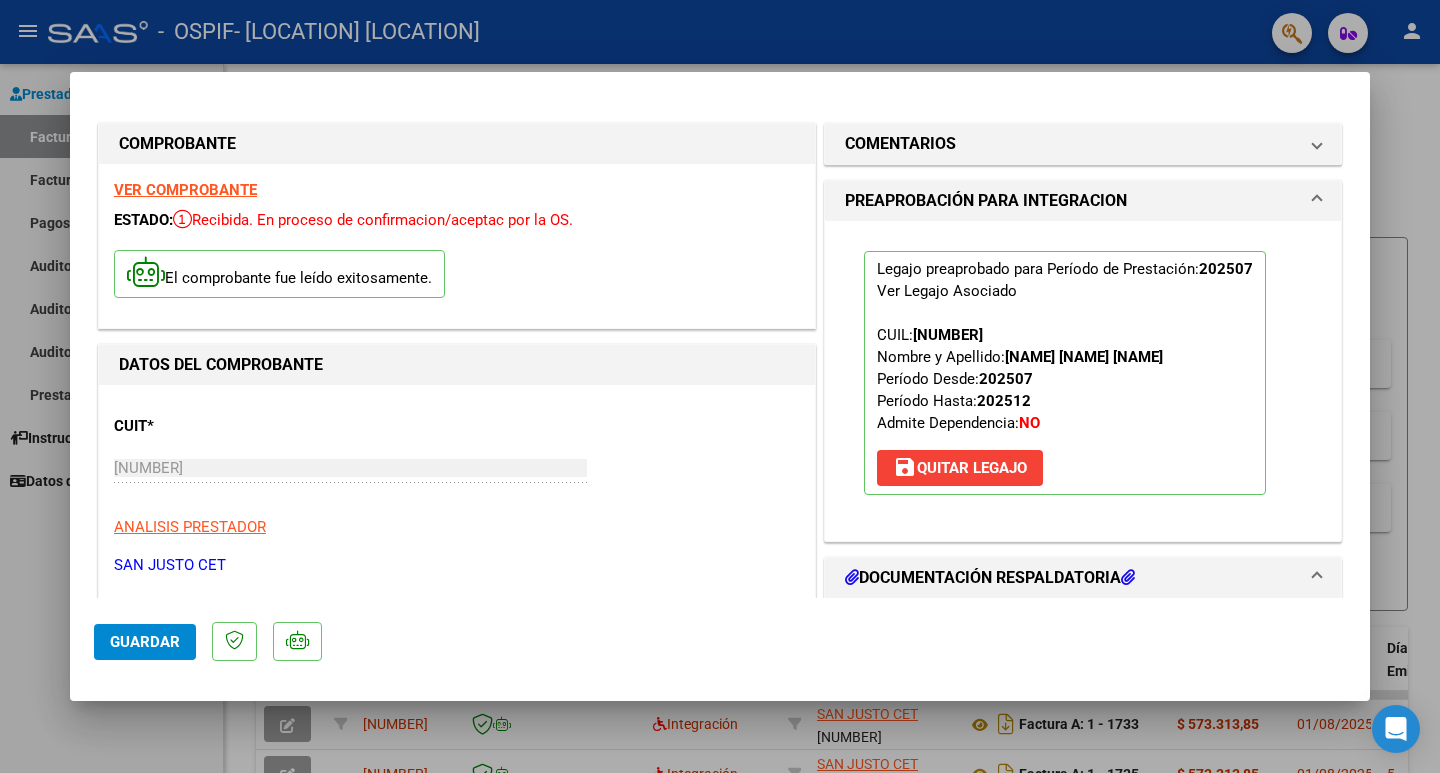 click on "Guardar" 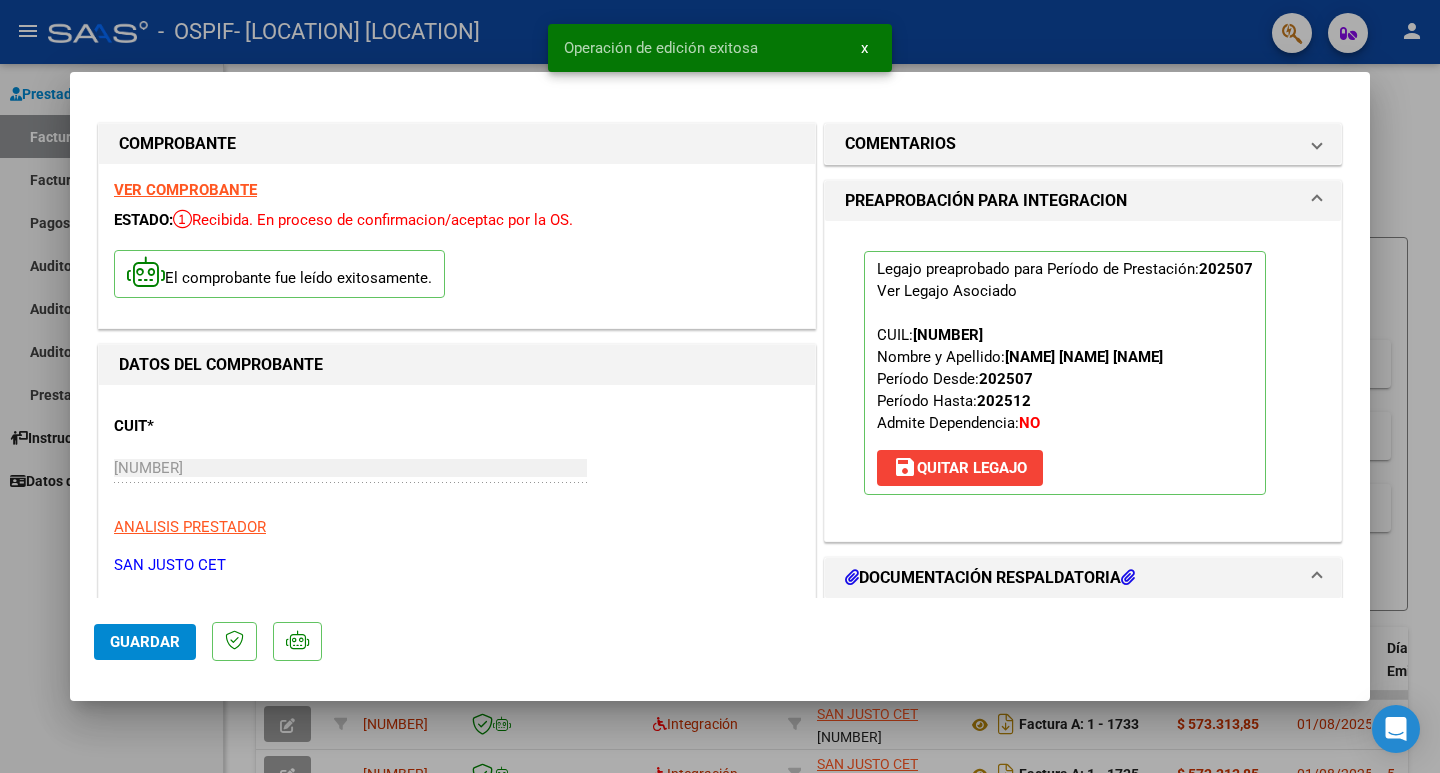 click at bounding box center [720, 386] 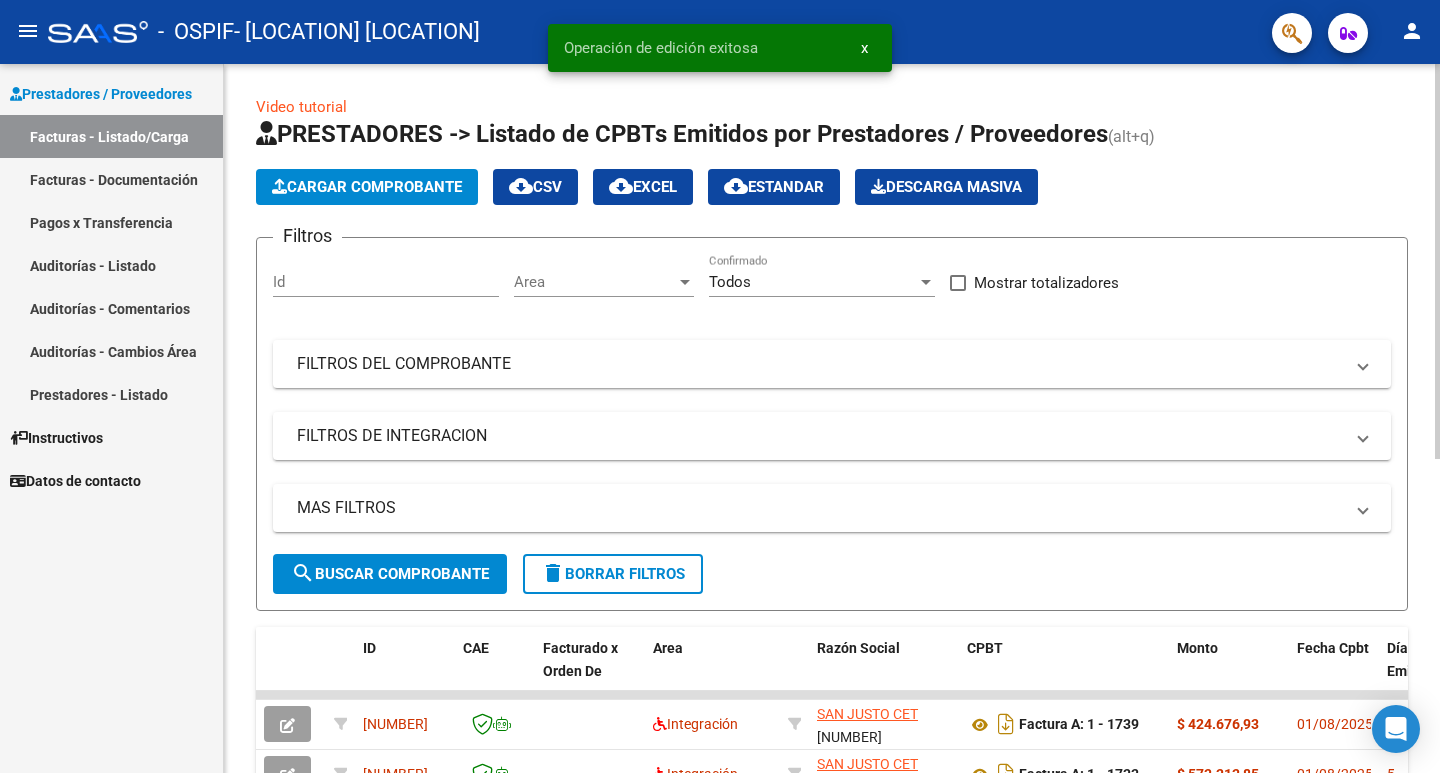 click on "Cargar Comprobante" 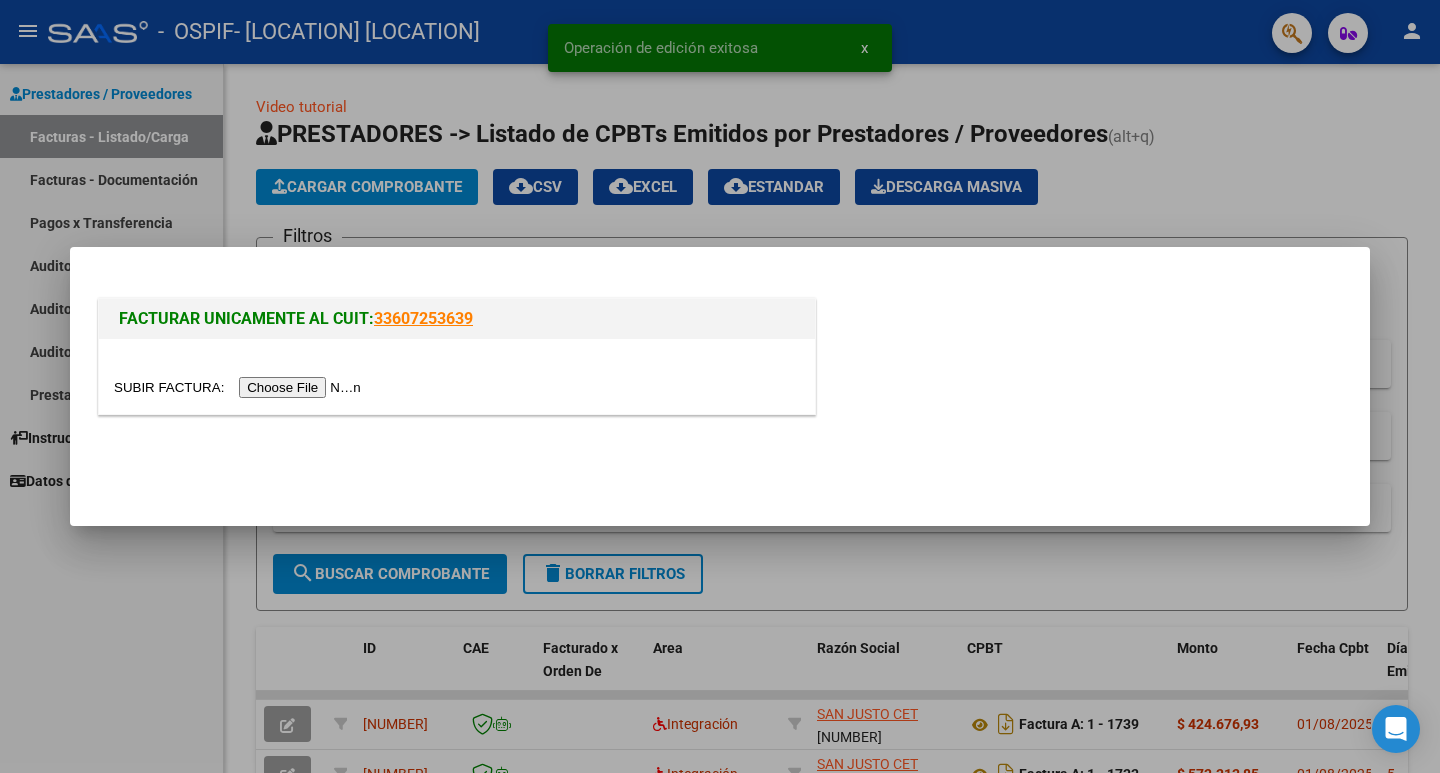 click at bounding box center [240, 387] 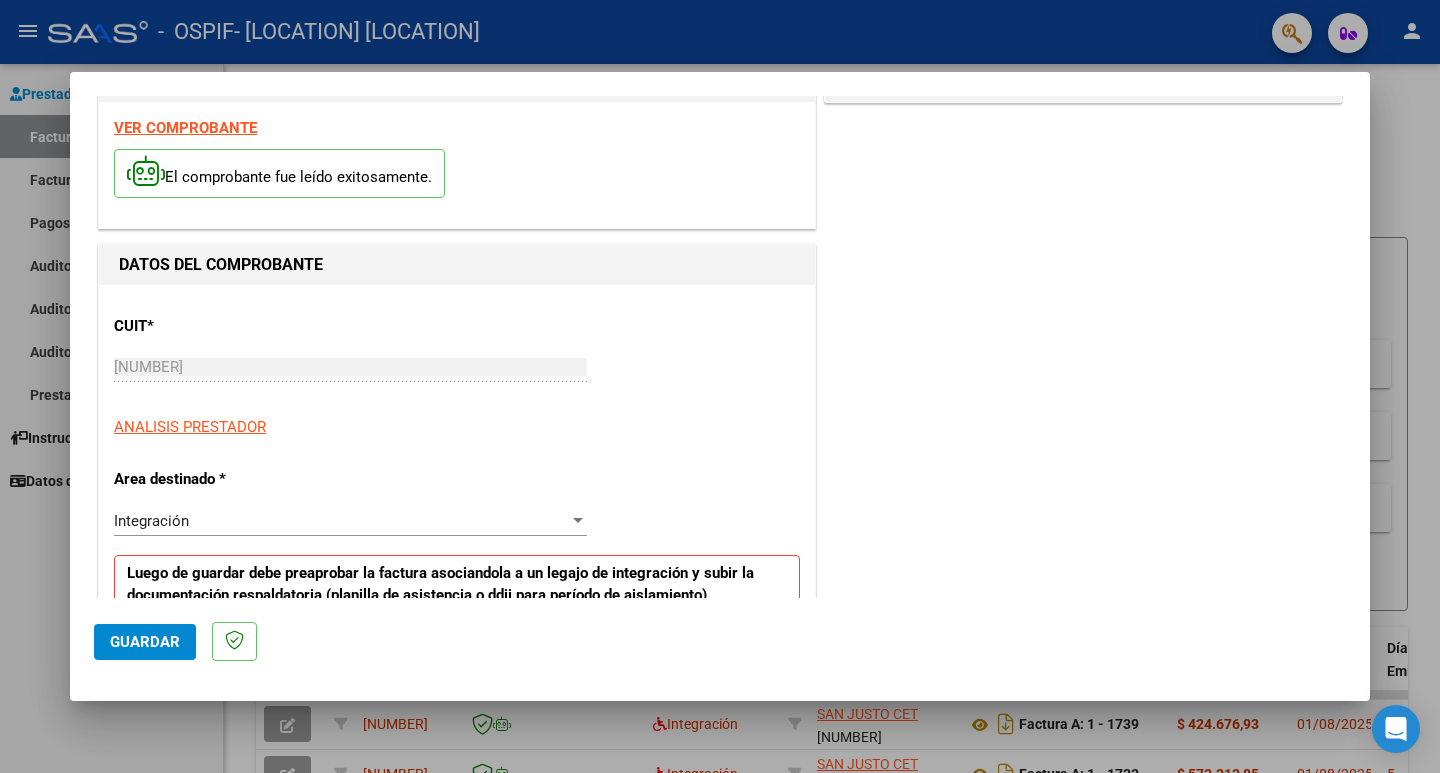 scroll, scrollTop: 300, scrollLeft: 0, axis: vertical 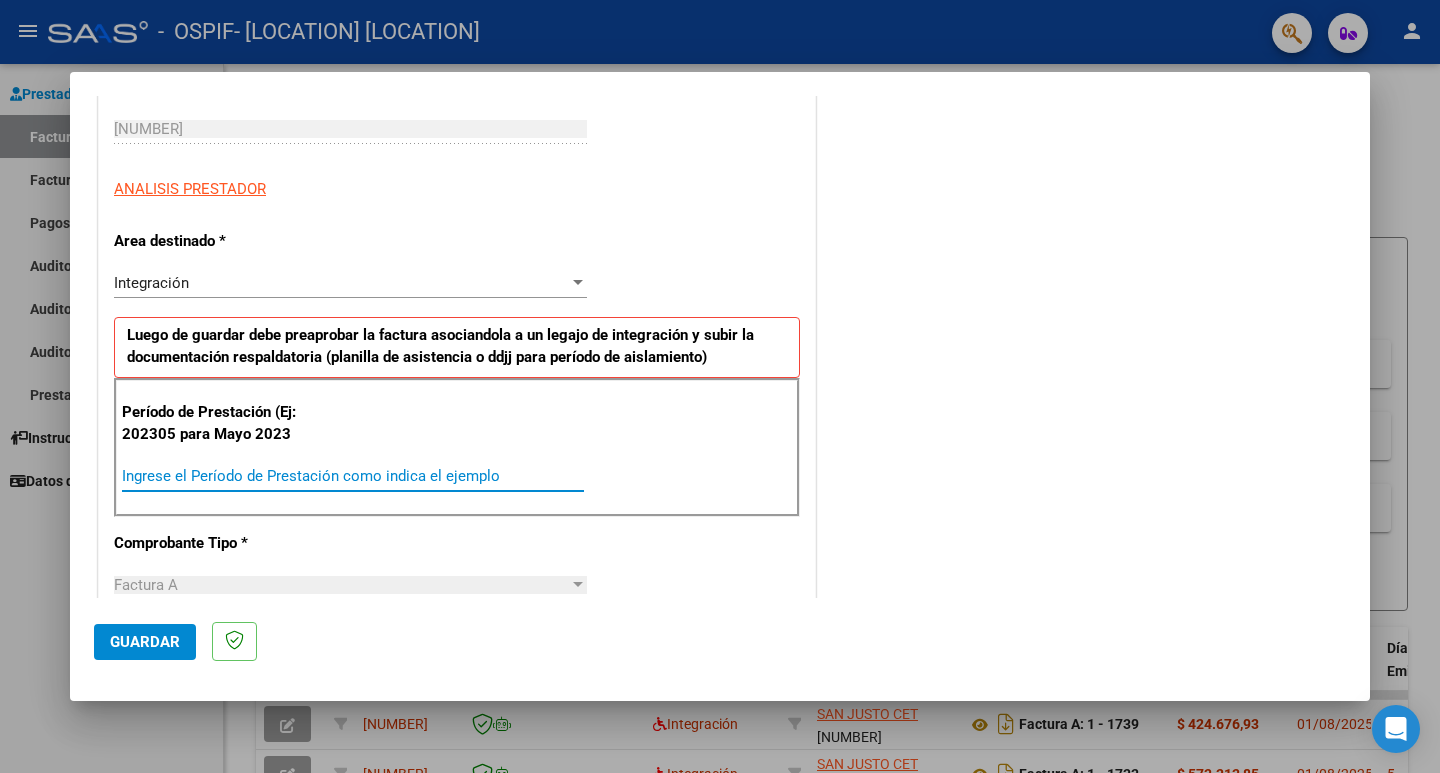 click on "Ingrese el Período de Prestación como indica el ejemplo" at bounding box center [353, 476] 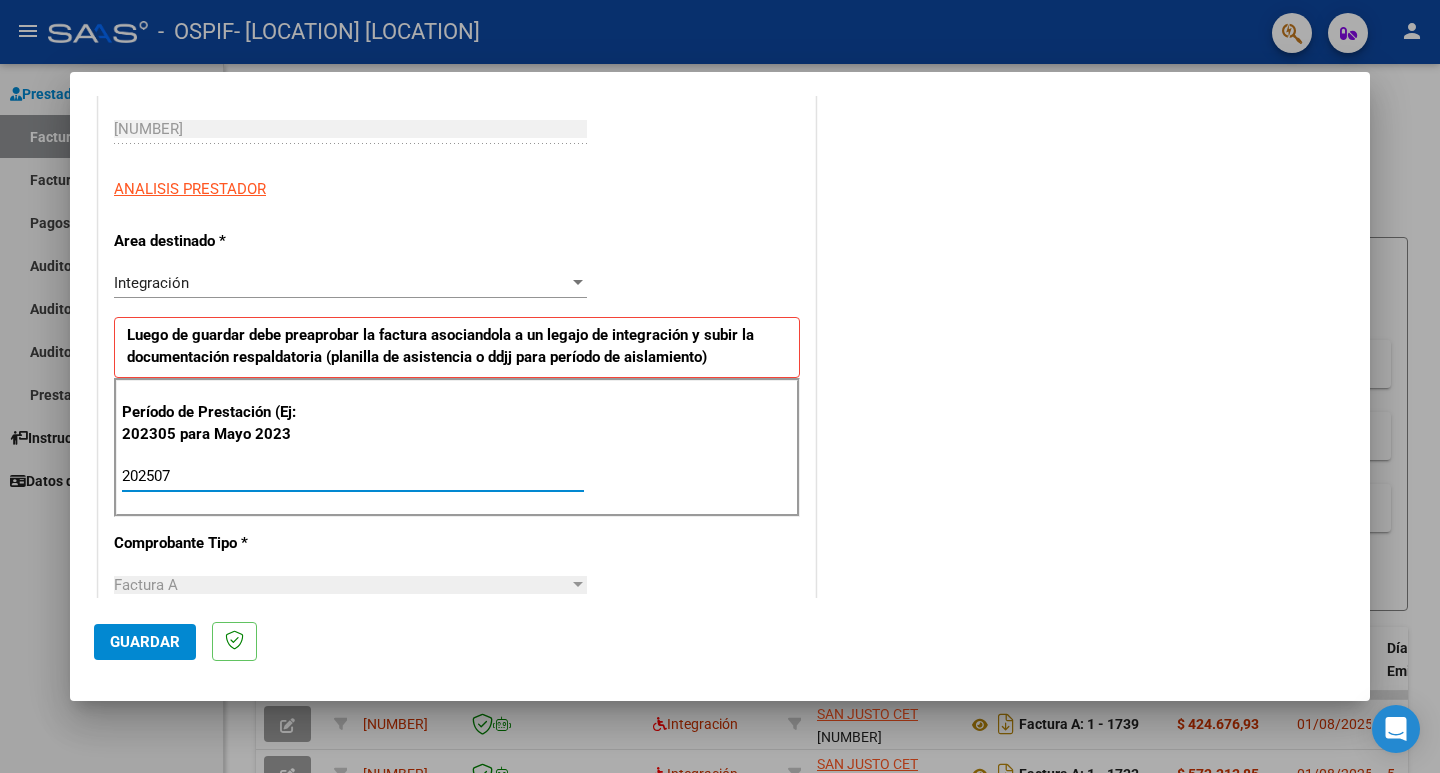 type on "202507" 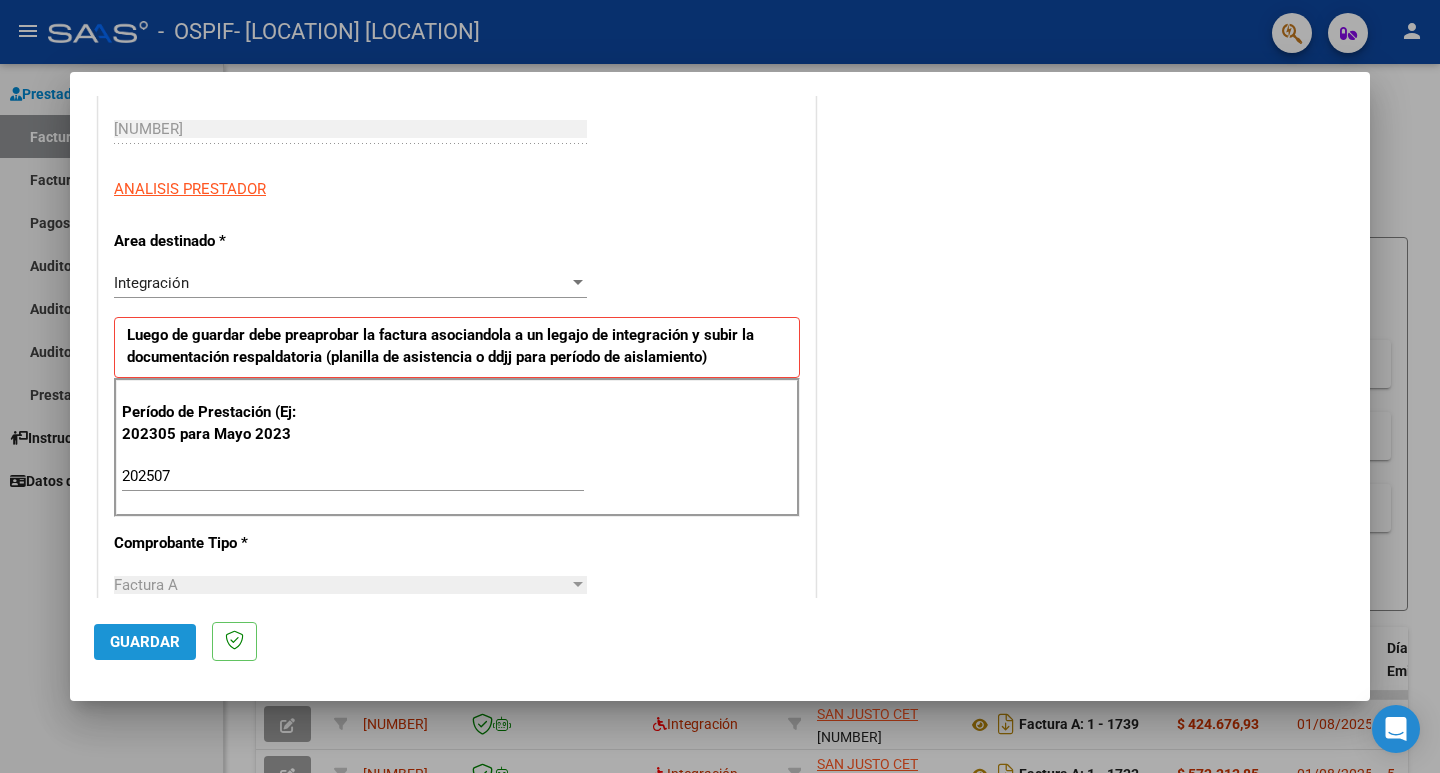 click on "Guardar" 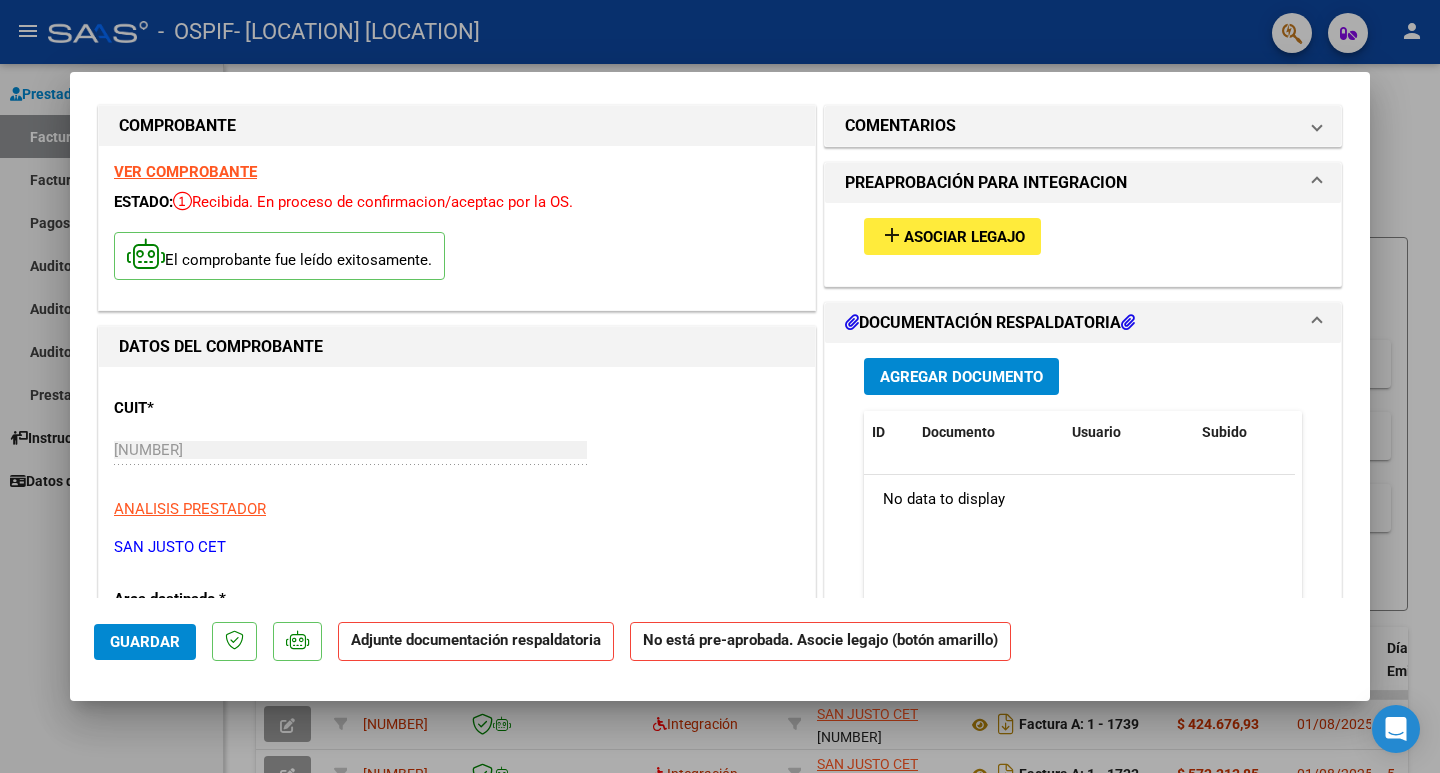 scroll, scrollTop: 0, scrollLeft: 0, axis: both 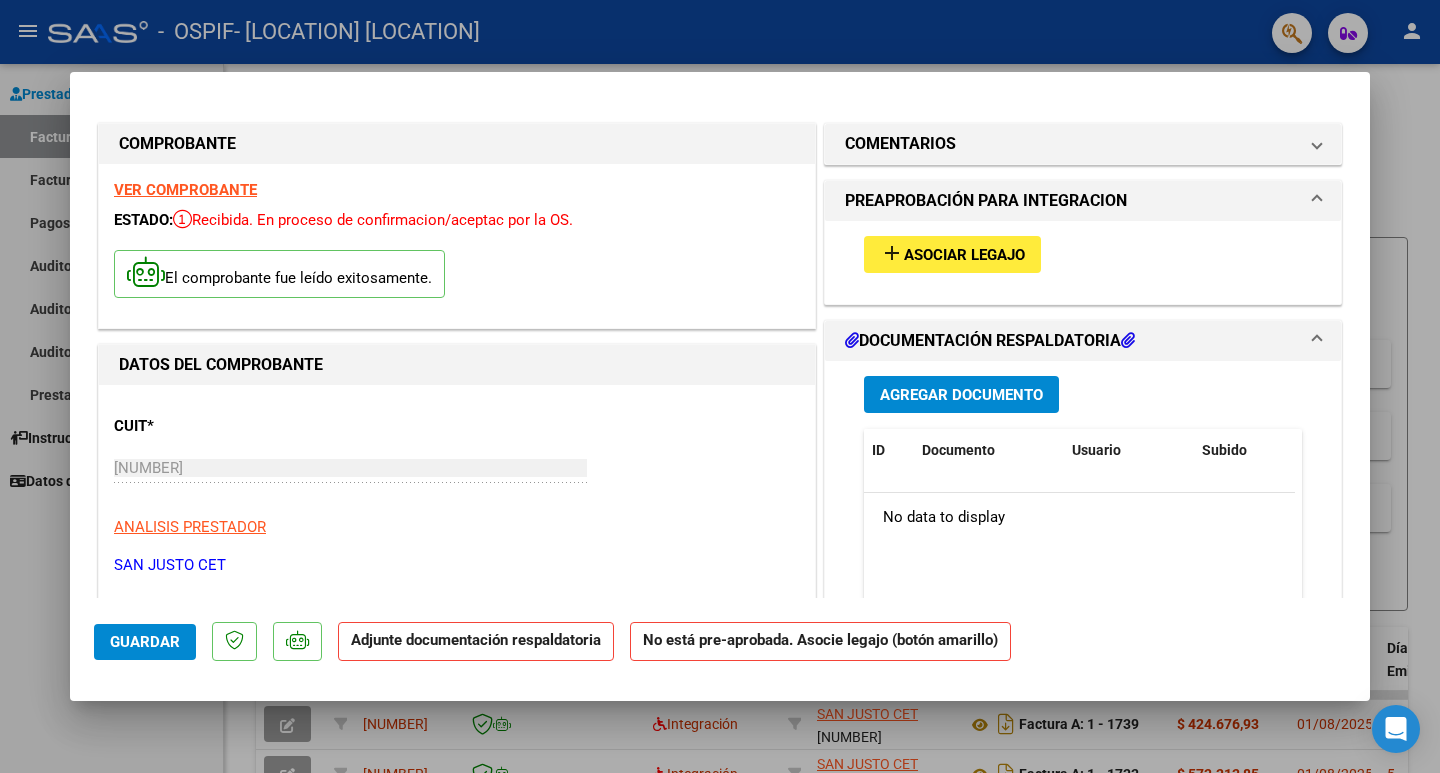 click on "add Asociar Legajo" at bounding box center [952, 254] 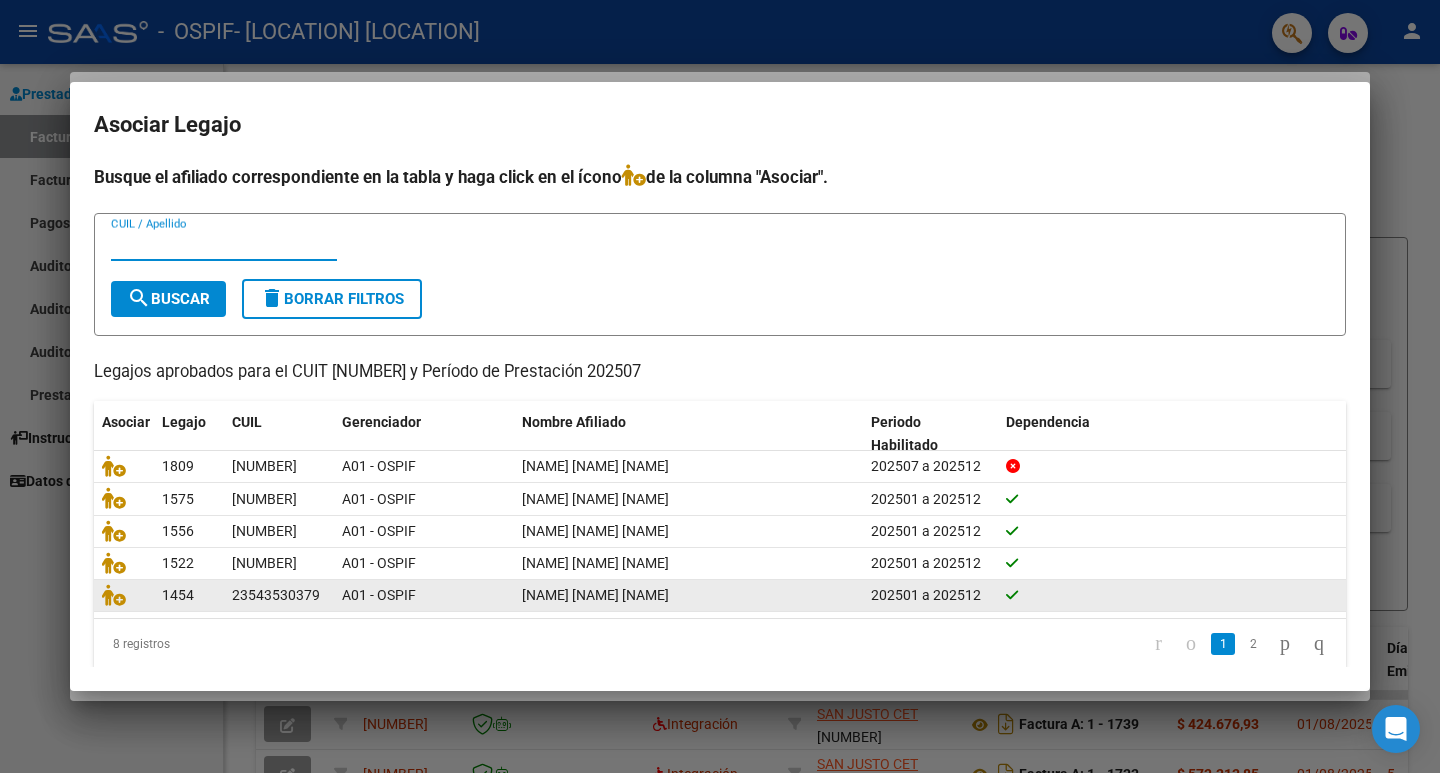 click 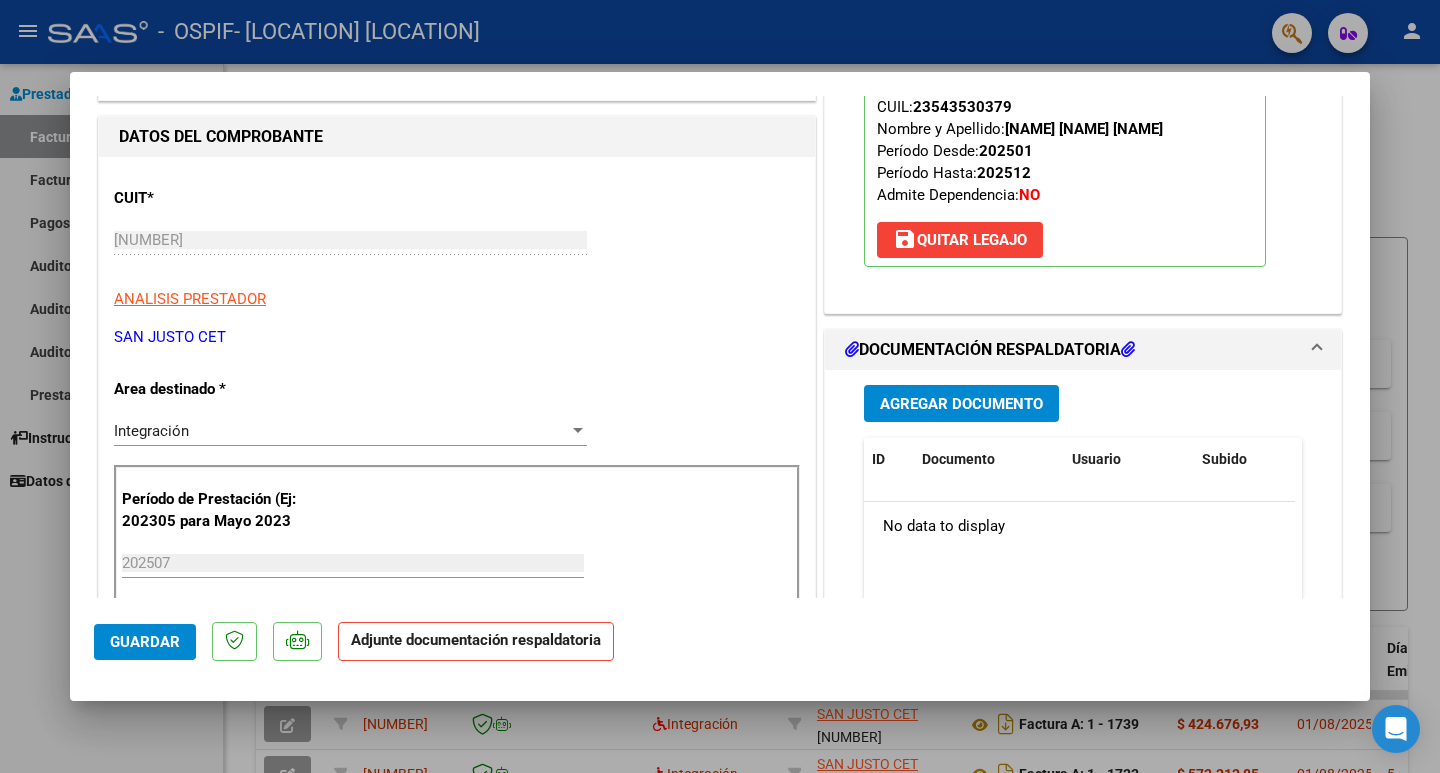 scroll, scrollTop: 300, scrollLeft: 0, axis: vertical 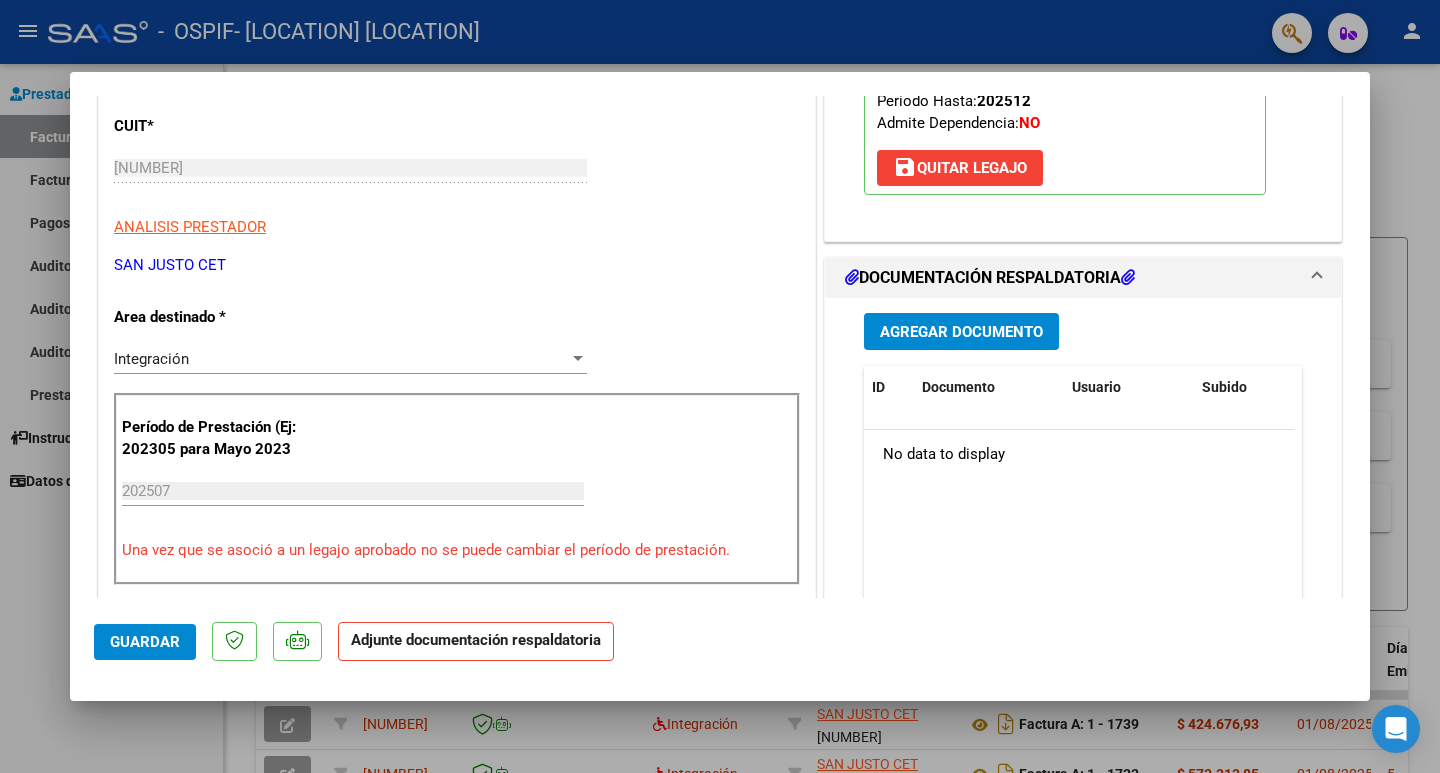 click on "Agregar Documento" at bounding box center (961, 331) 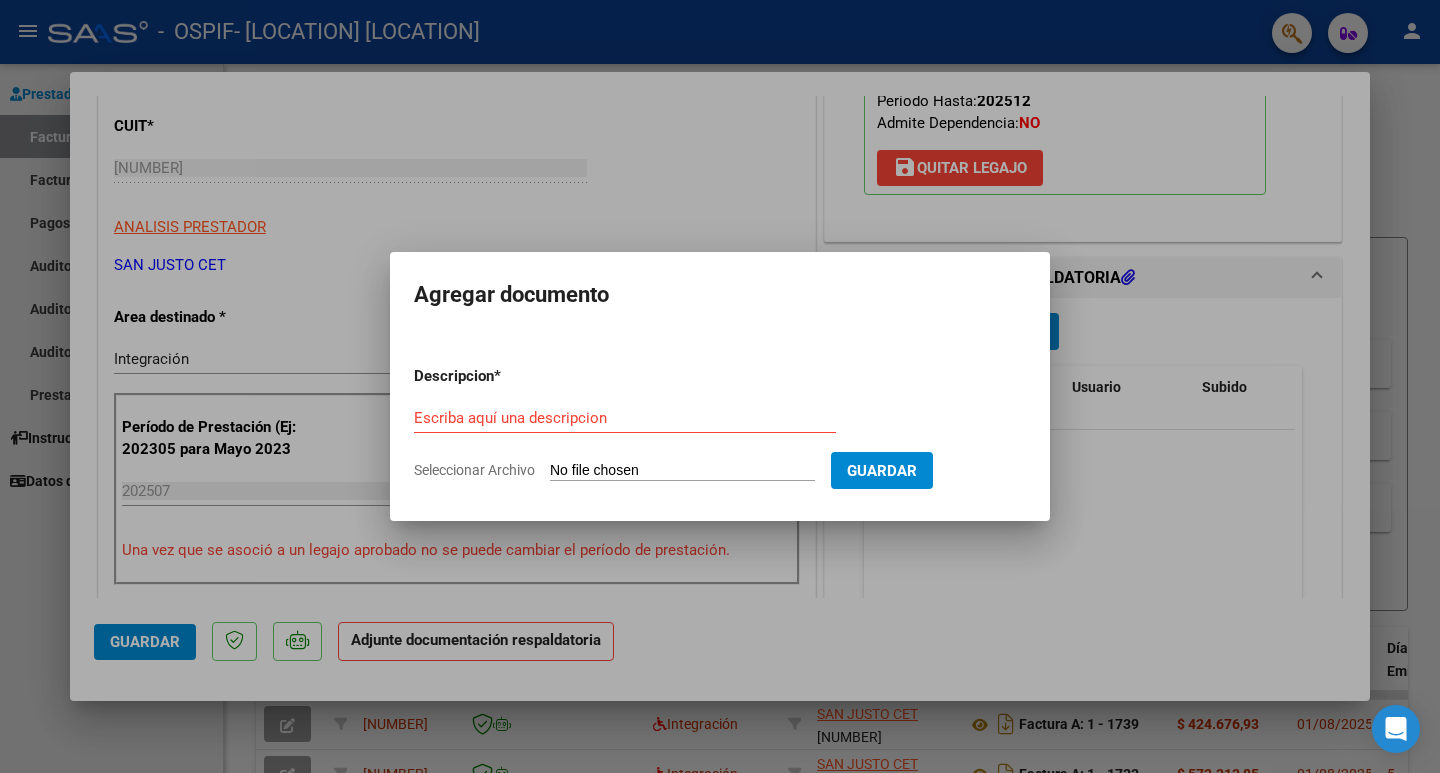 click on "Seleccionar Archivo" at bounding box center [682, 471] 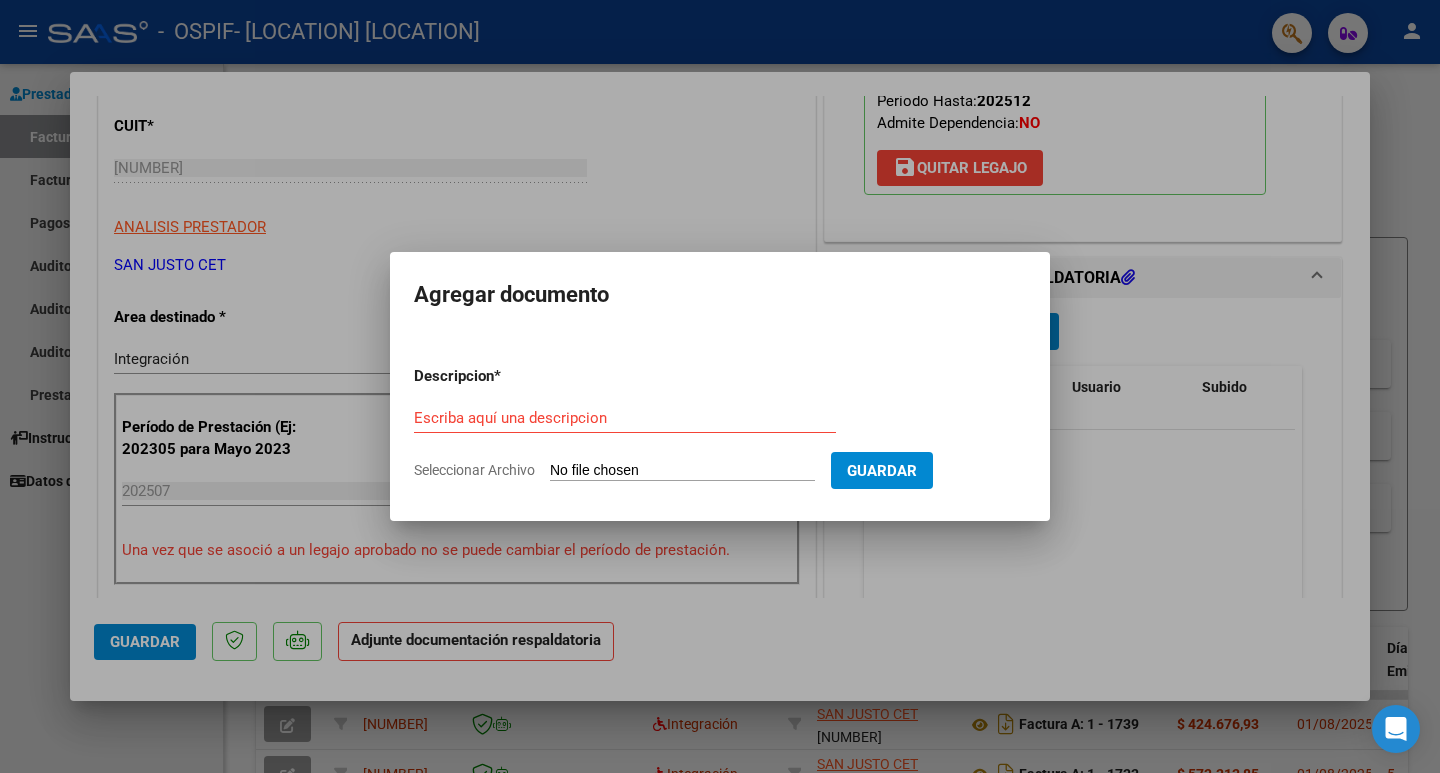 type on "C:\fakepath\AUT 2025 [NAME] [NAME] [NAME] - OSPIF.pdf" 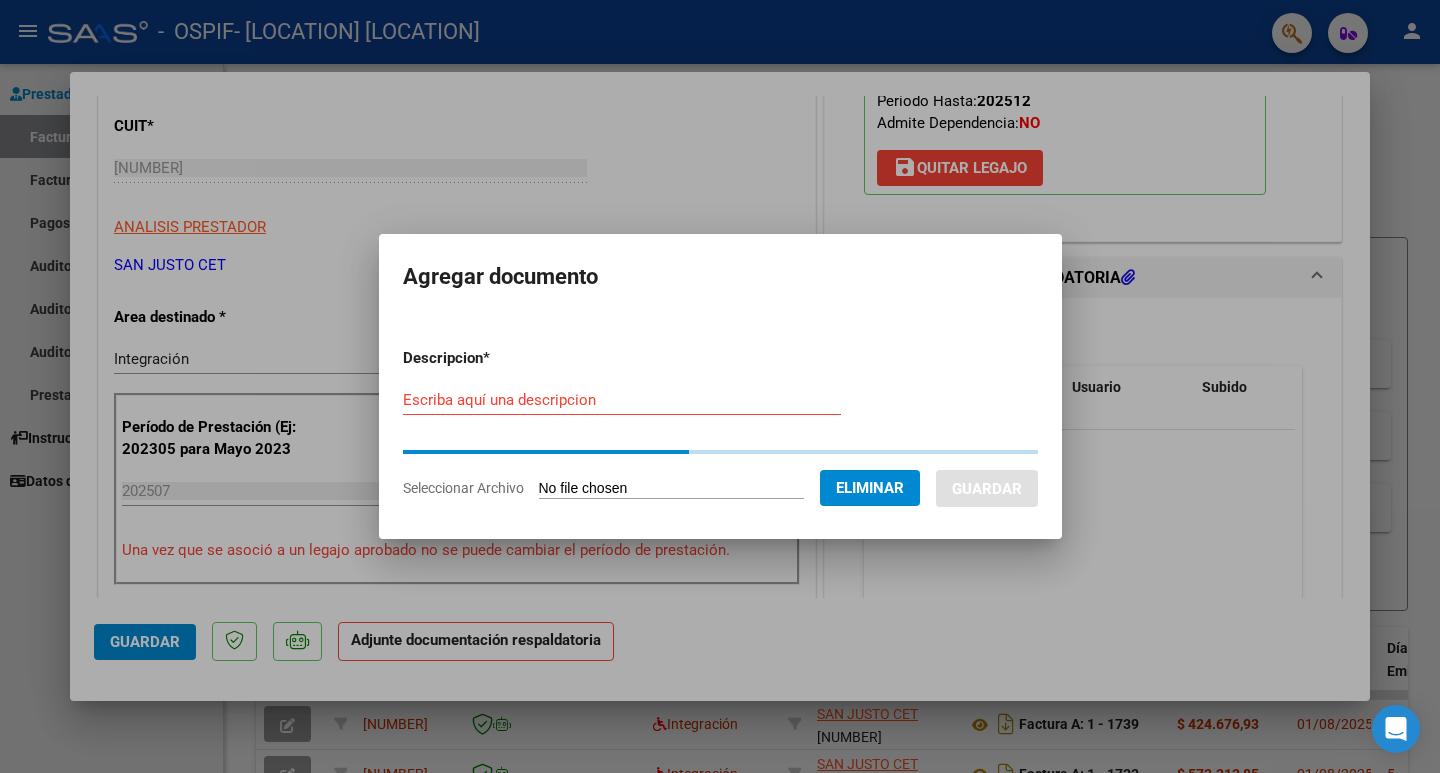 click on "Escriba aquí una descripcion" at bounding box center (622, 400) 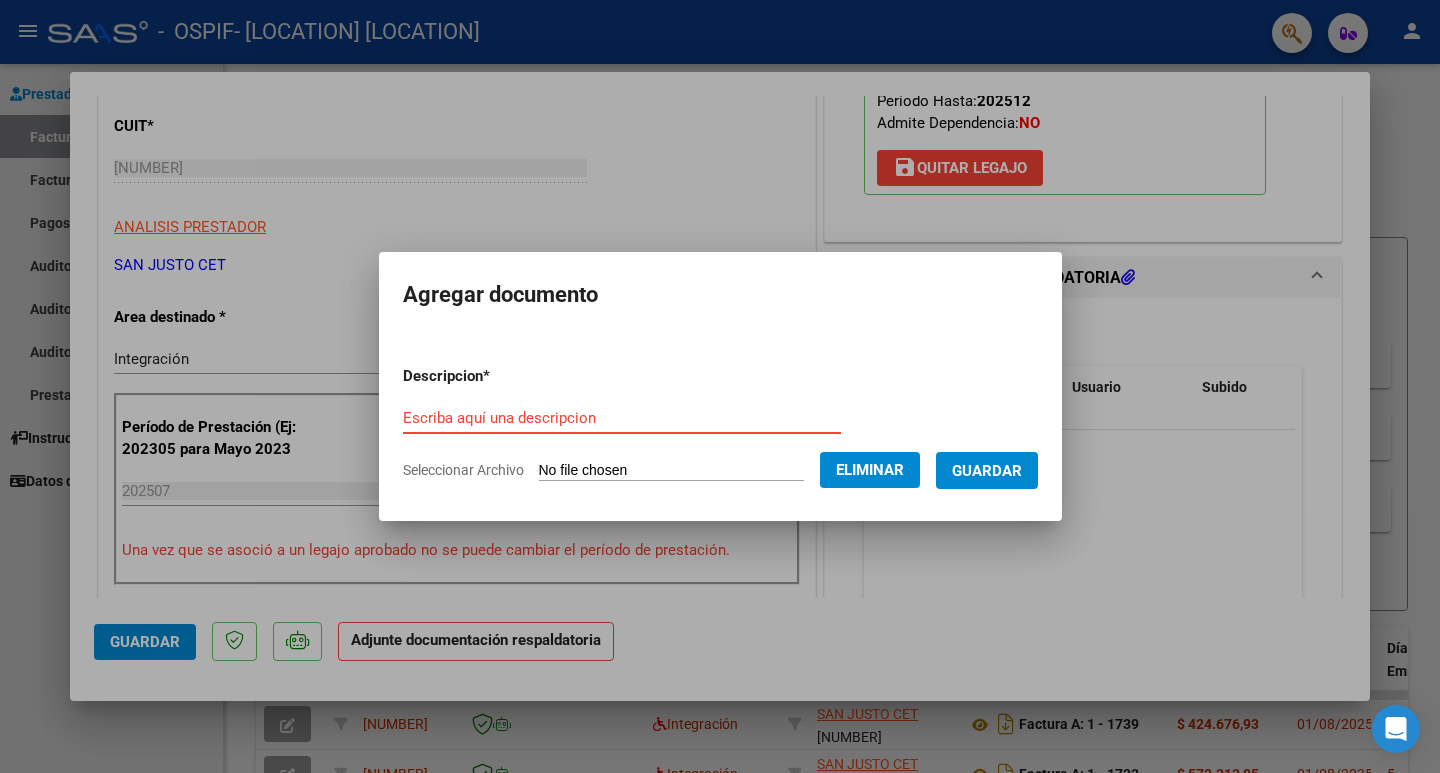 click on "Escriba aquí una descripcion" at bounding box center (622, 418) 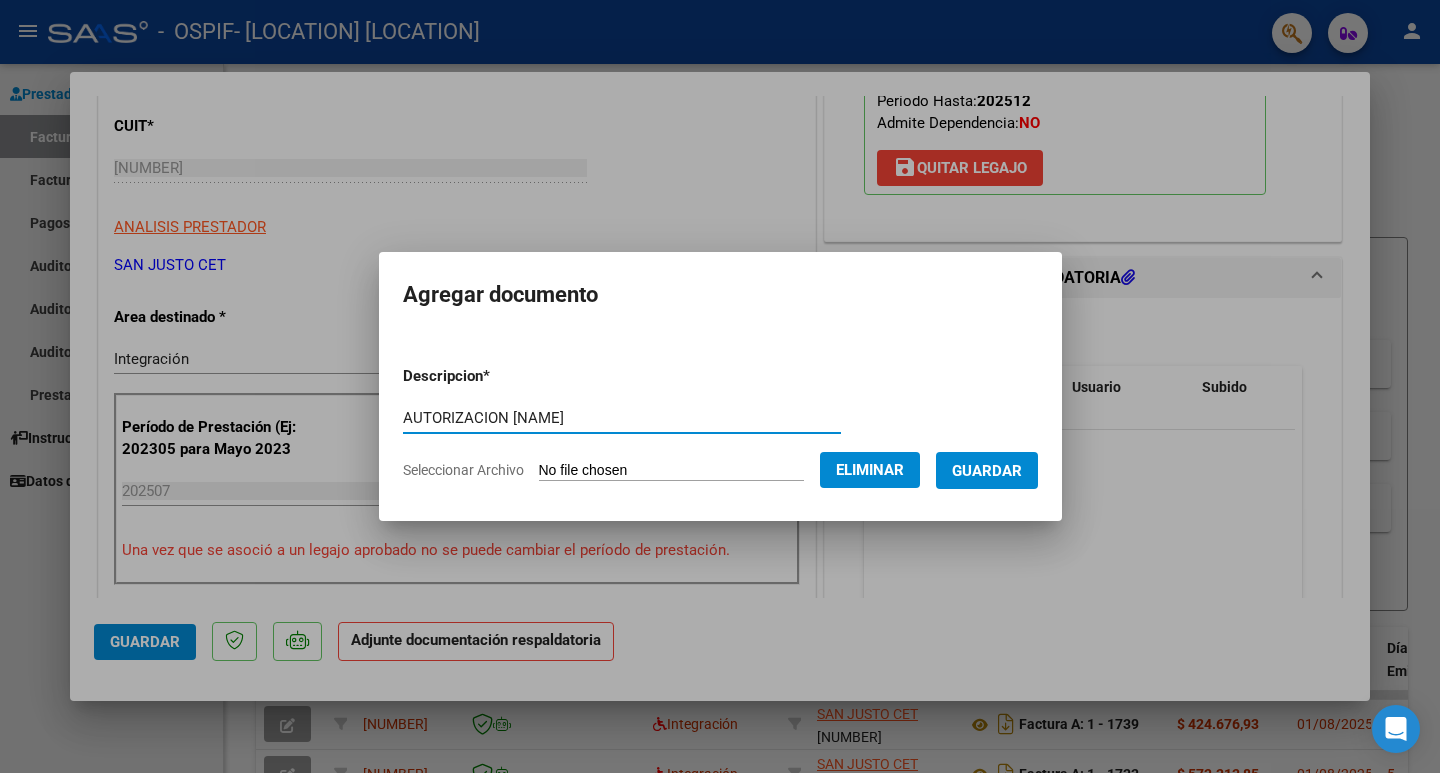 type on "AUTORIZACION [NAME]" 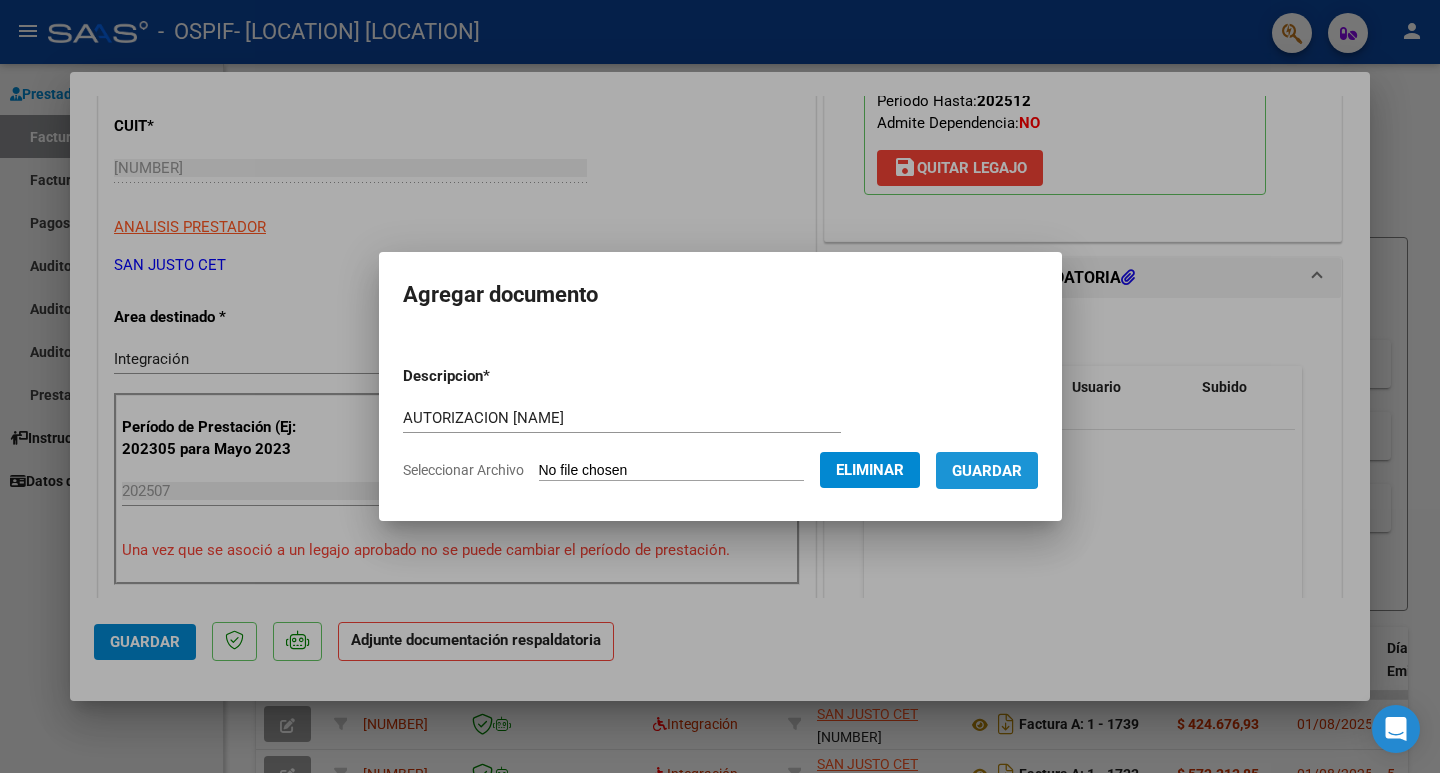 click on "Guardar" at bounding box center (987, 471) 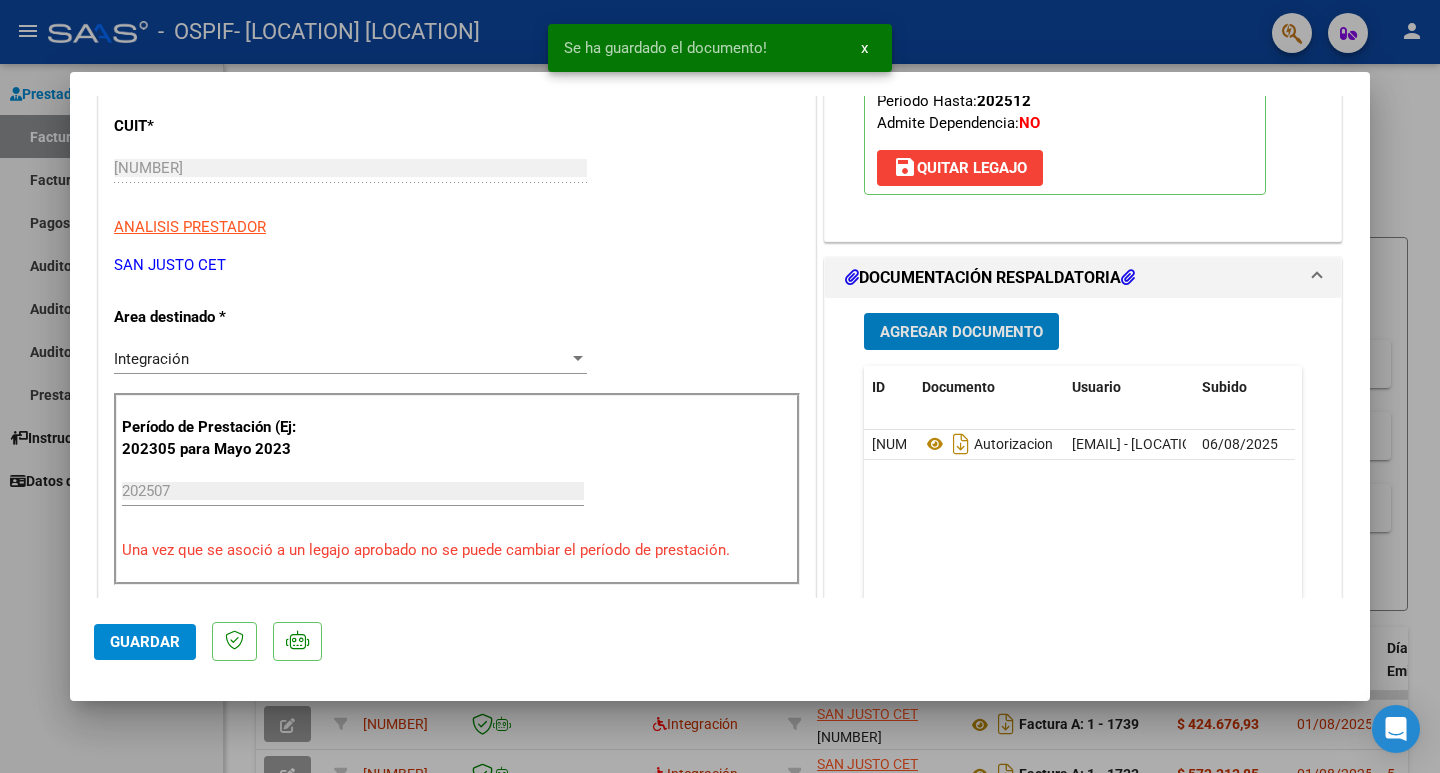 click on "Agregar Documento" at bounding box center [961, 332] 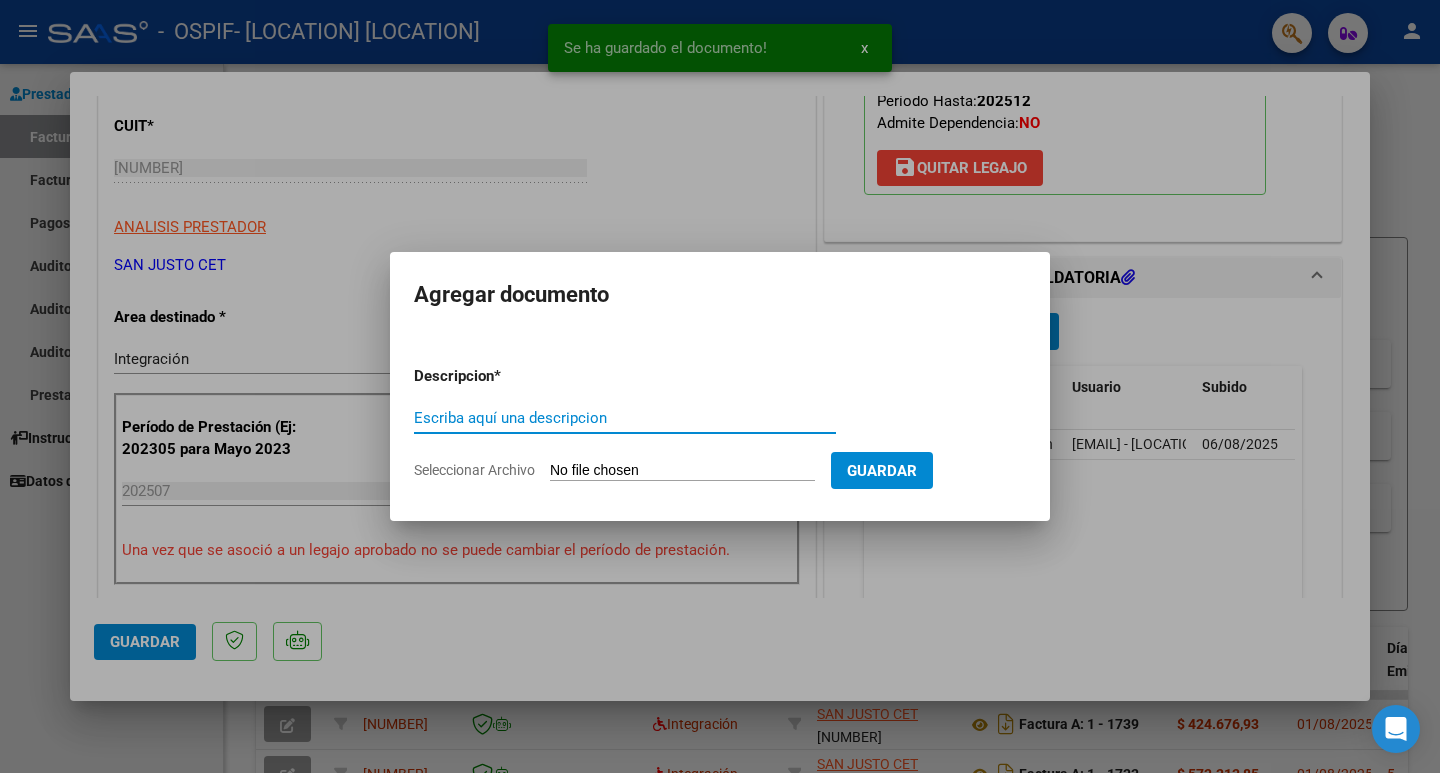 click on "Seleccionar Archivo" at bounding box center (682, 471) 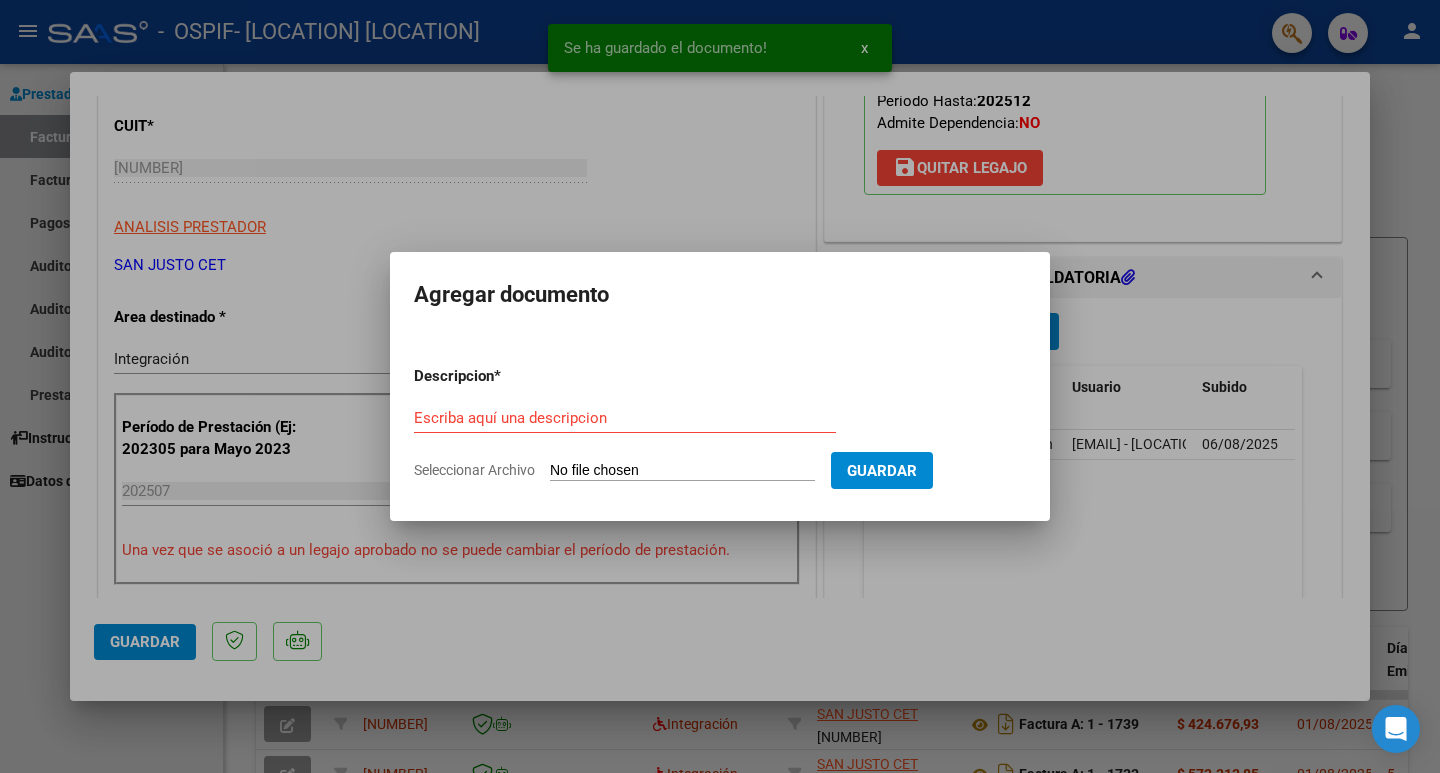 type on "C:\fakepath\CAE FC 1737.pdf" 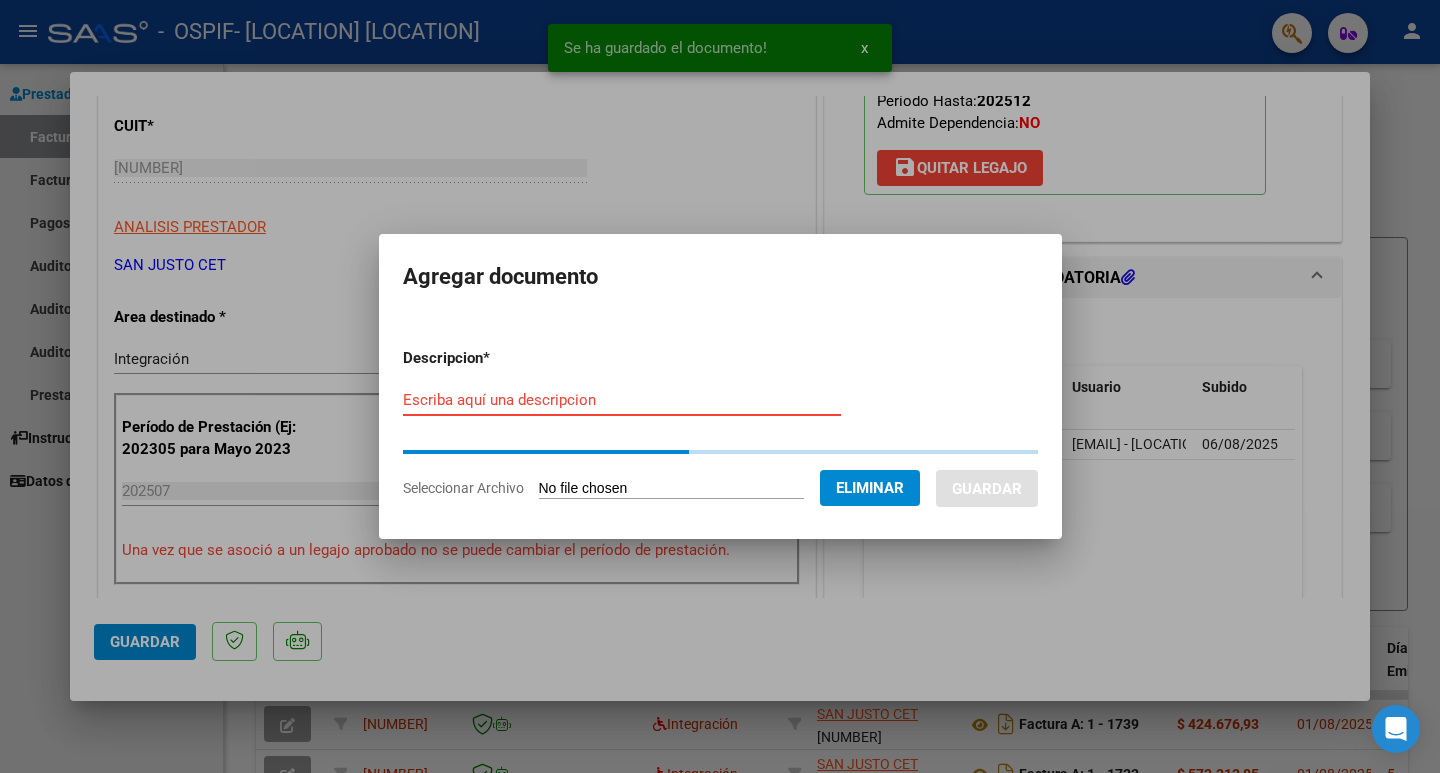 click on "Escriba aquí una descripcion" at bounding box center (622, 400) 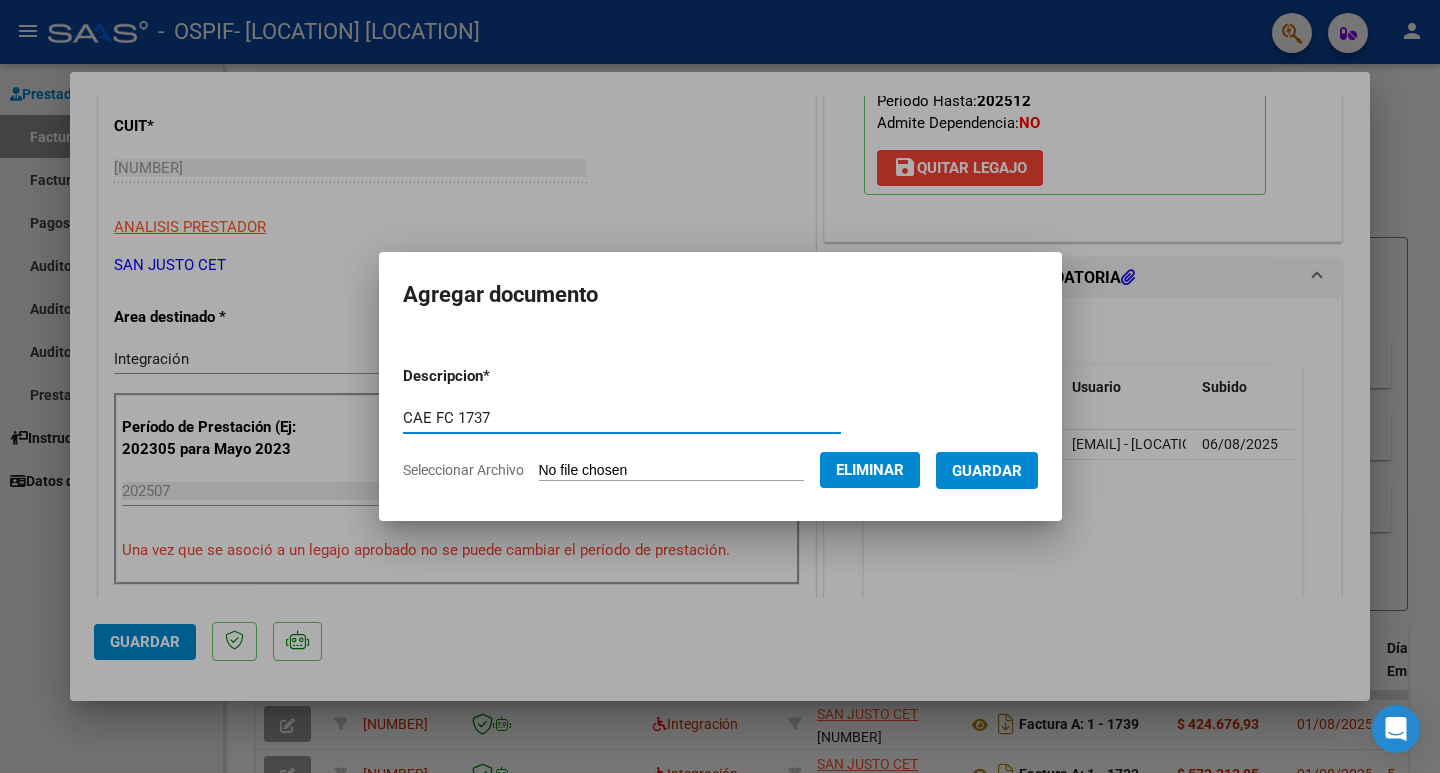 type on "CAE FC 1737" 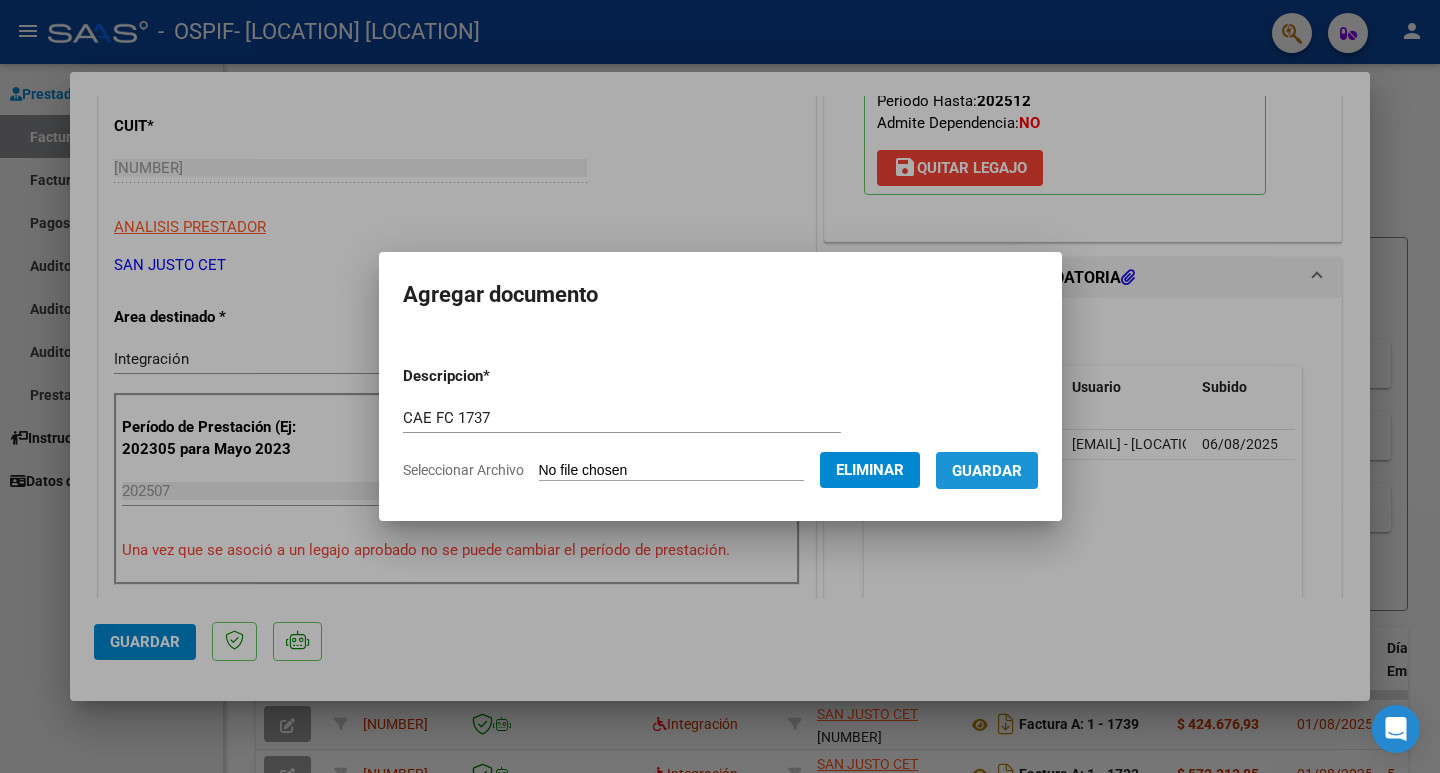 click on "Guardar" at bounding box center (987, 470) 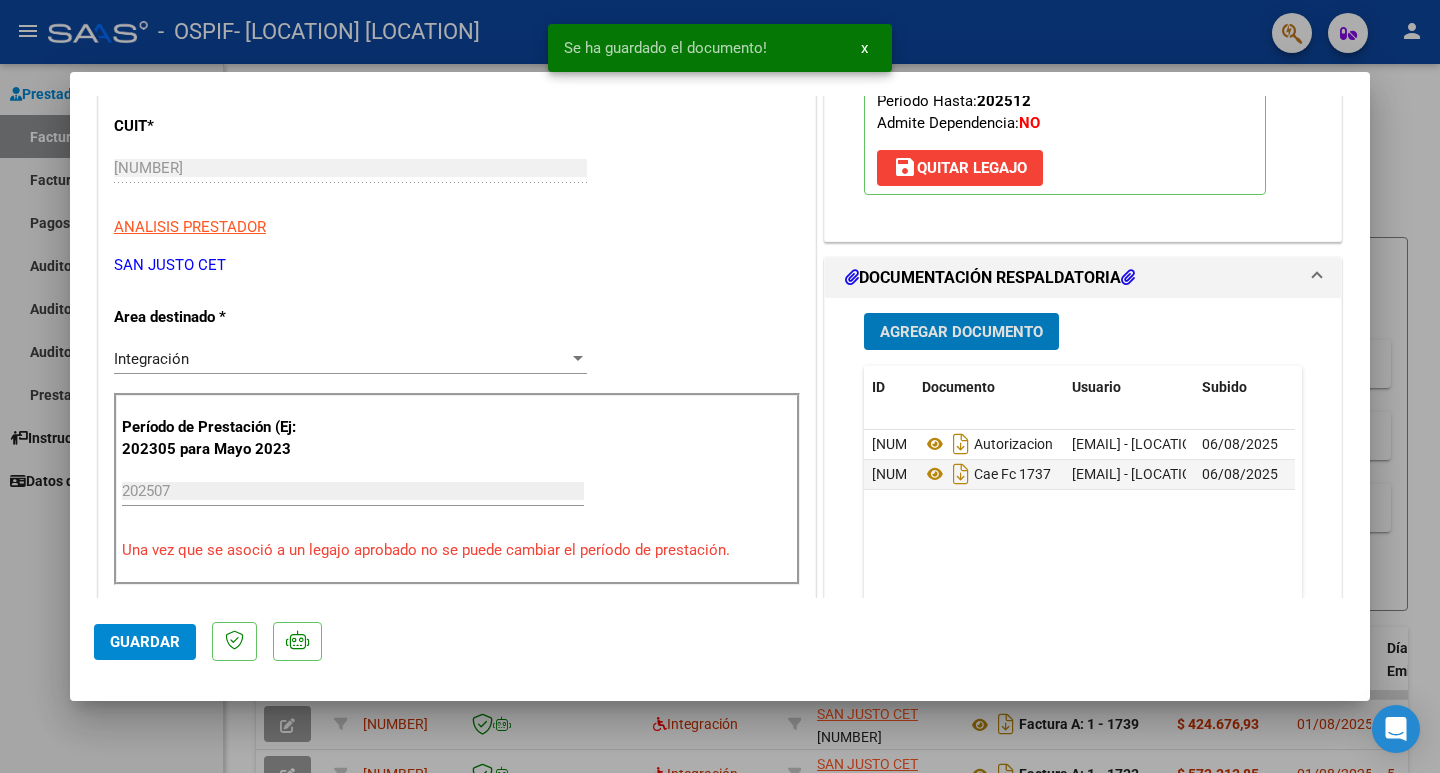 click on "Agregar Documento" at bounding box center (961, 332) 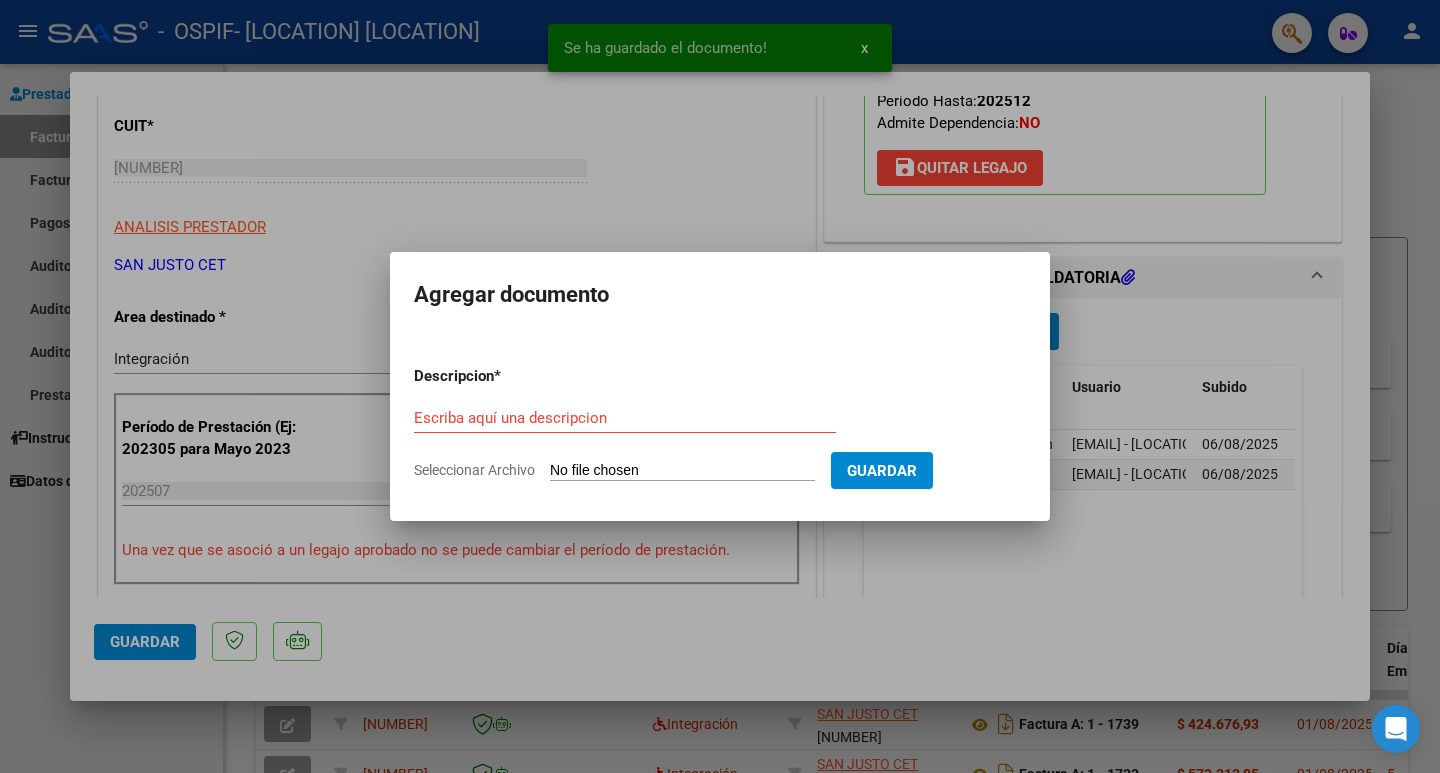 click on "Seleccionar Archivo" at bounding box center [682, 471] 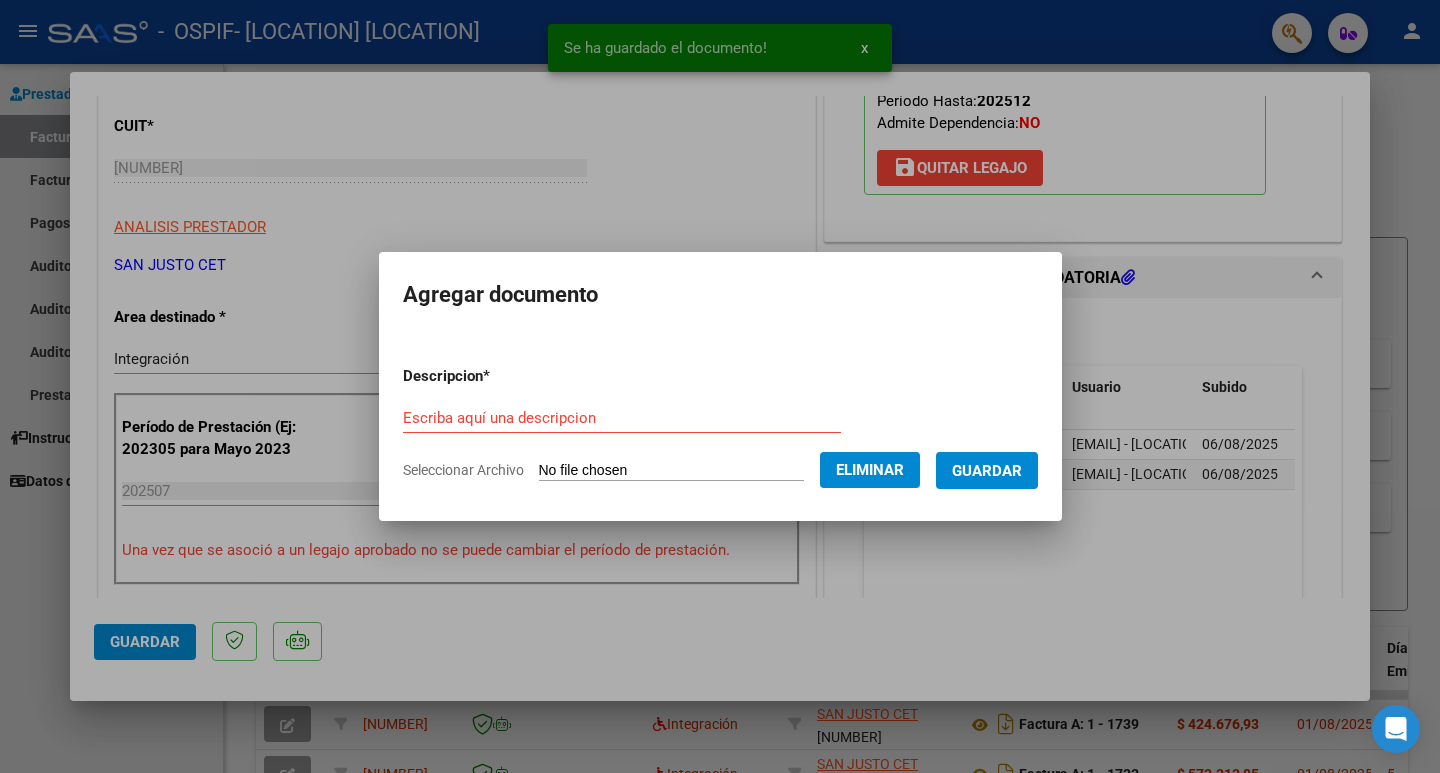 click on "Escriba aquí una descripcion" at bounding box center (622, 418) 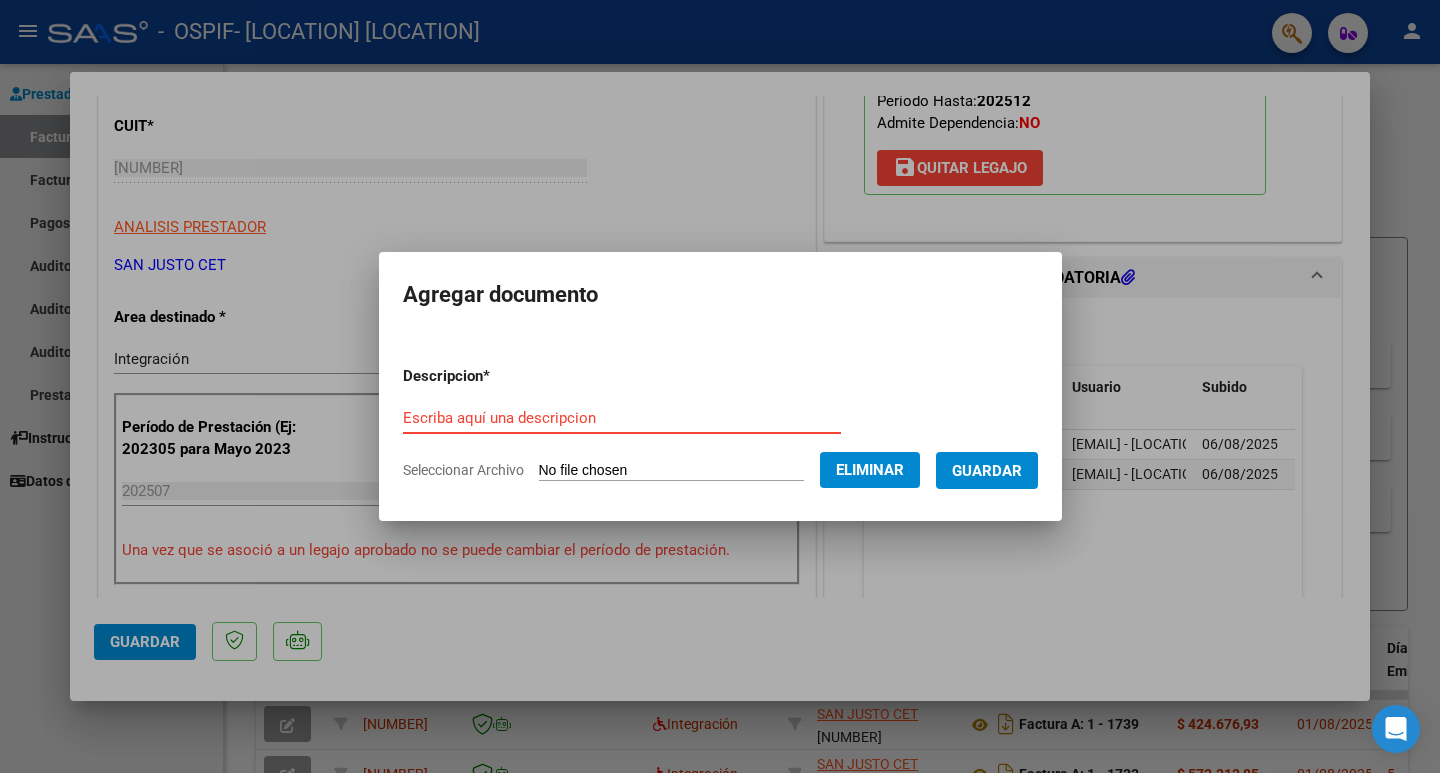 click on "Escriba aquí una descripcion" at bounding box center [622, 418] 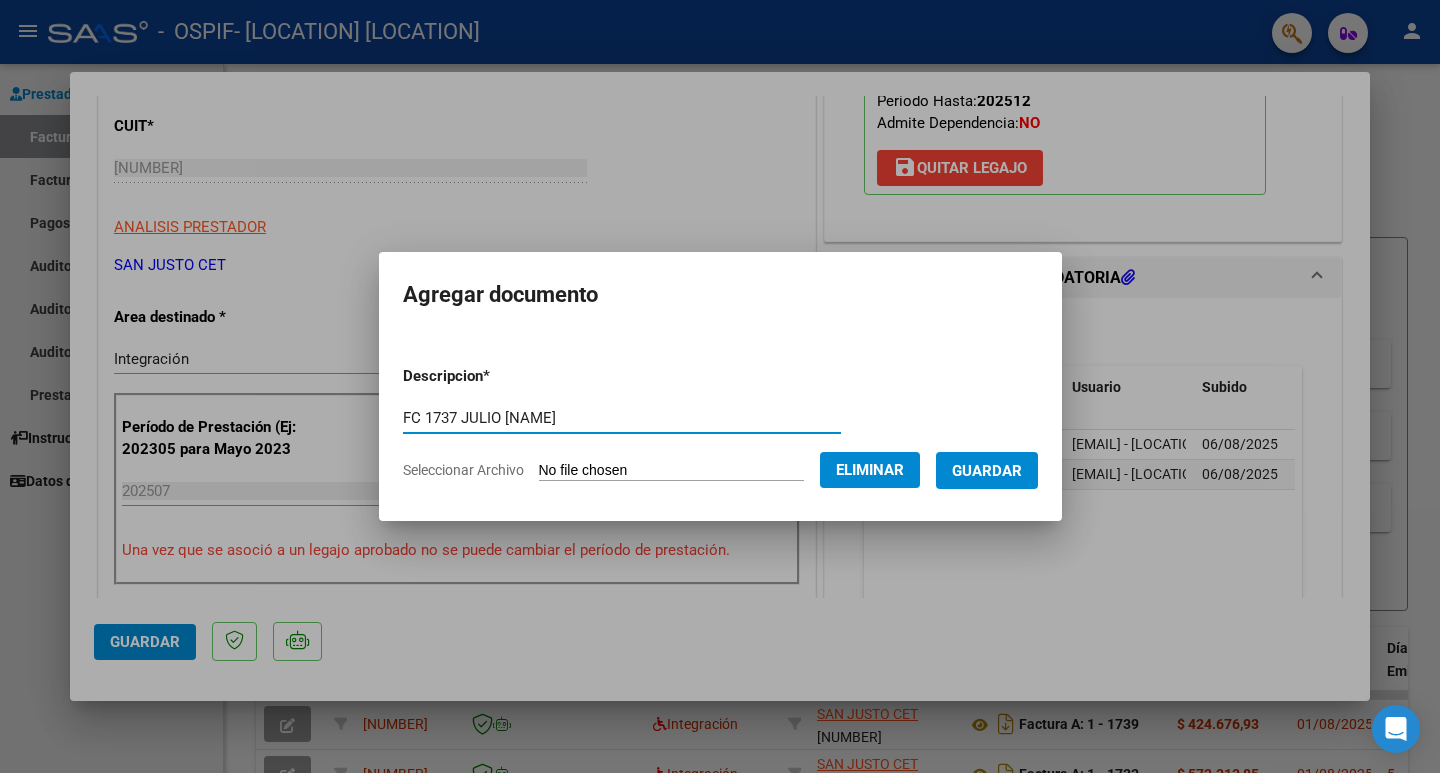 type on "FC 1737 JULIO [NAME]" 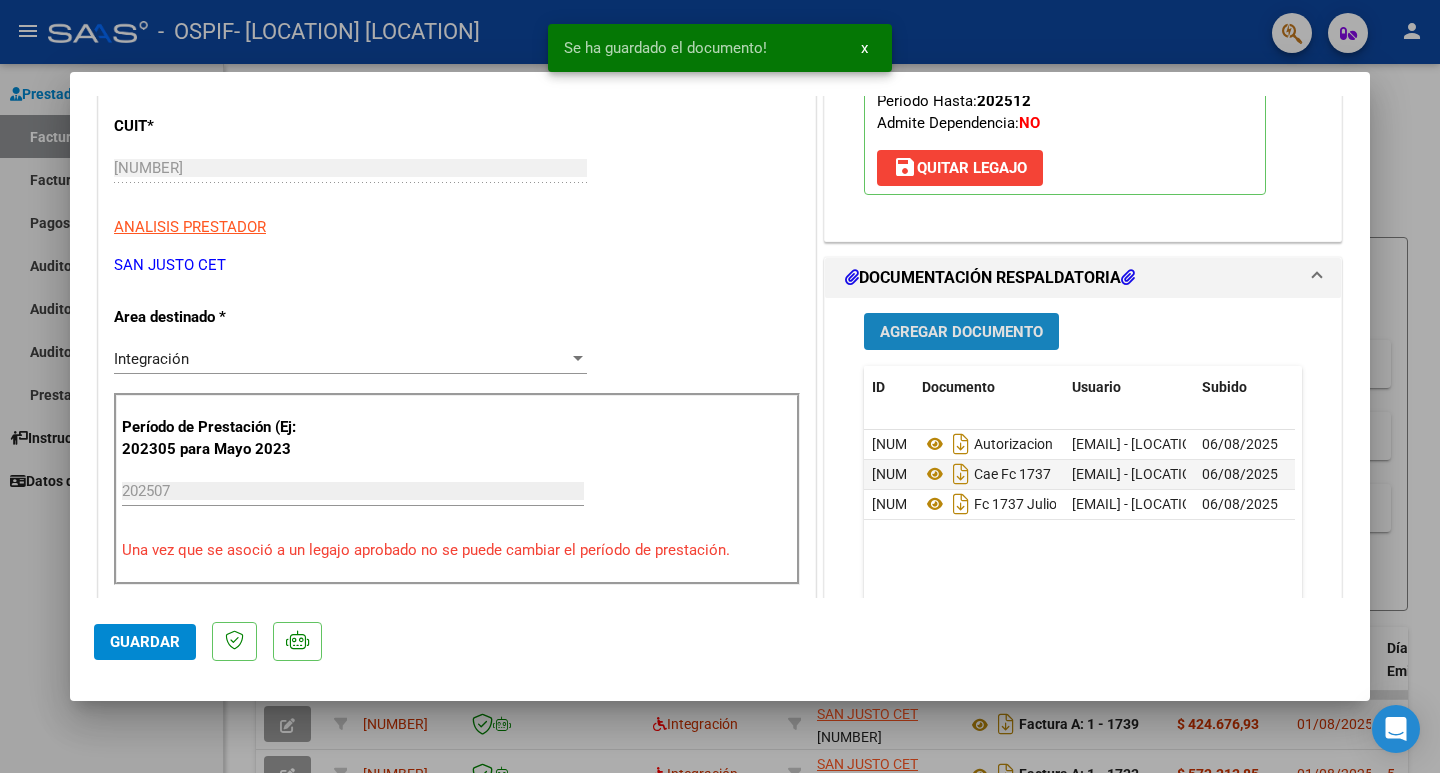 click on "Agregar Documento" at bounding box center [961, 332] 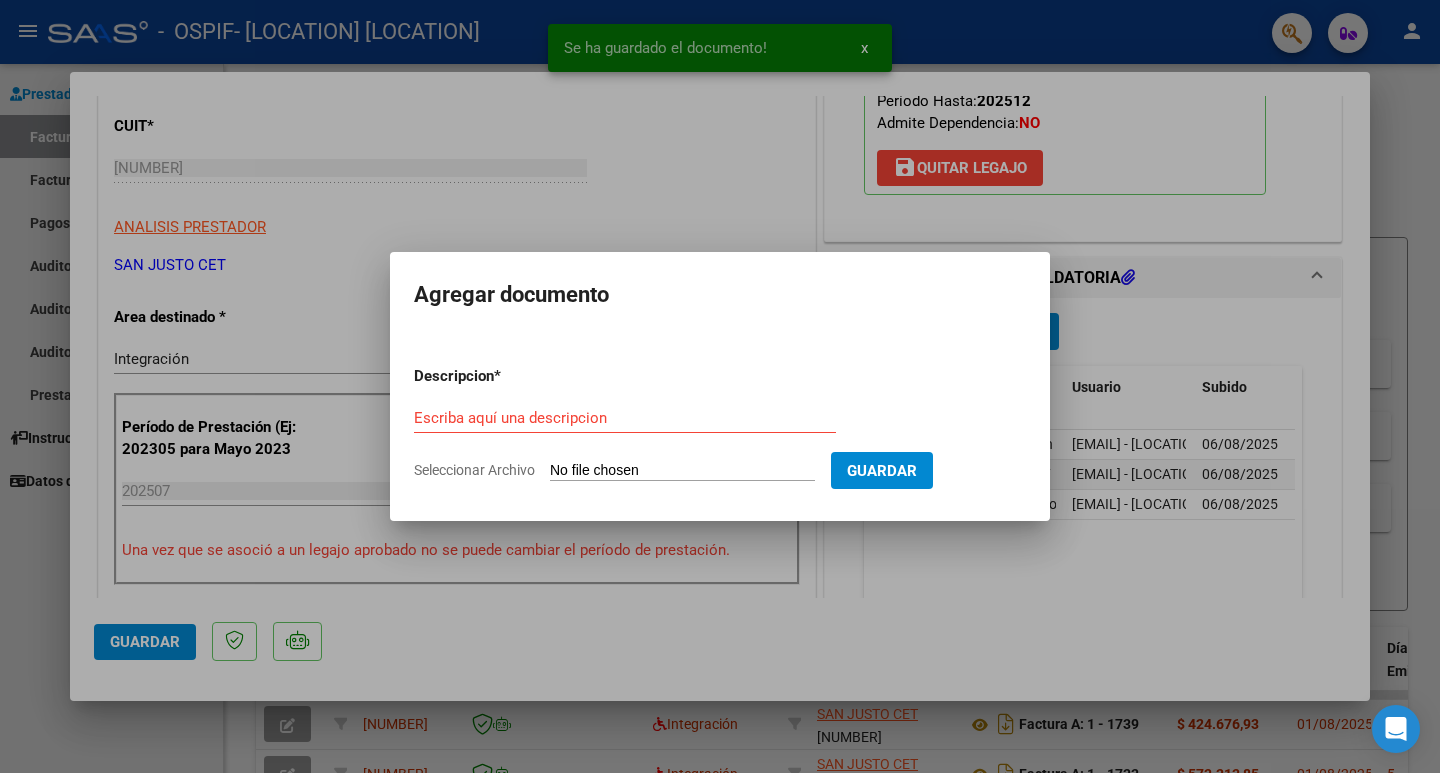 click on "Seleccionar Archivo" at bounding box center (682, 471) 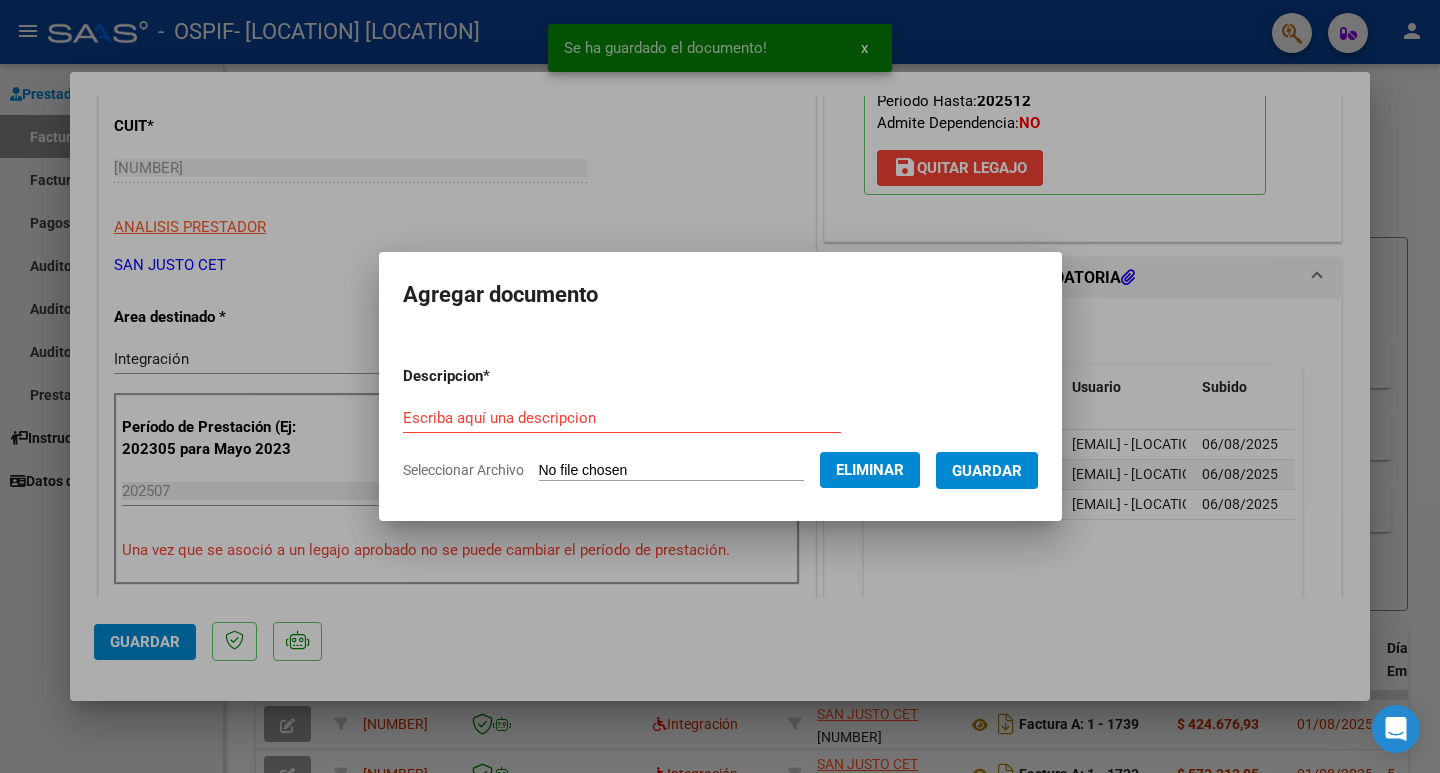 click on "Escriba aquí una descripcion" at bounding box center (622, 418) 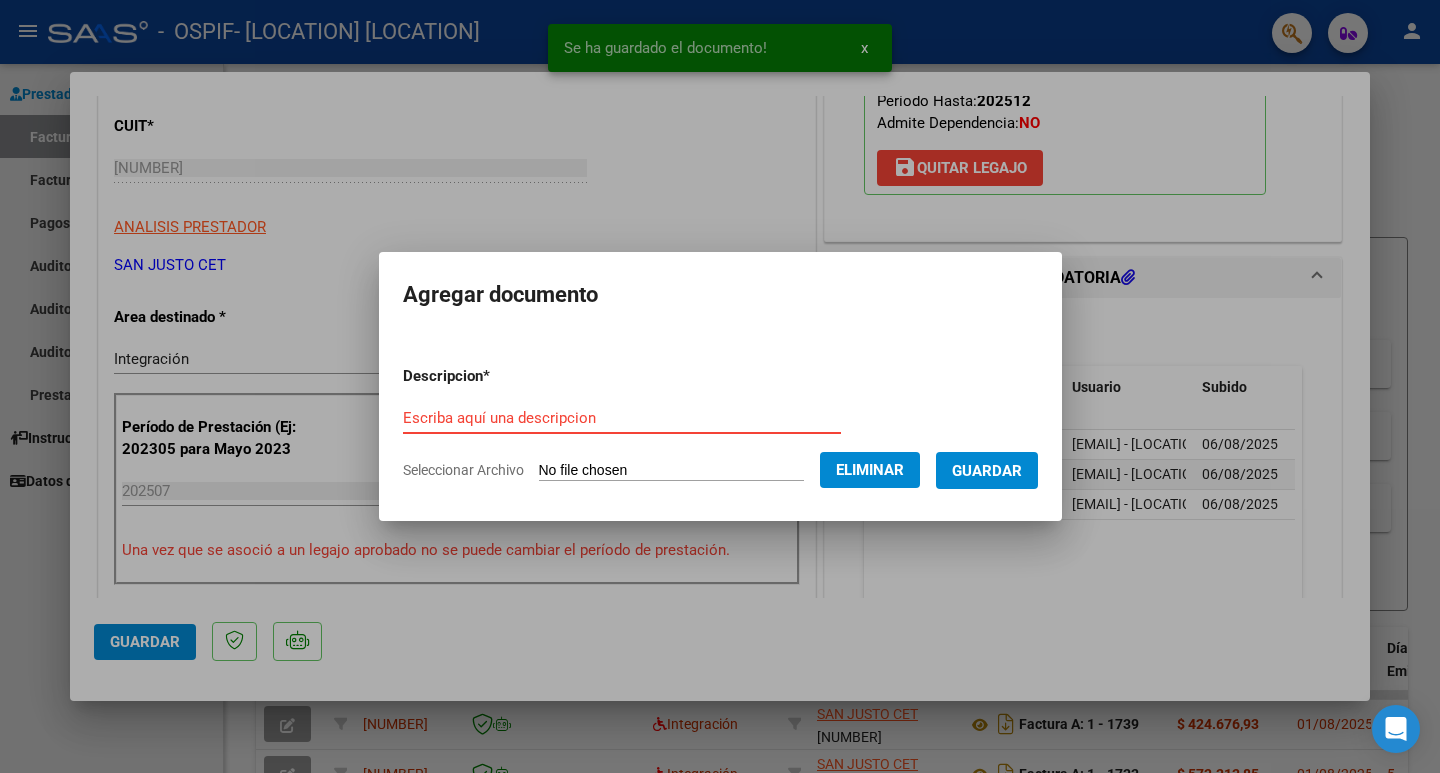 click on "Escriba aquí una descripcion" at bounding box center [622, 418] 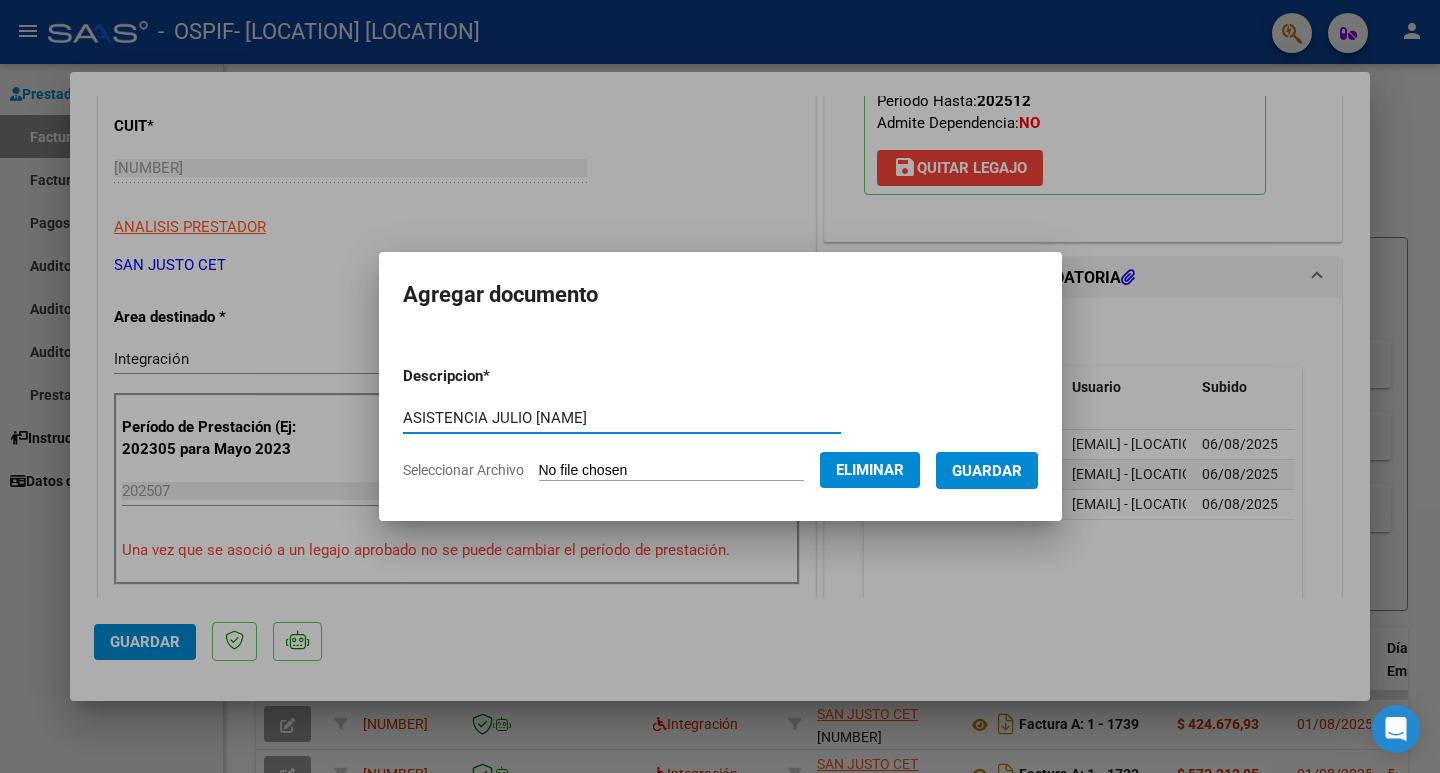 type on "ASISTENCIA JULIO [NAME]" 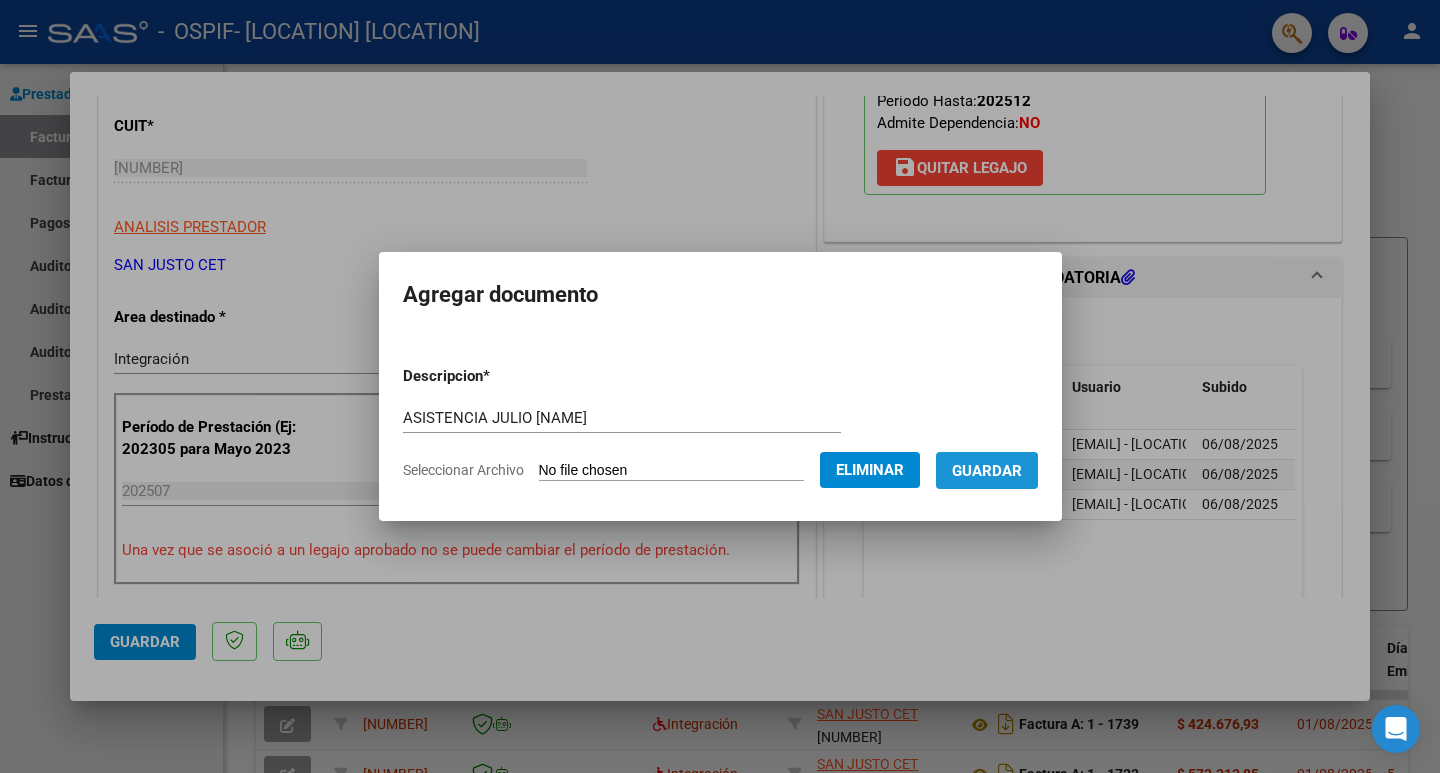 click on "Guardar" at bounding box center (987, 471) 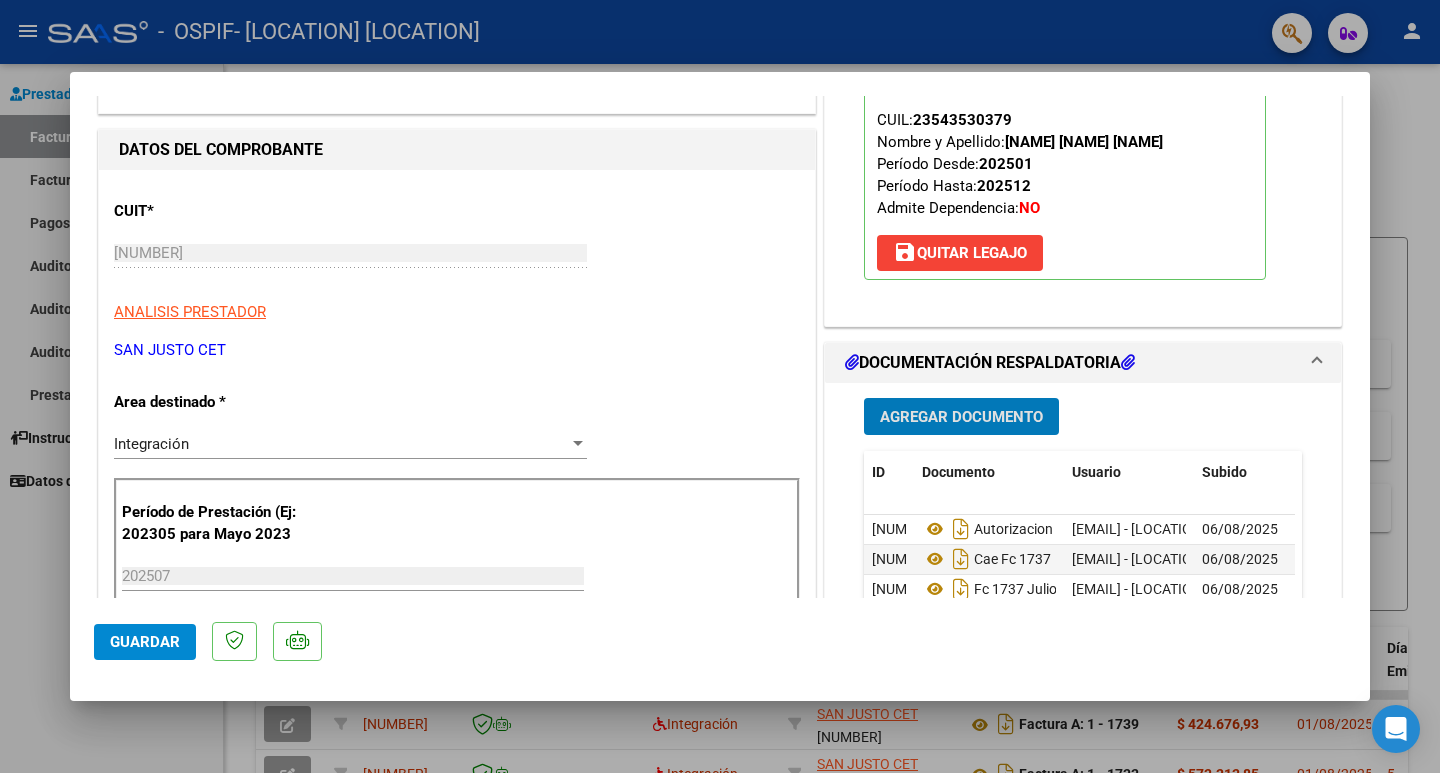 scroll, scrollTop: 500, scrollLeft: 0, axis: vertical 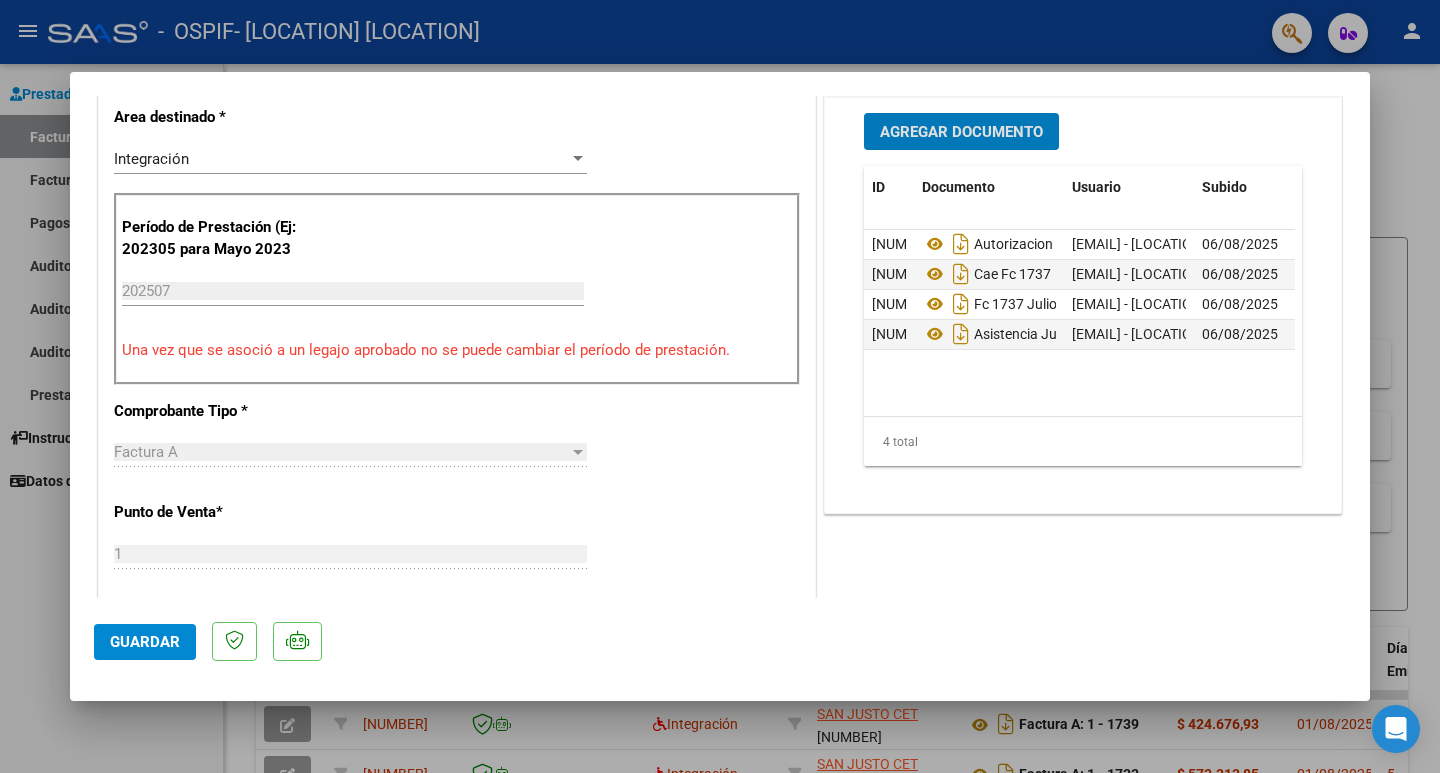 click on "Agregar Documento" at bounding box center [961, 132] 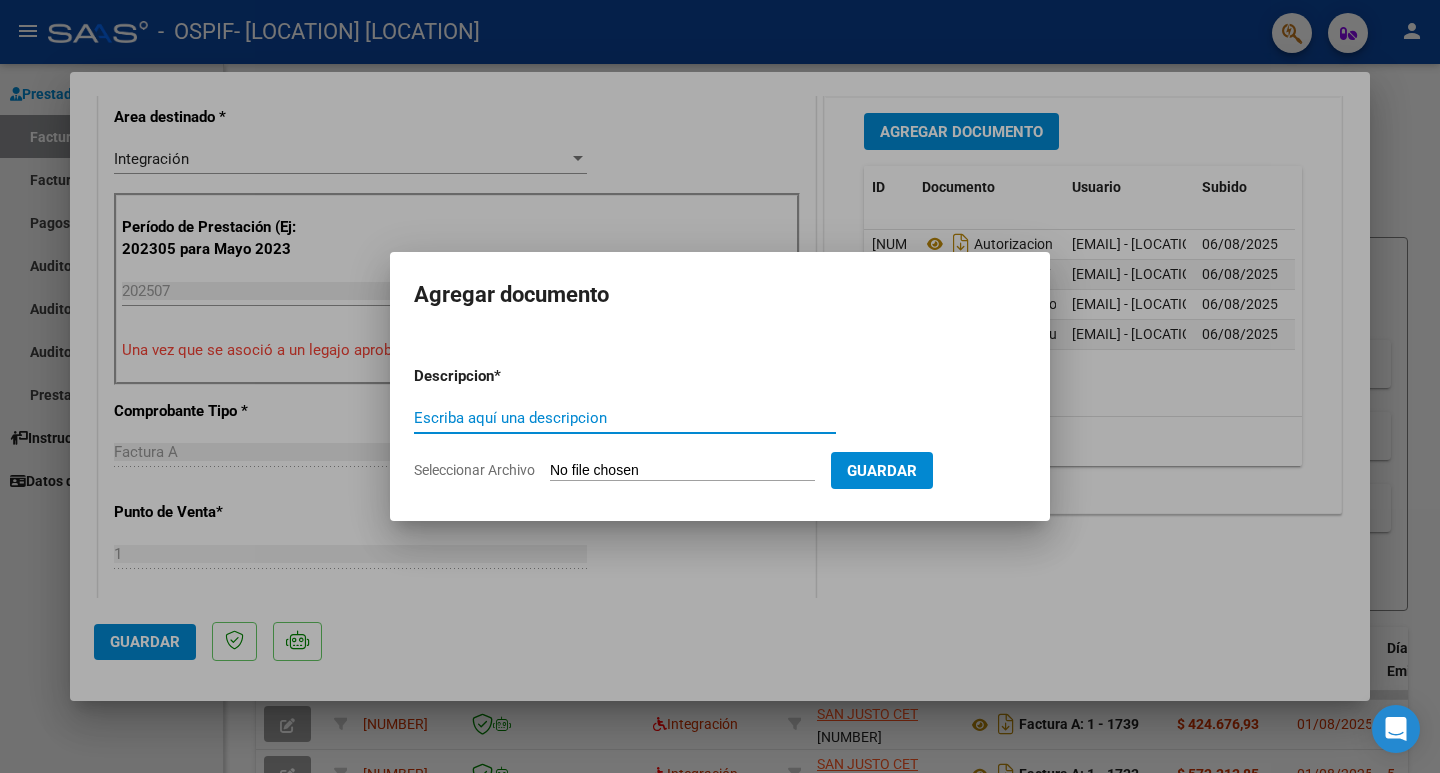 click on "Seleccionar Archivo" at bounding box center [682, 471] 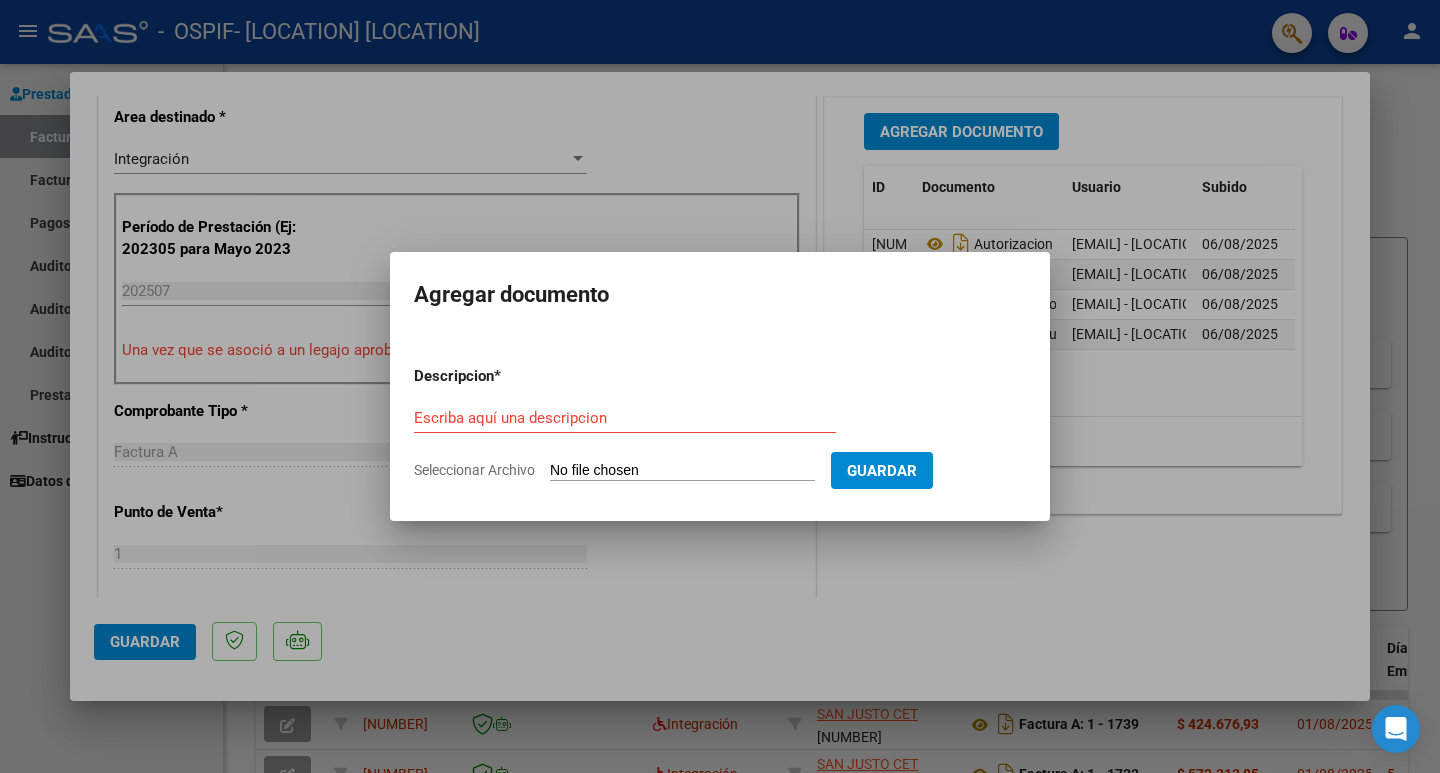 click at bounding box center (720, 386) 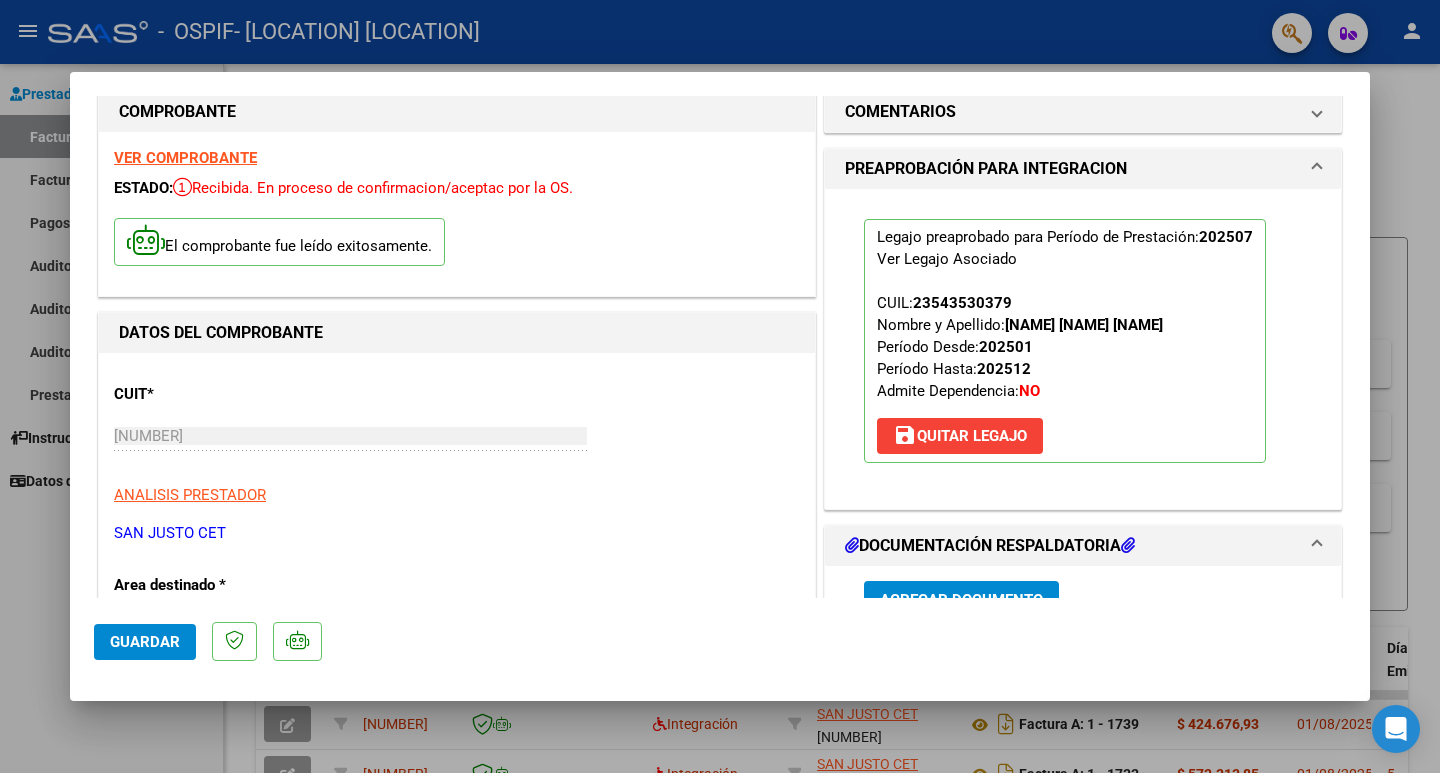 scroll, scrollTop: 0, scrollLeft: 0, axis: both 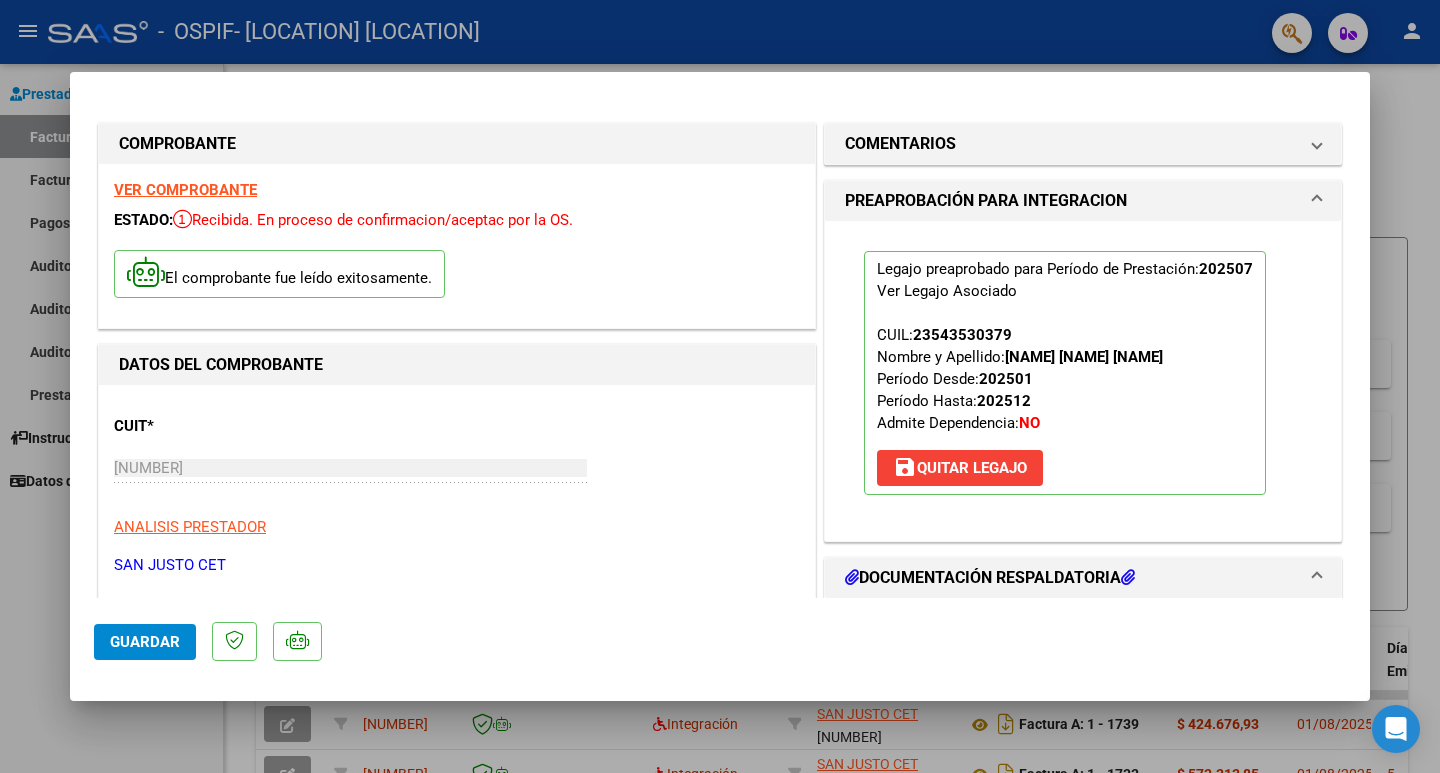 click on "Guardar" 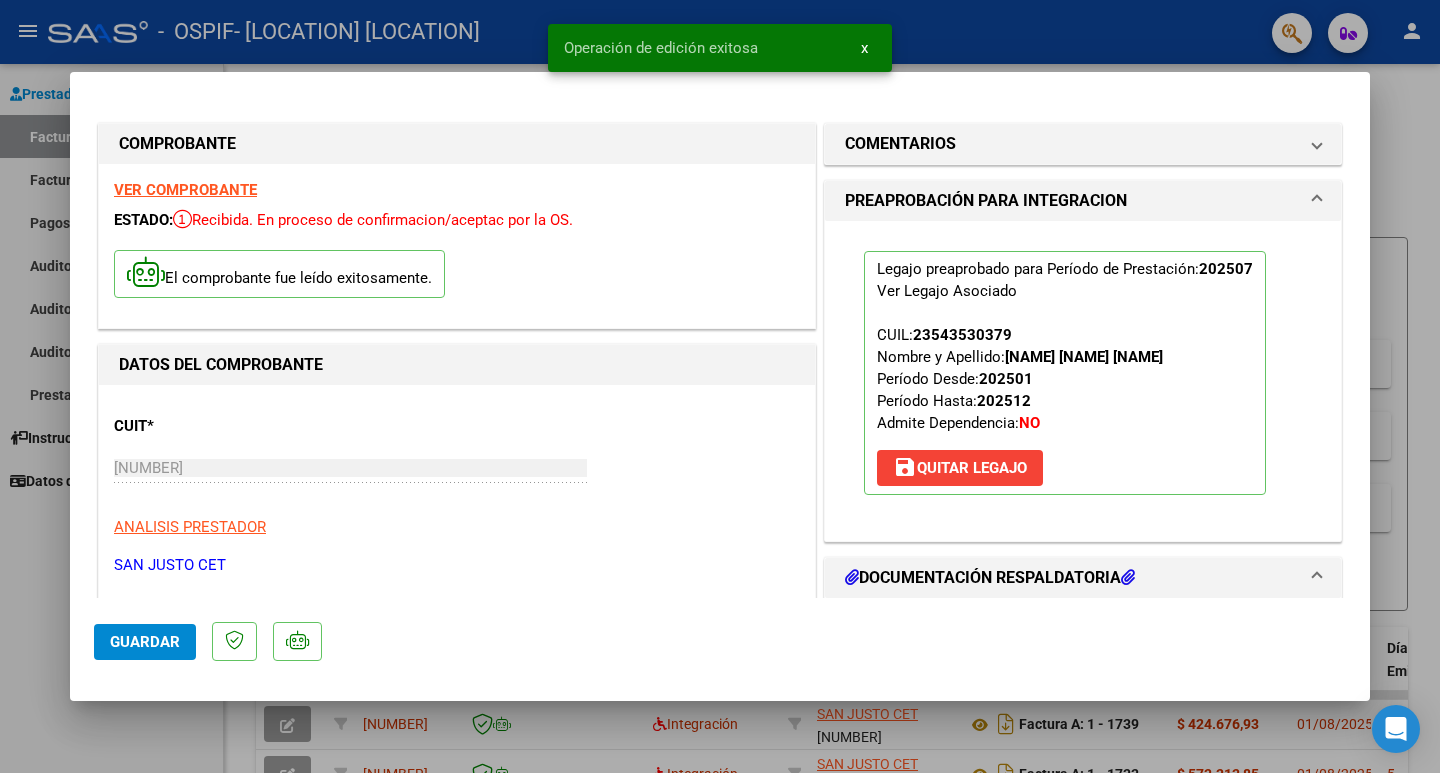 click at bounding box center [720, 386] 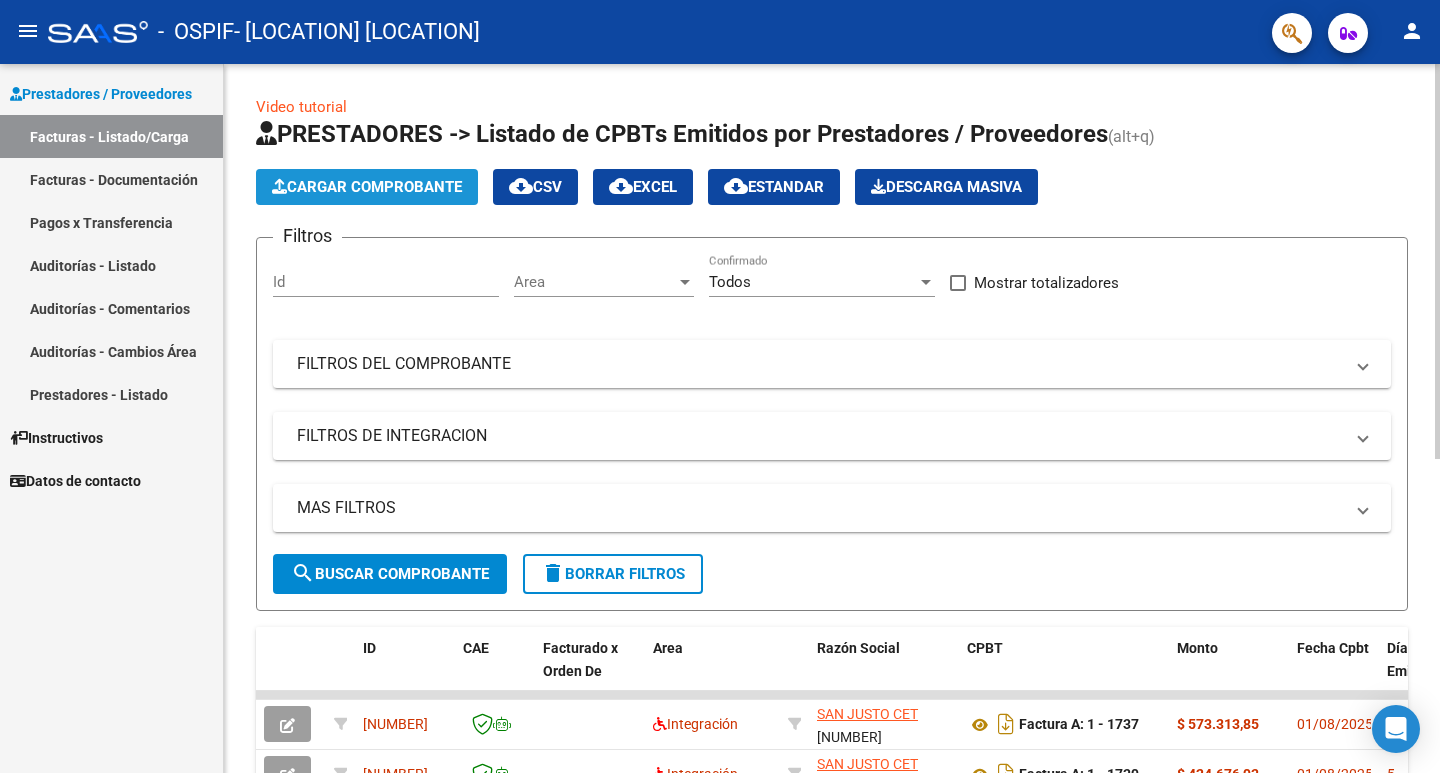 click on "Cargar Comprobante" 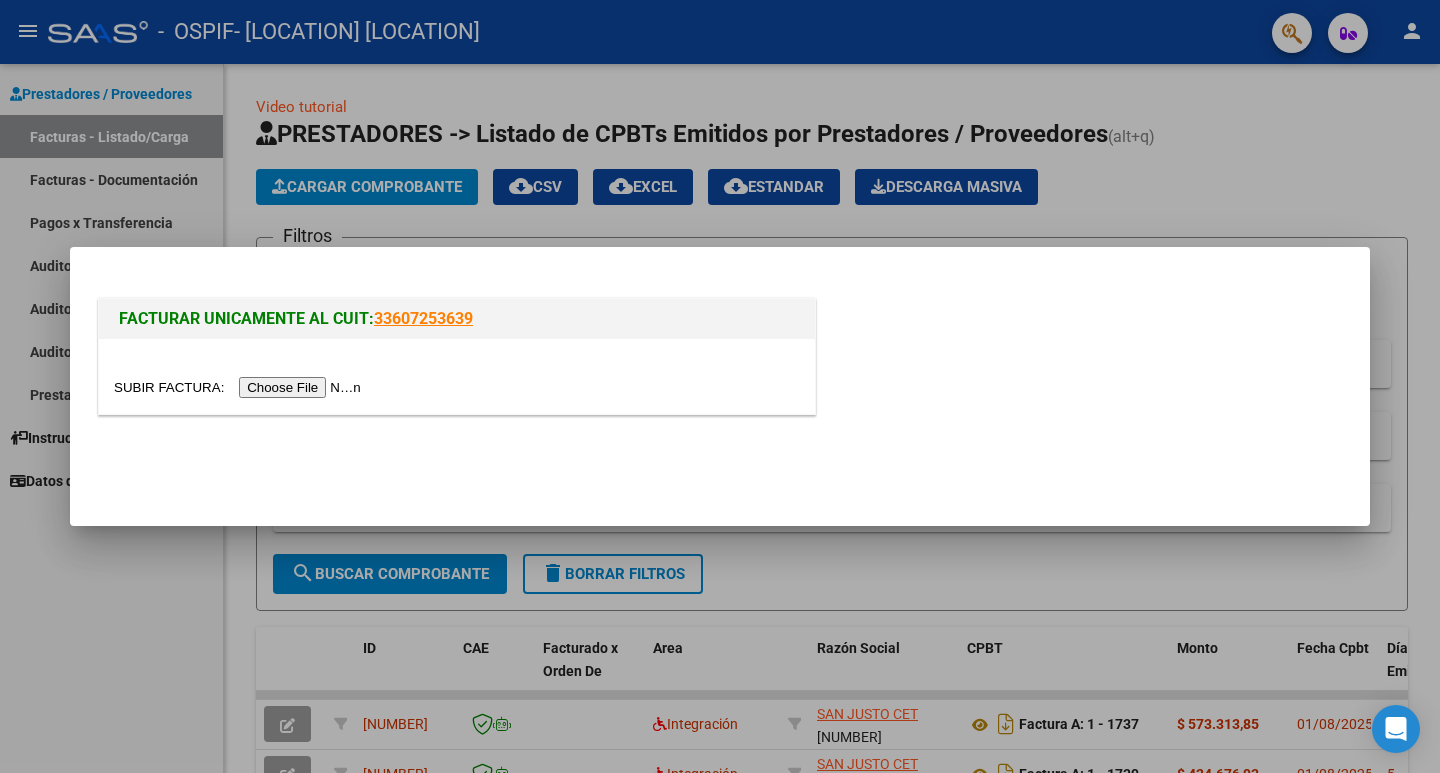 click at bounding box center (240, 387) 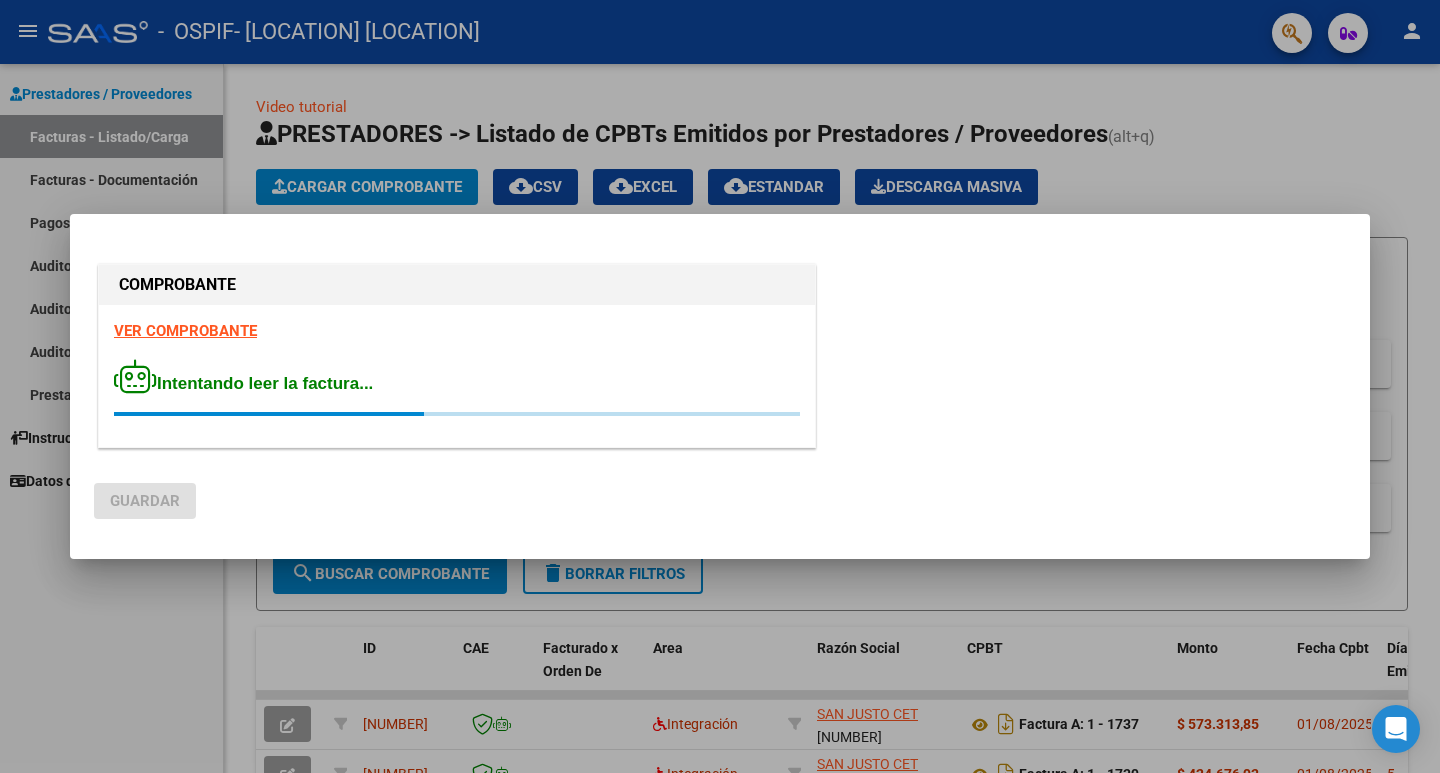 click at bounding box center [720, 386] 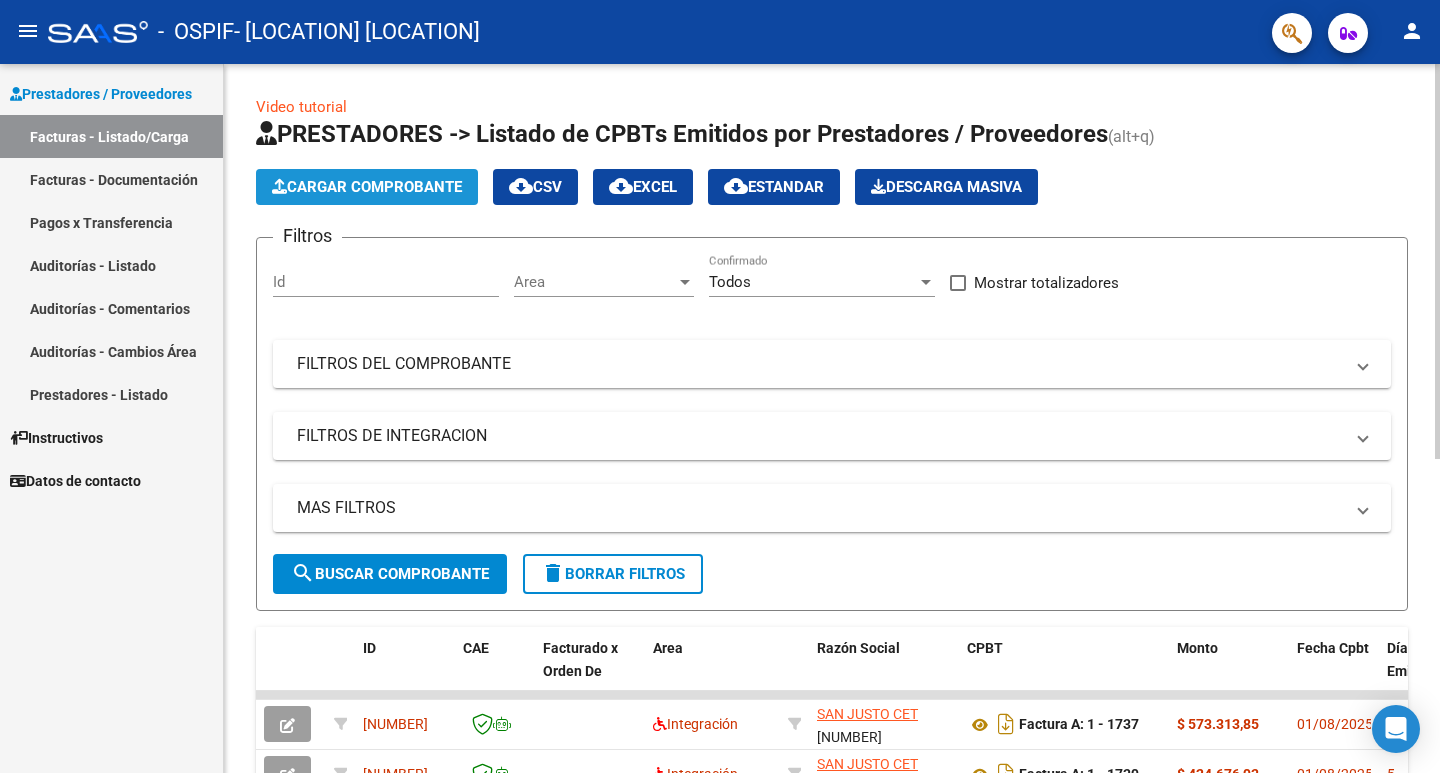 click on "Cargar Comprobante" 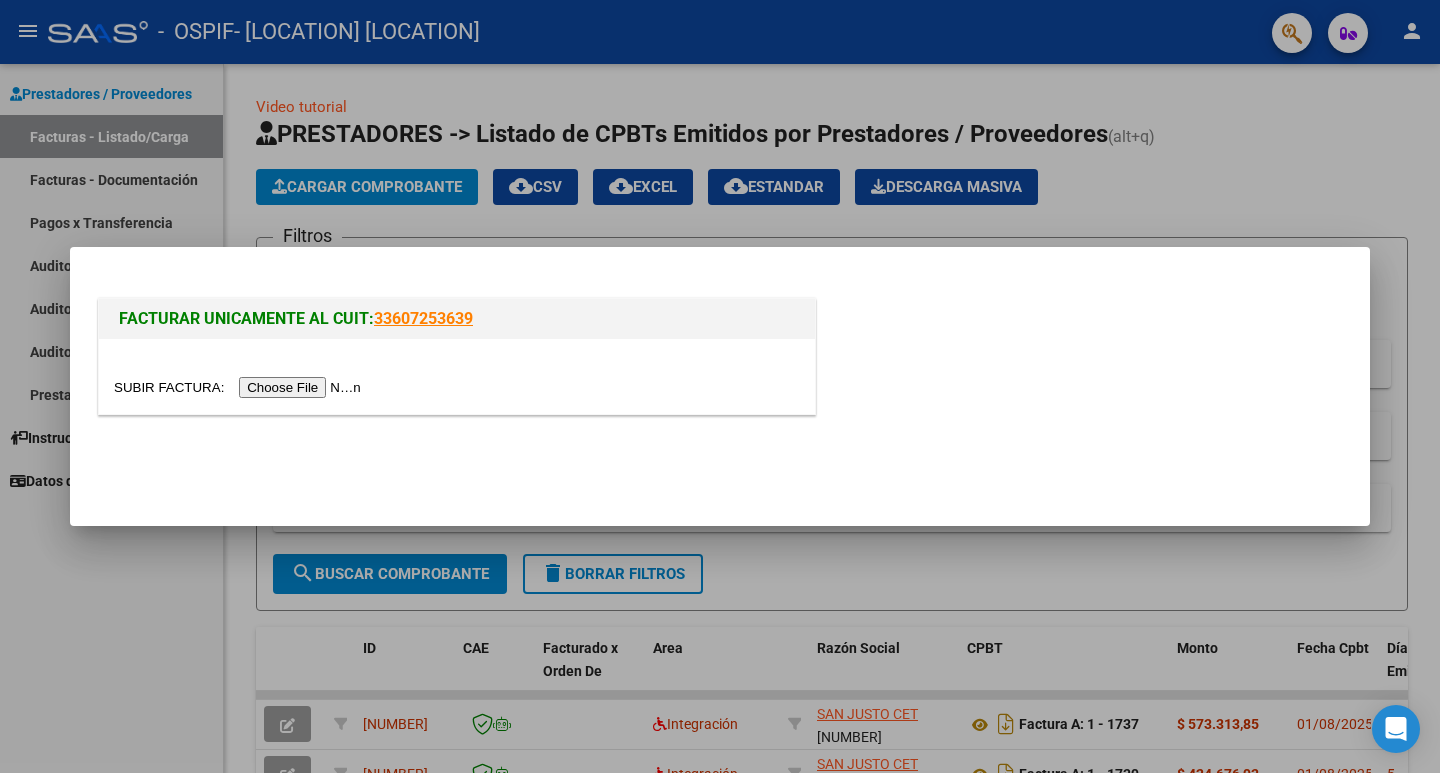 click at bounding box center [457, 376] 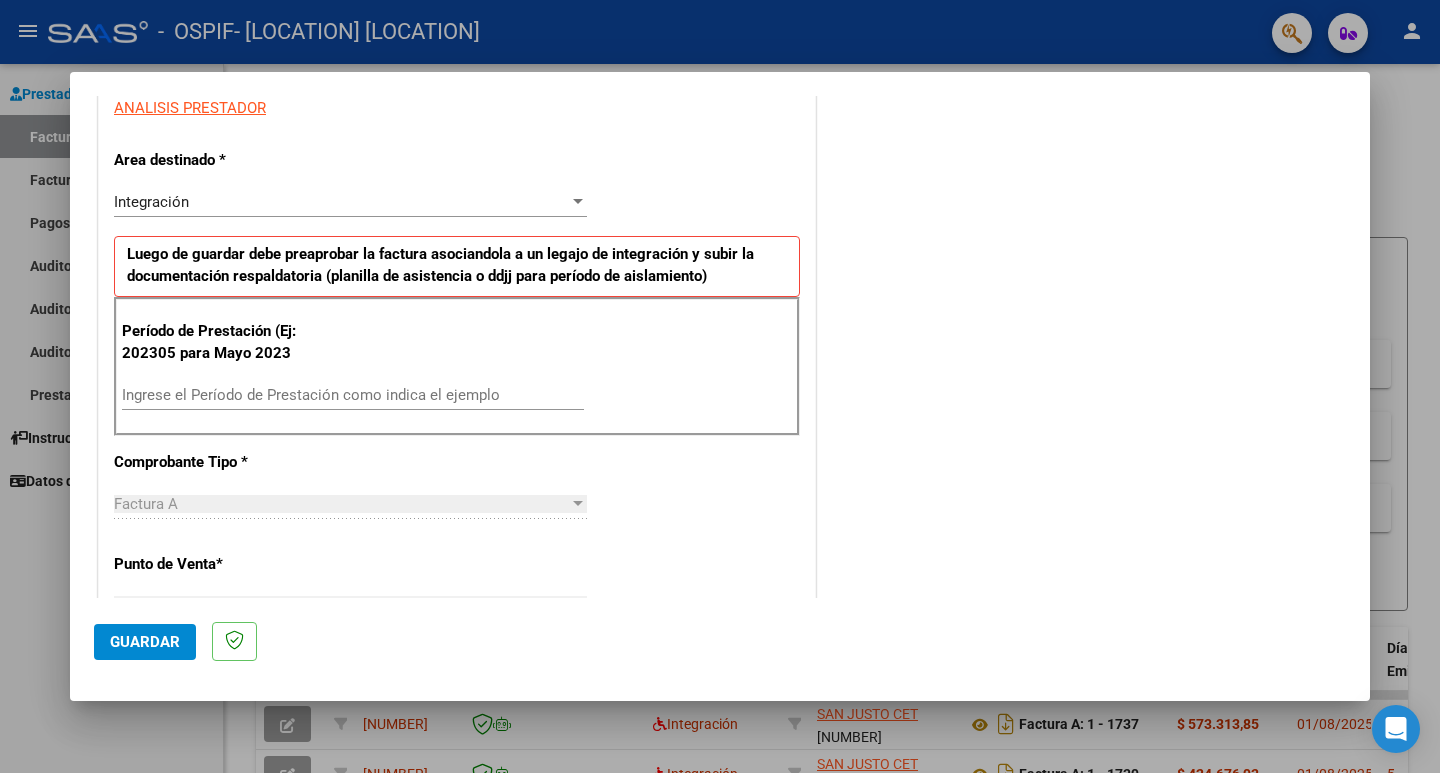 scroll, scrollTop: 400, scrollLeft: 0, axis: vertical 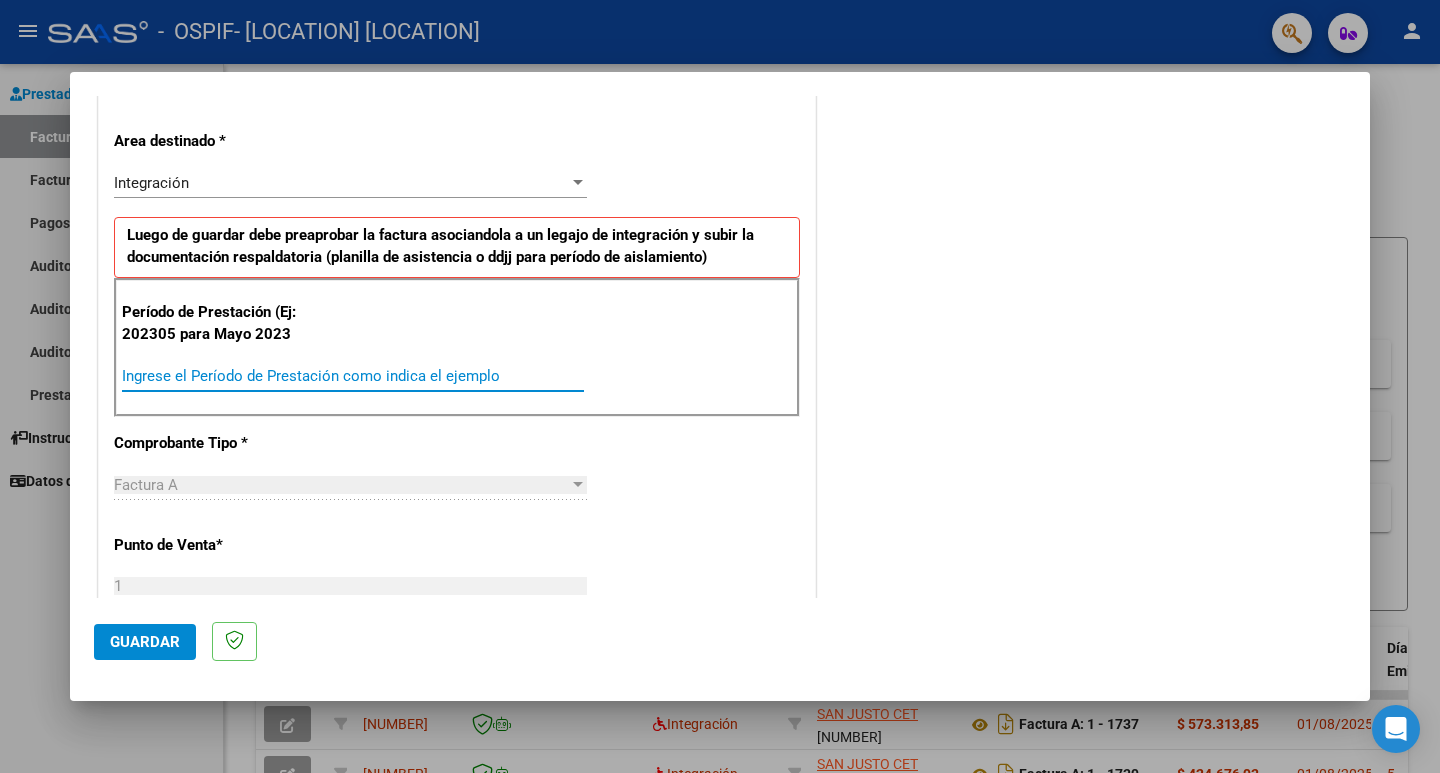 click on "Ingrese el Período de Prestación como indica el ejemplo" at bounding box center (353, 376) 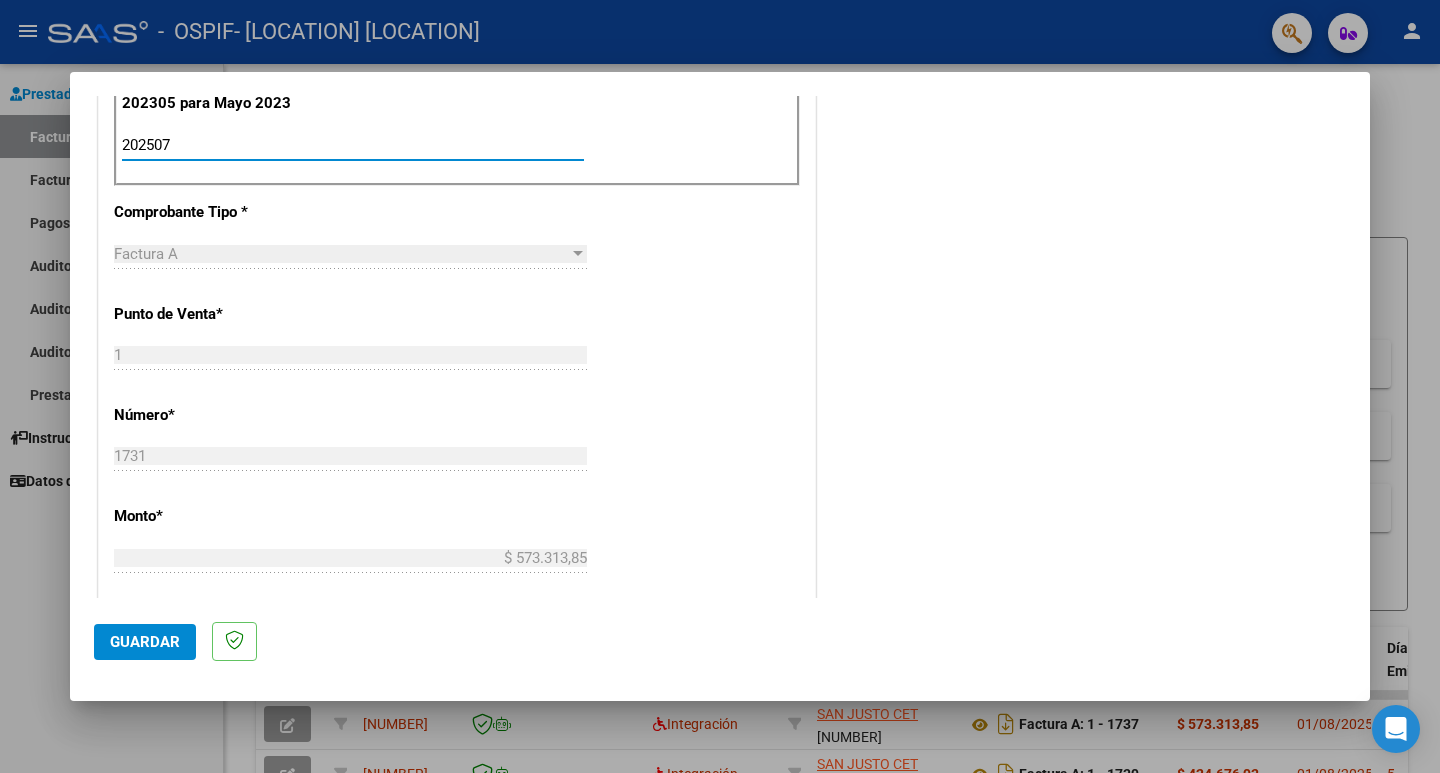 scroll, scrollTop: 700, scrollLeft: 0, axis: vertical 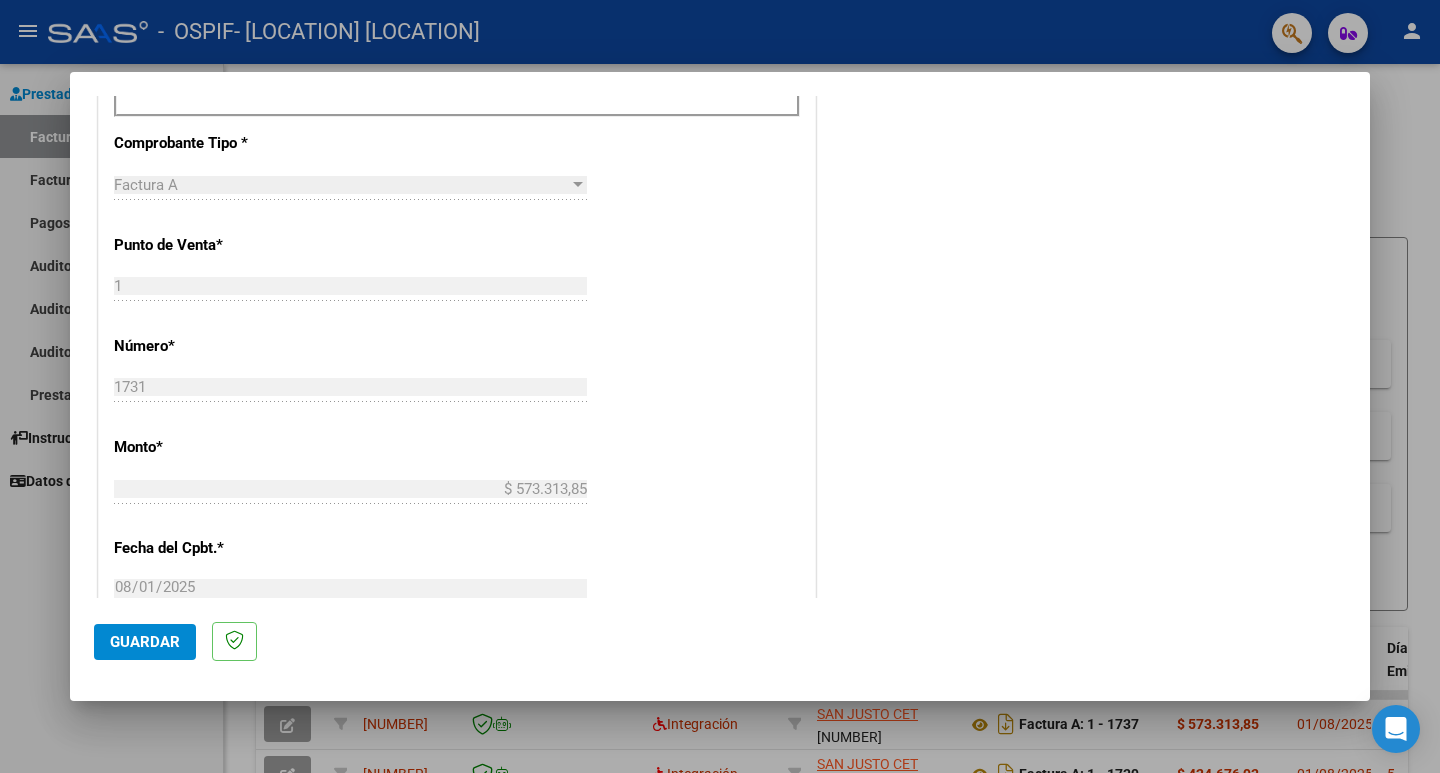type on "202507" 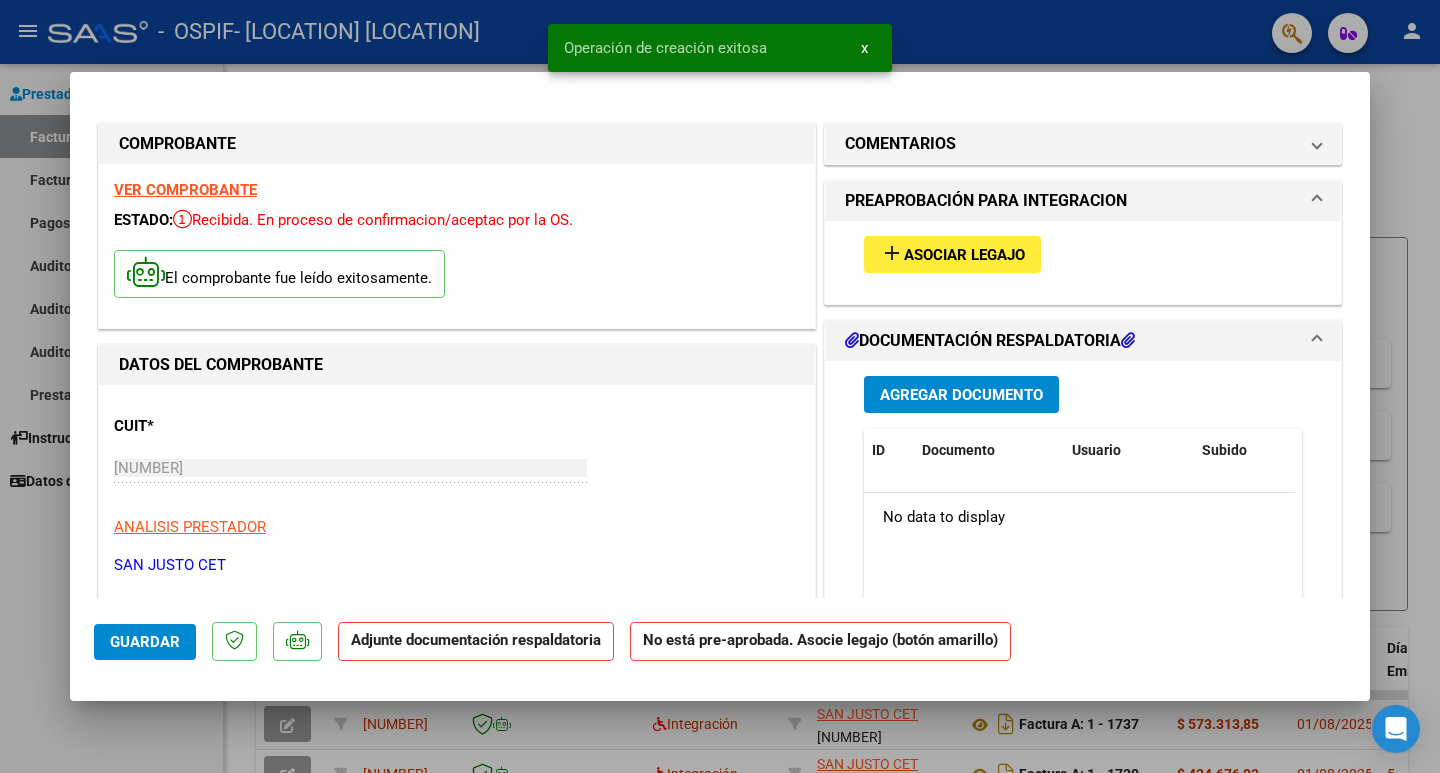 scroll, scrollTop: 100, scrollLeft: 0, axis: vertical 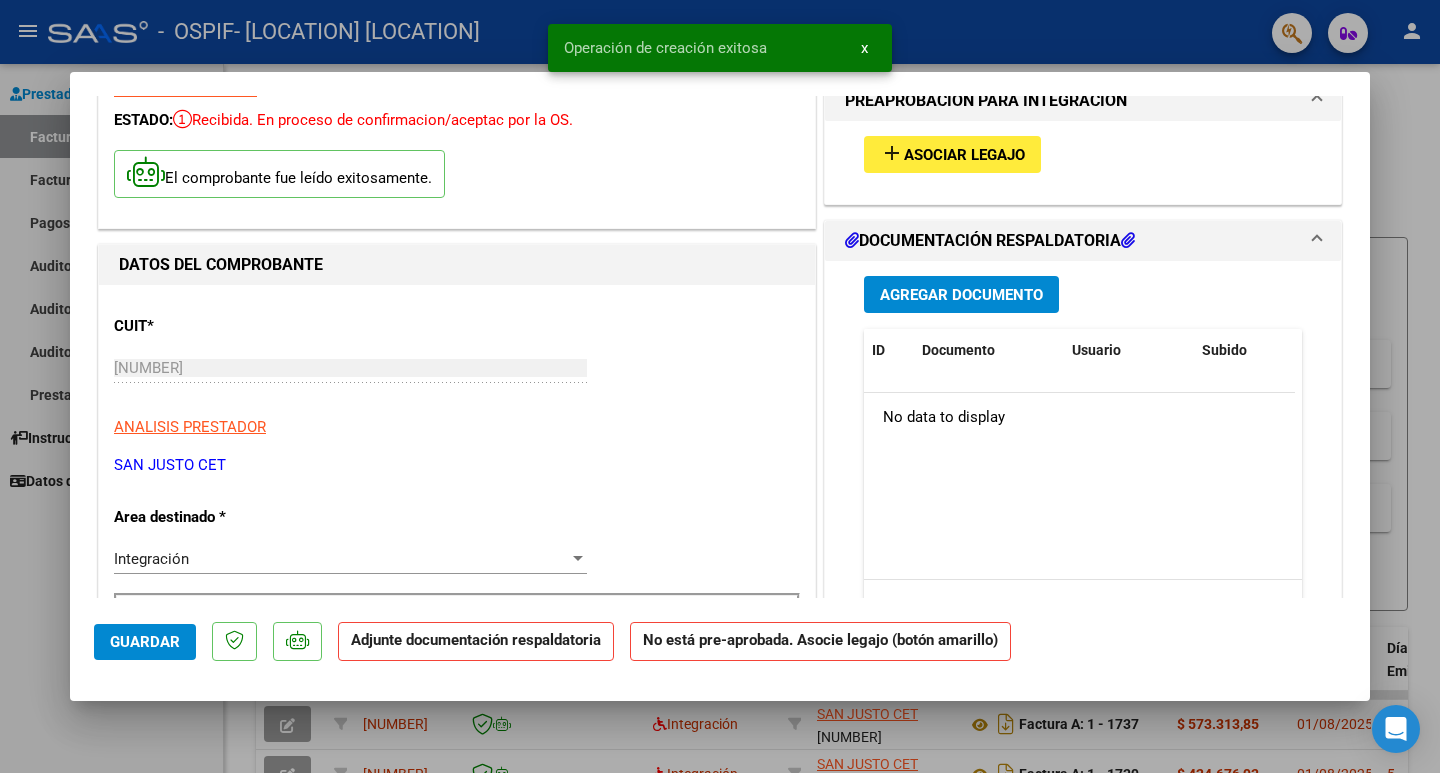 click on "add Asociar Legajo" at bounding box center (952, 154) 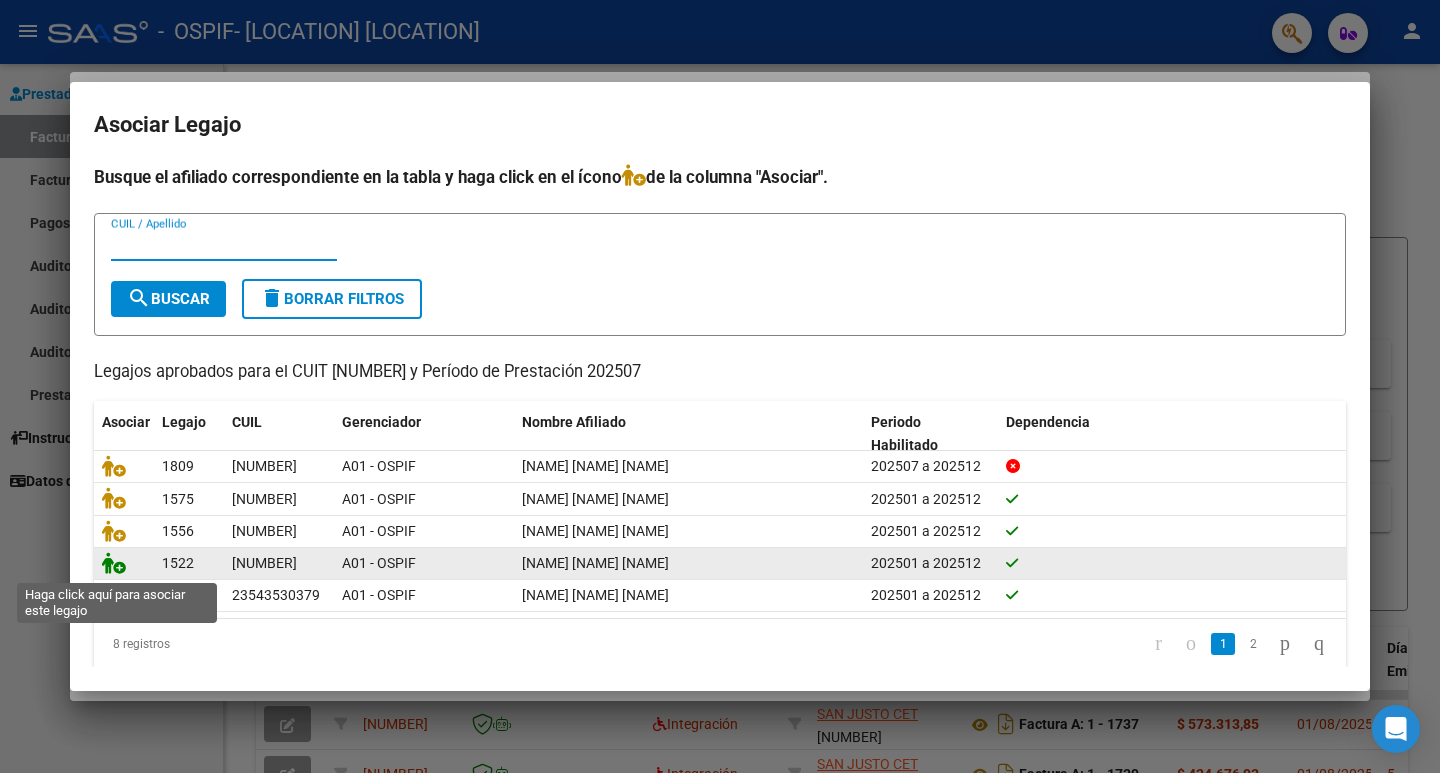 click 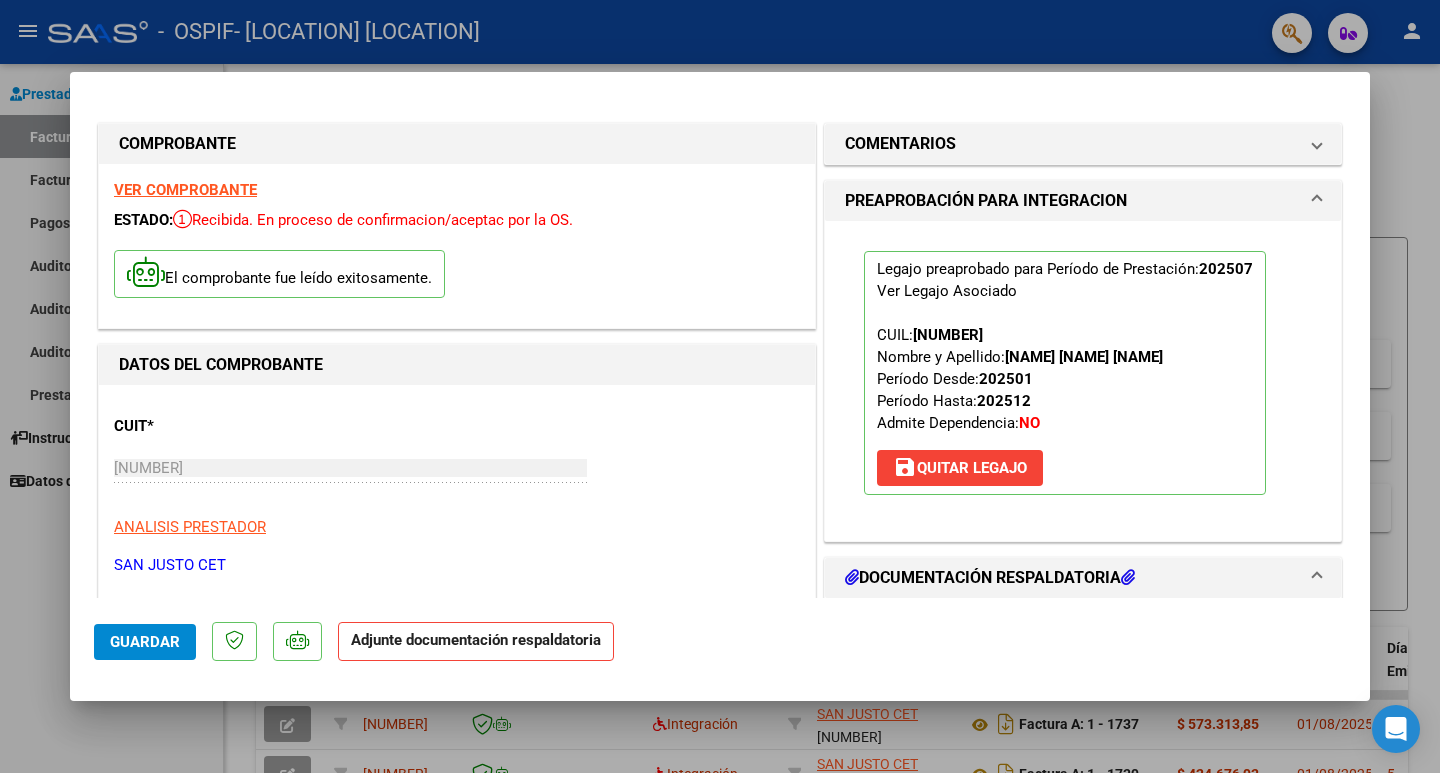 scroll, scrollTop: 200, scrollLeft: 0, axis: vertical 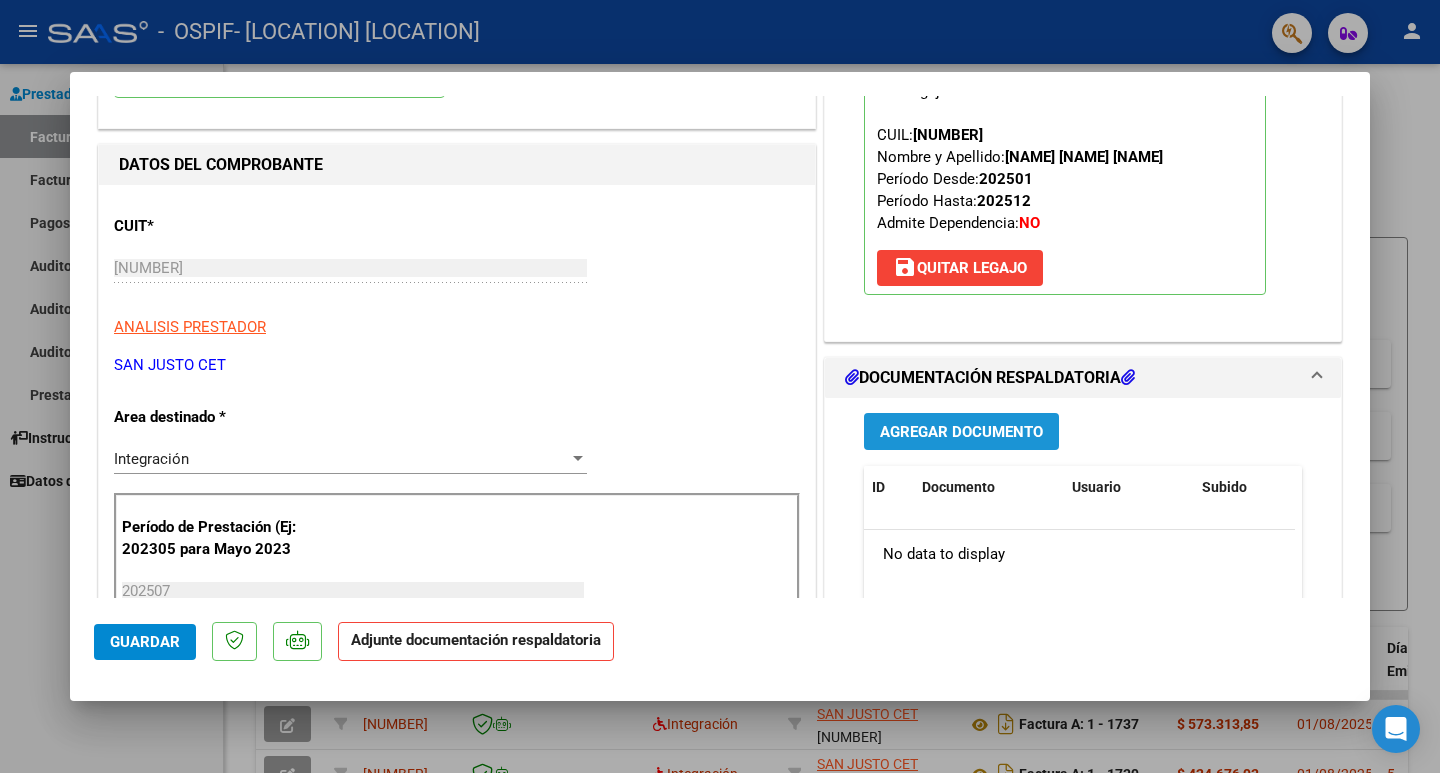 click on "Agregar Documento" at bounding box center [961, 432] 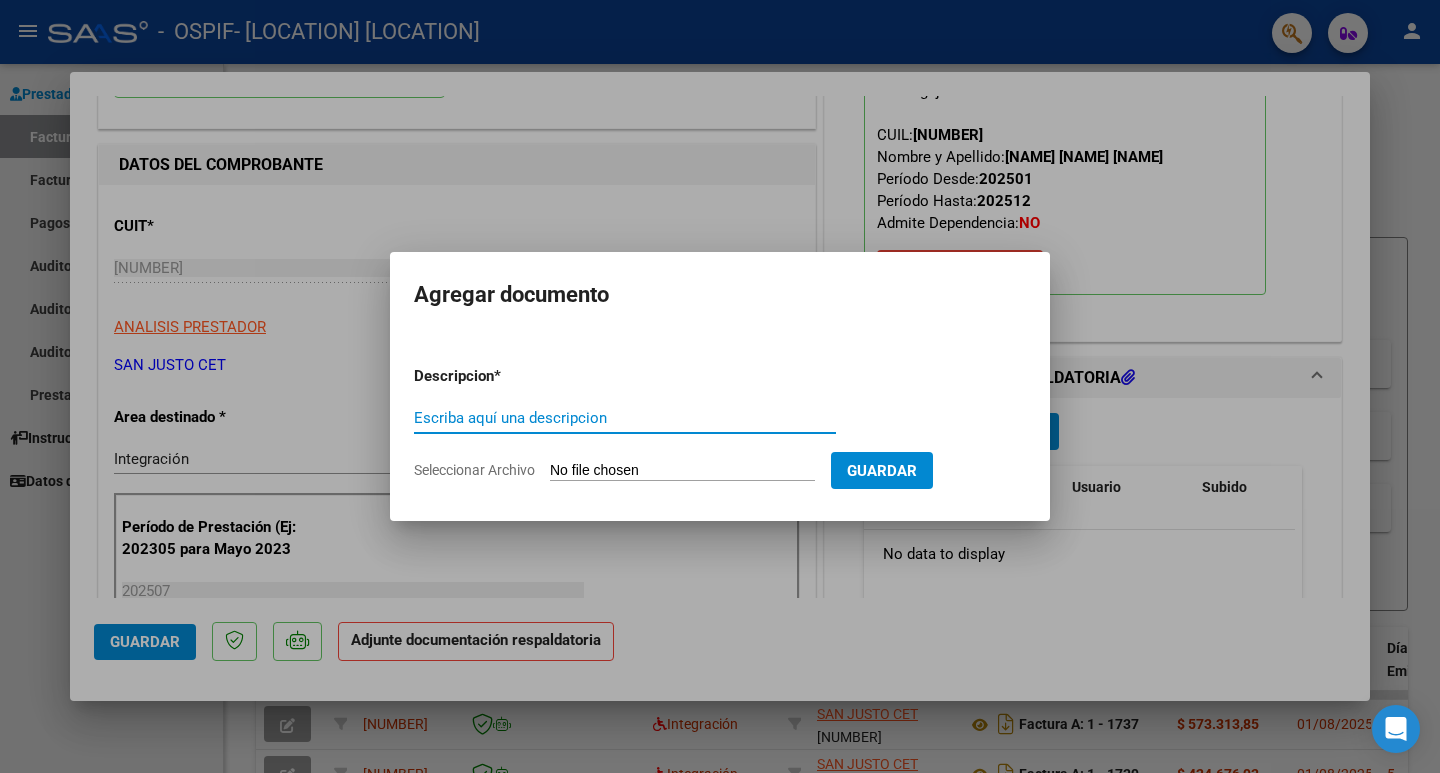 click on "Seleccionar Archivo" at bounding box center (682, 471) 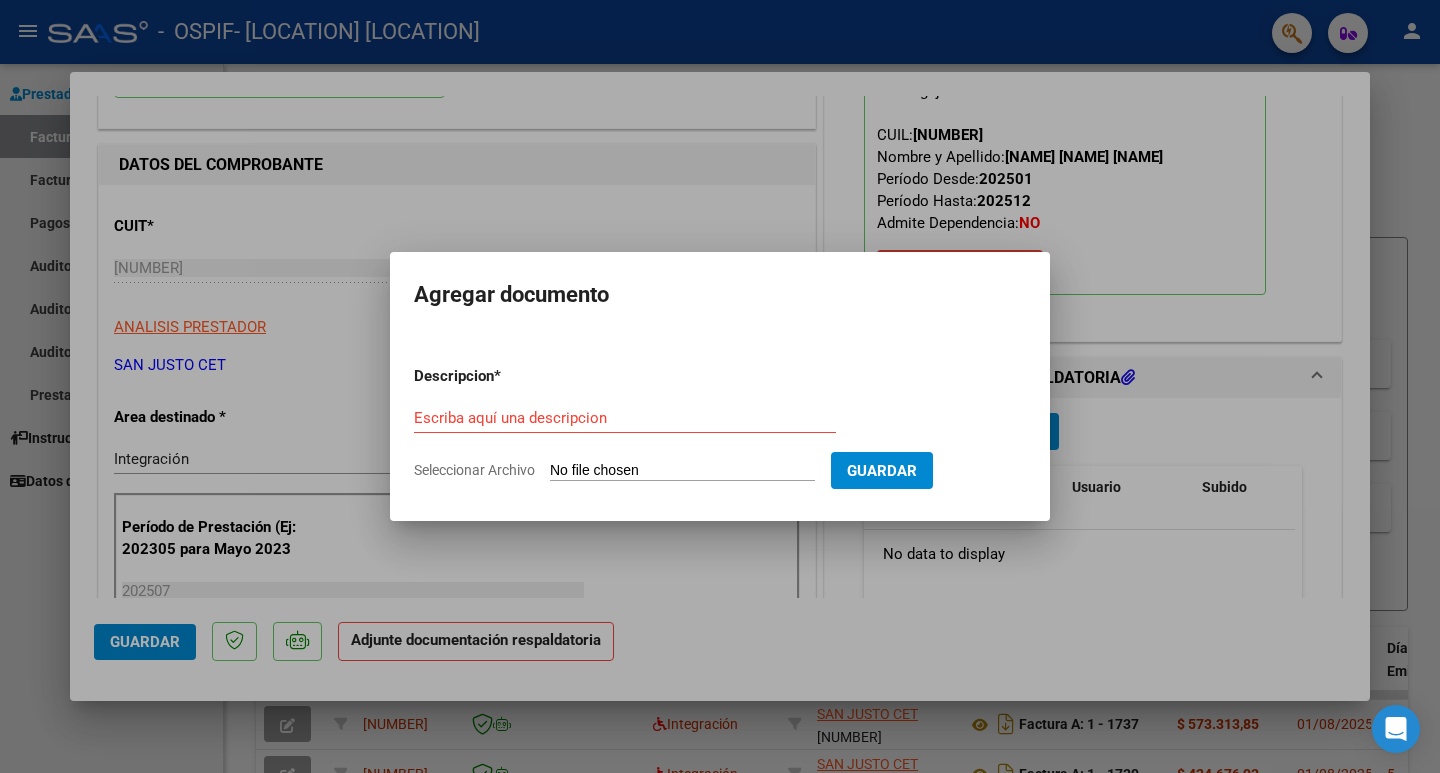 type on "C:\fakepath\AUT 2025 [NAME] [NAME] - OSPIF.pdf" 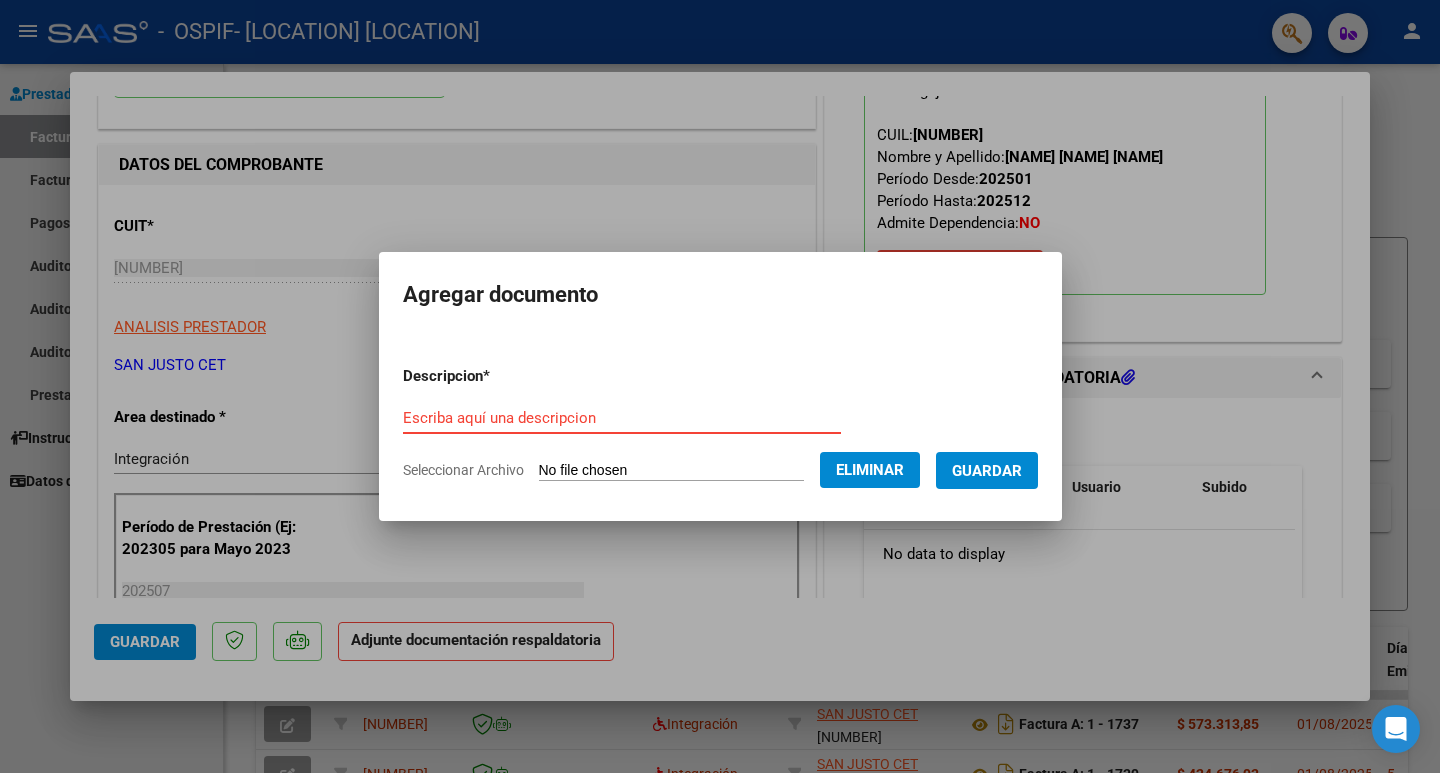 click on "Escriba aquí una descripcion" at bounding box center (622, 418) 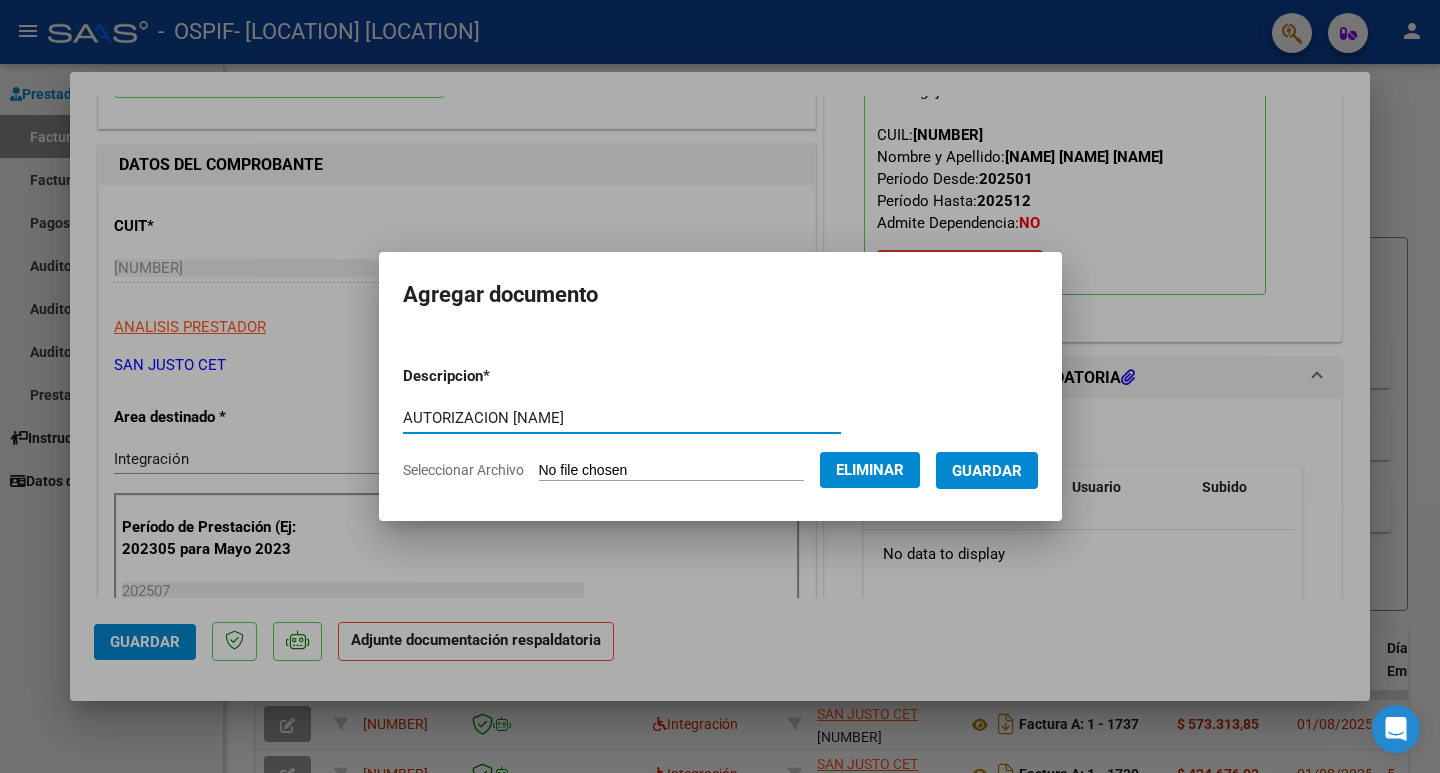 type on "AUTORIZACION [NAME]" 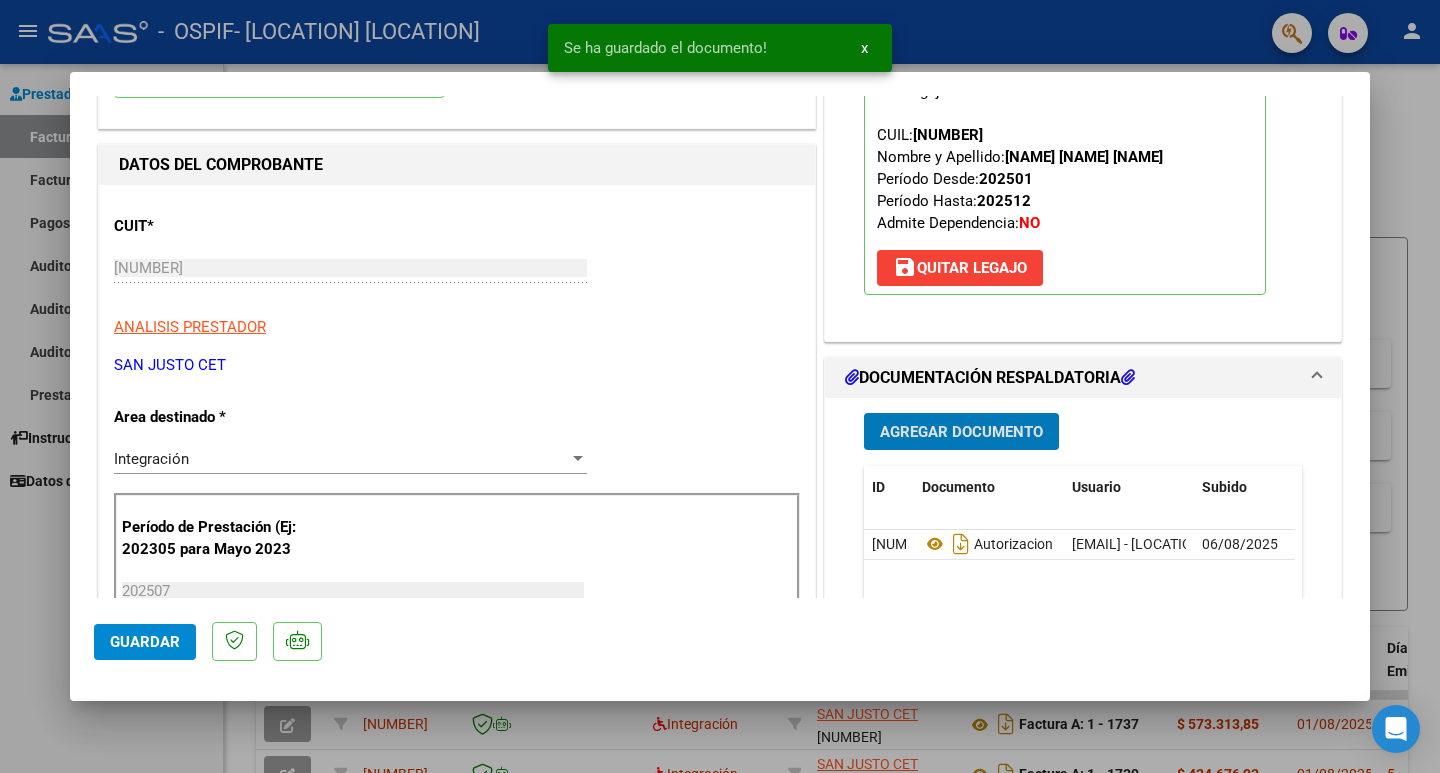 click on "Agregar Documento" at bounding box center [961, 432] 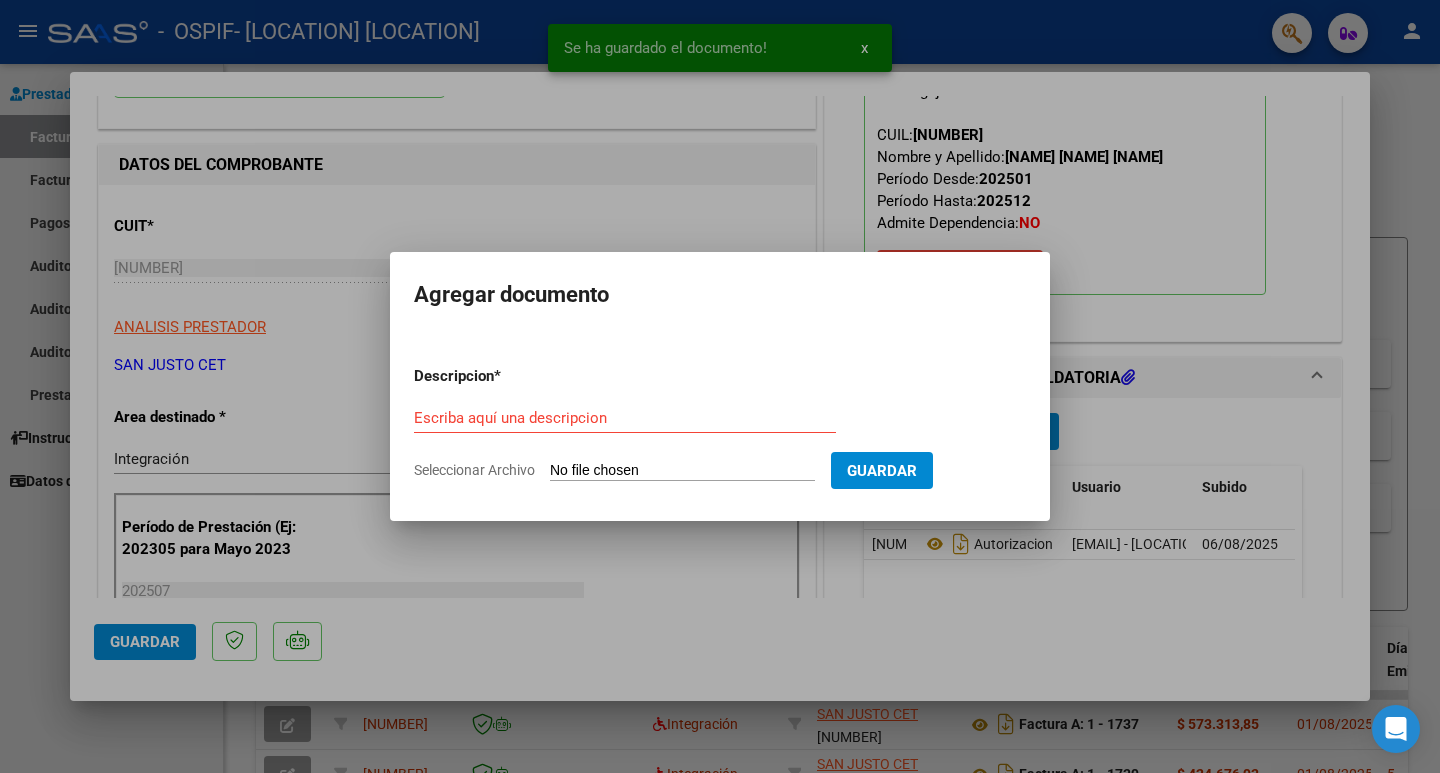 click on "Seleccionar Archivo" at bounding box center (682, 471) 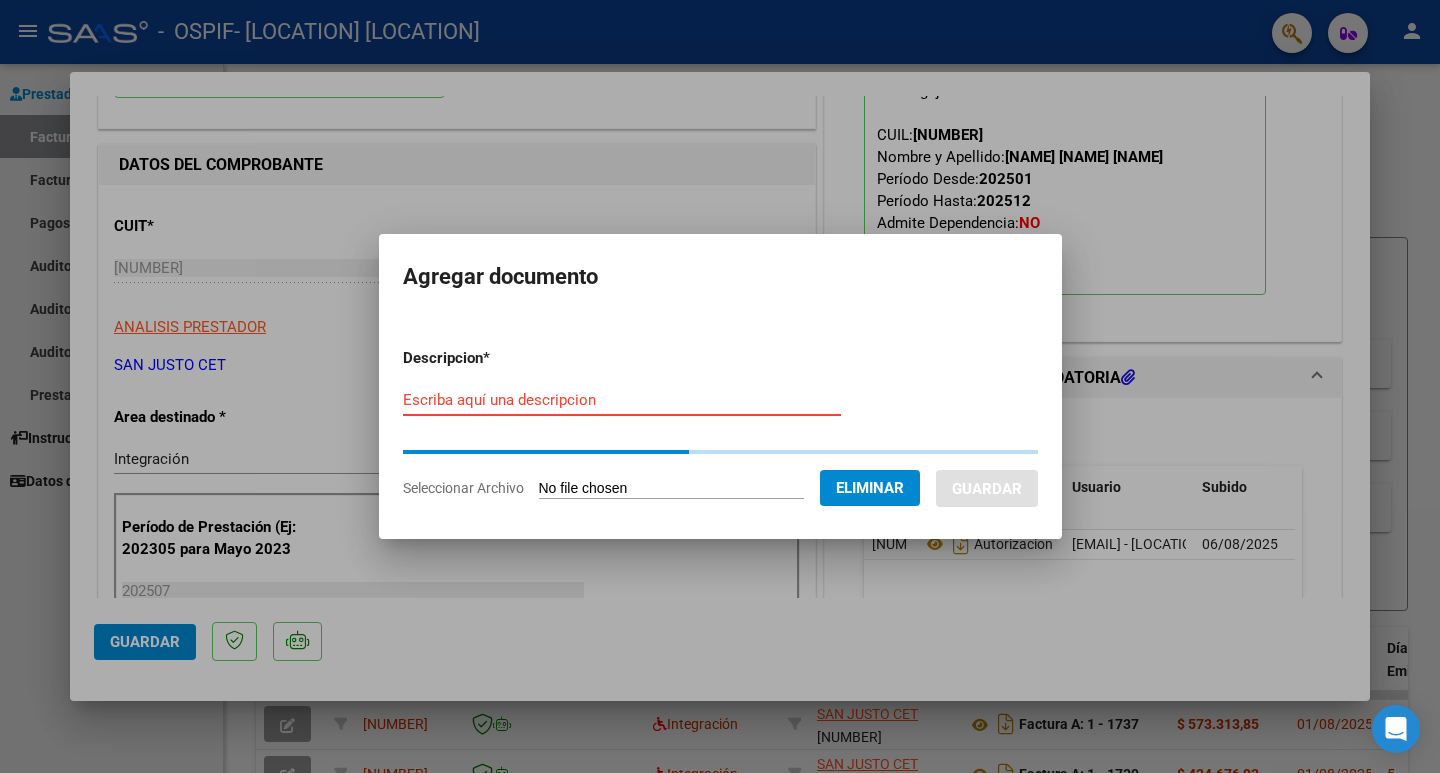 click on "Escriba aquí una descripcion" at bounding box center [622, 400] 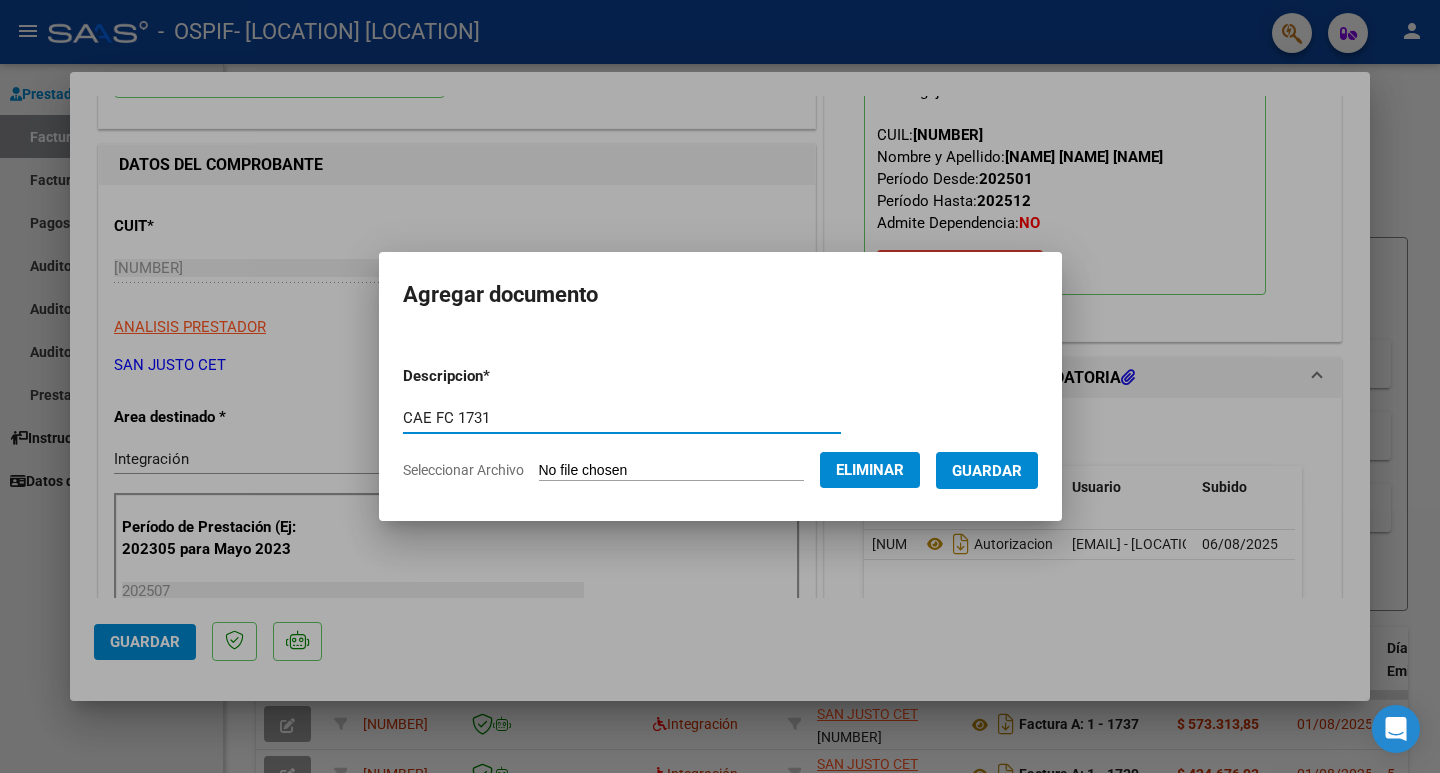 type on "CAE FC 1731" 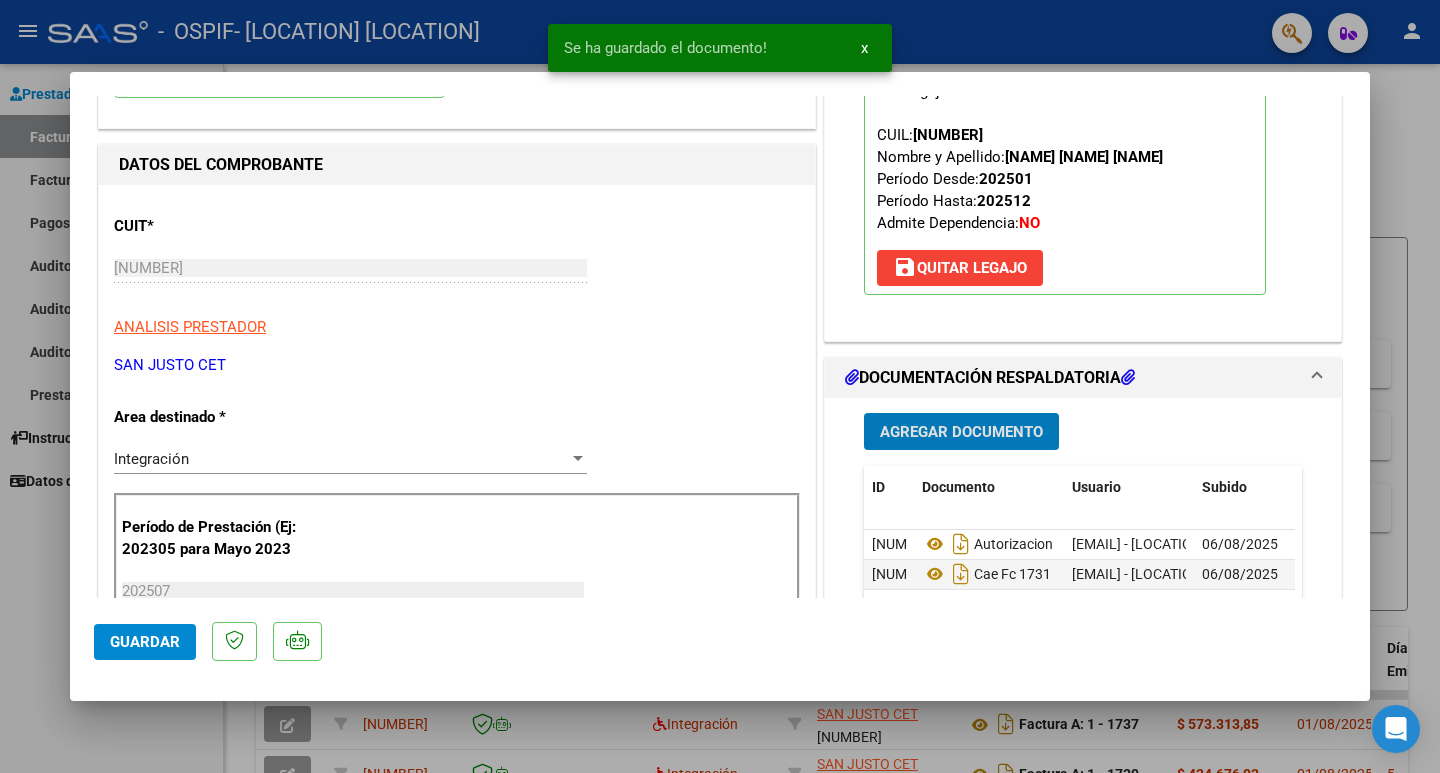 click on "Agregar Documento" at bounding box center [961, 431] 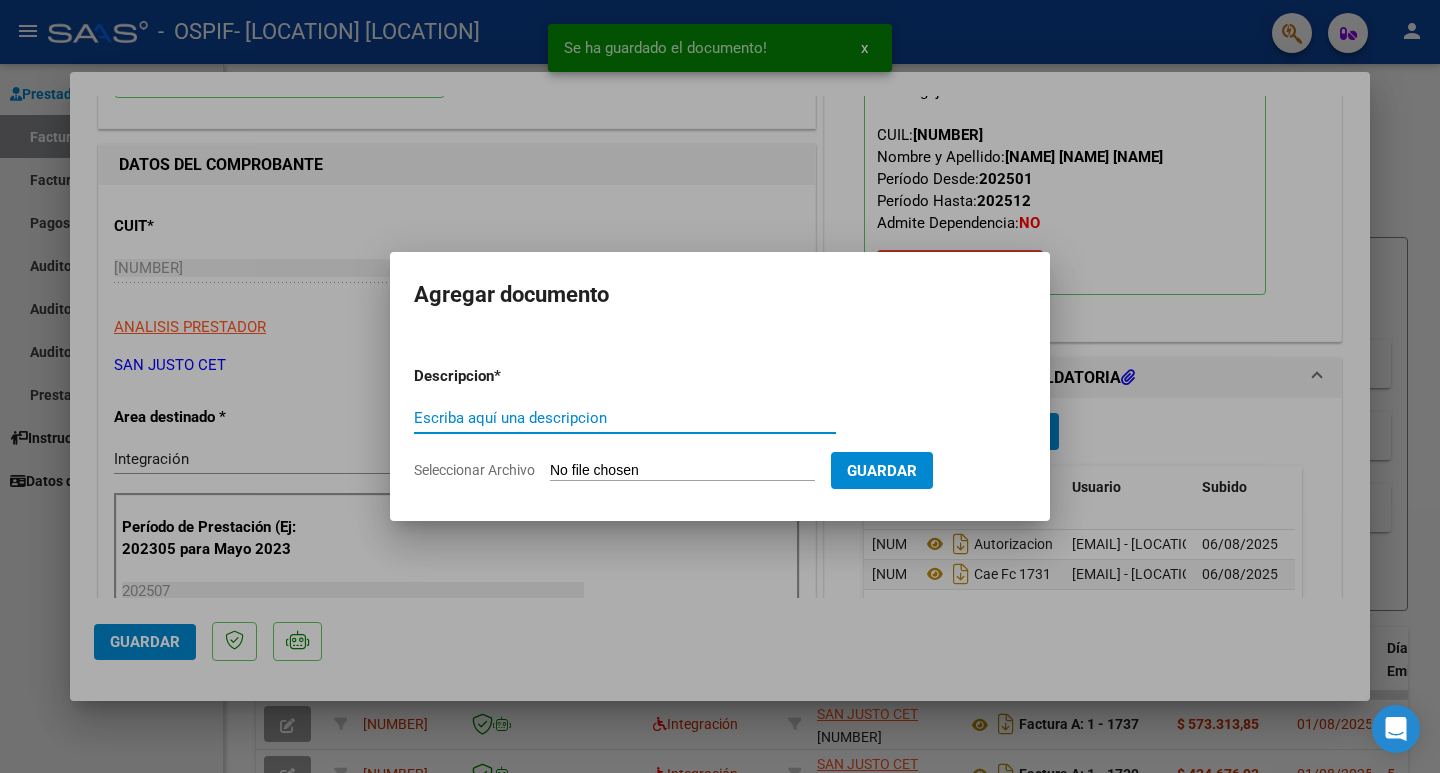 click on "Seleccionar Archivo" at bounding box center [682, 471] 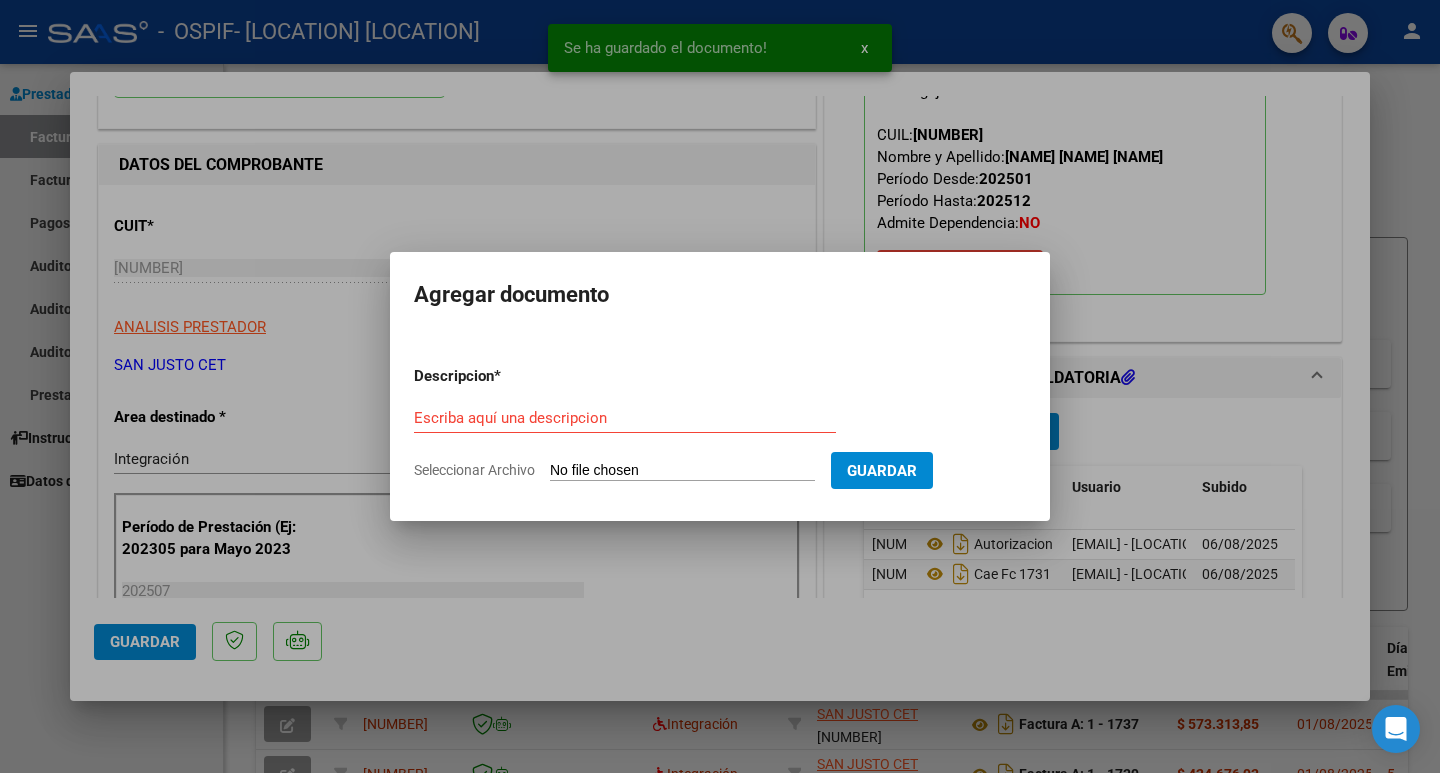 type on "C:\fakepath\FC OSPIF MORENO JULIO 1731.pdf" 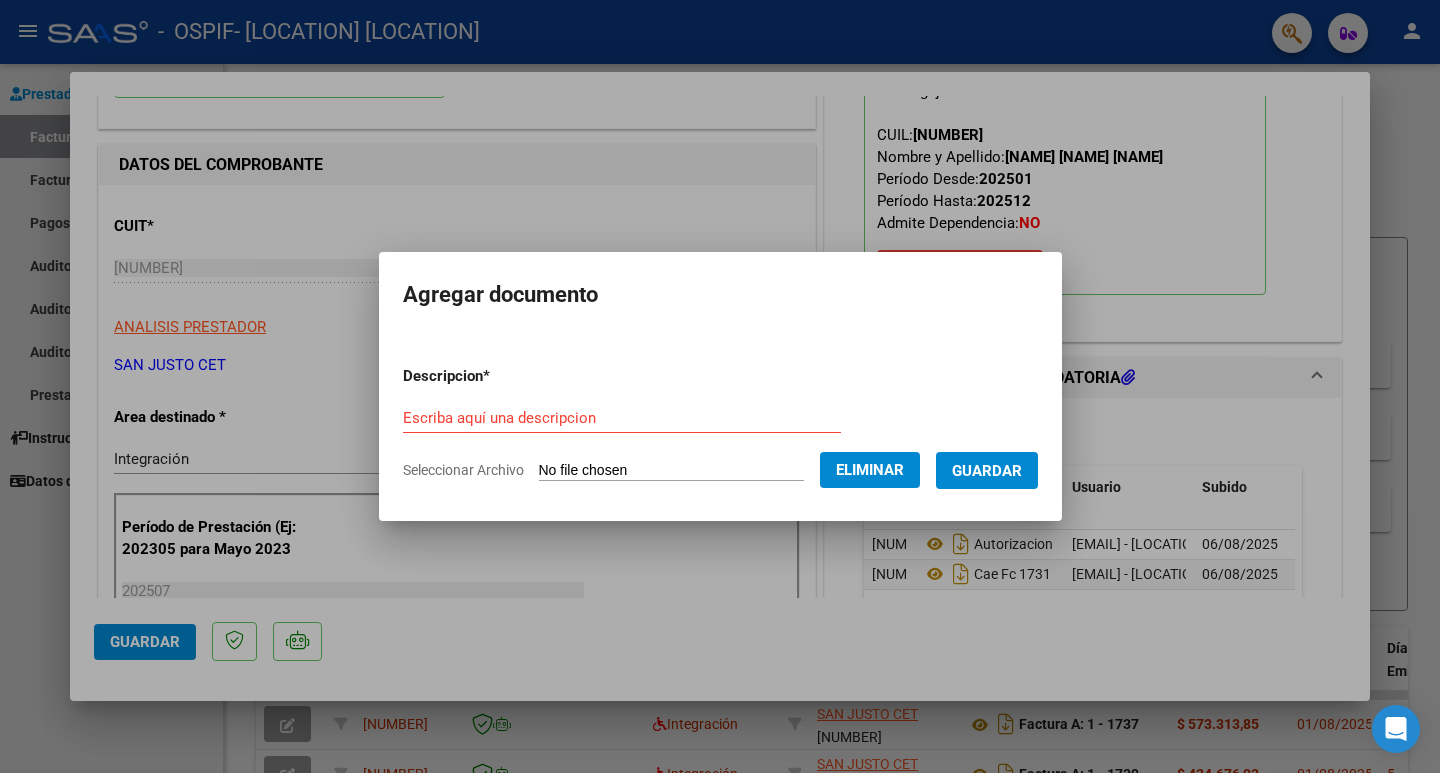 click on "Escriba aquí una descripcion" at bounding box center [622, 418] 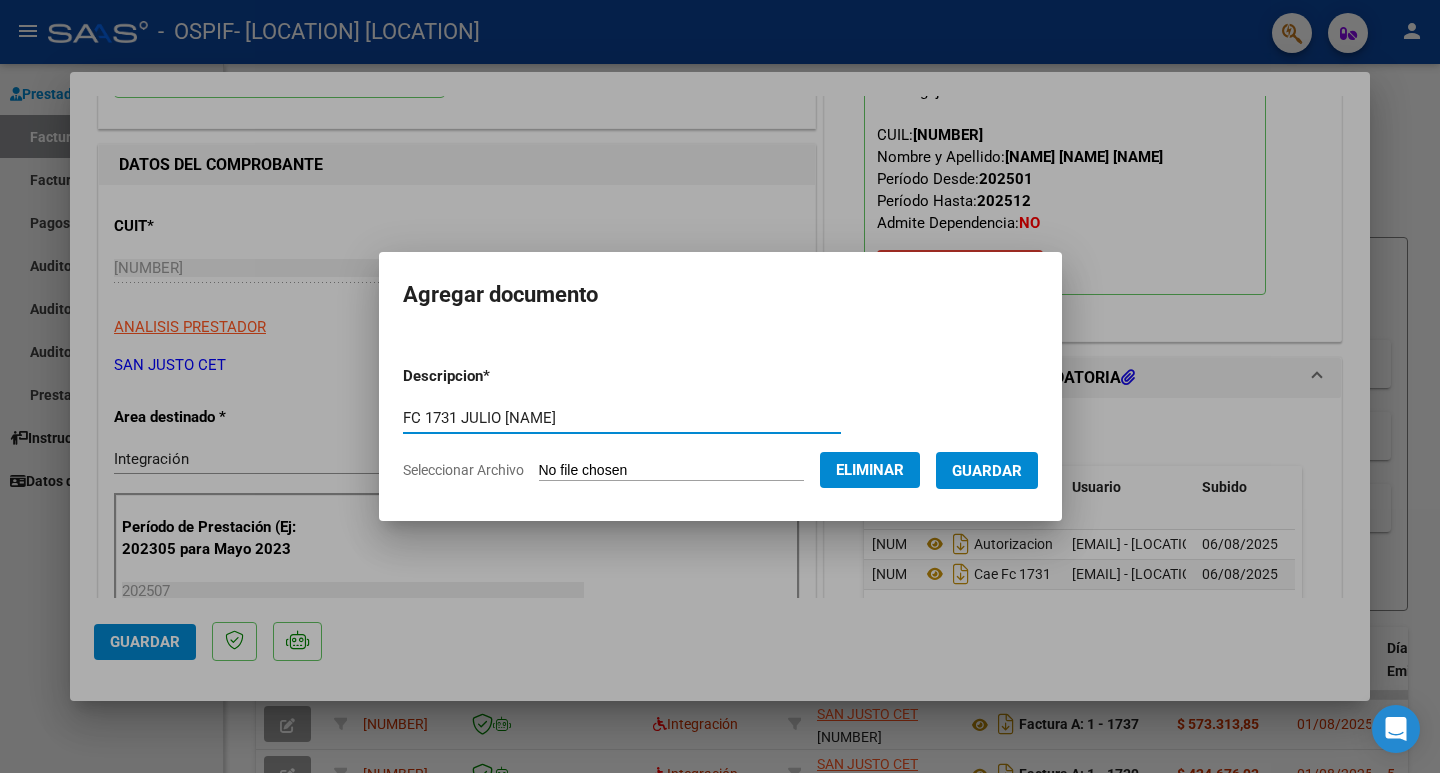 type on "FC 1731 JULIO [NAME]" 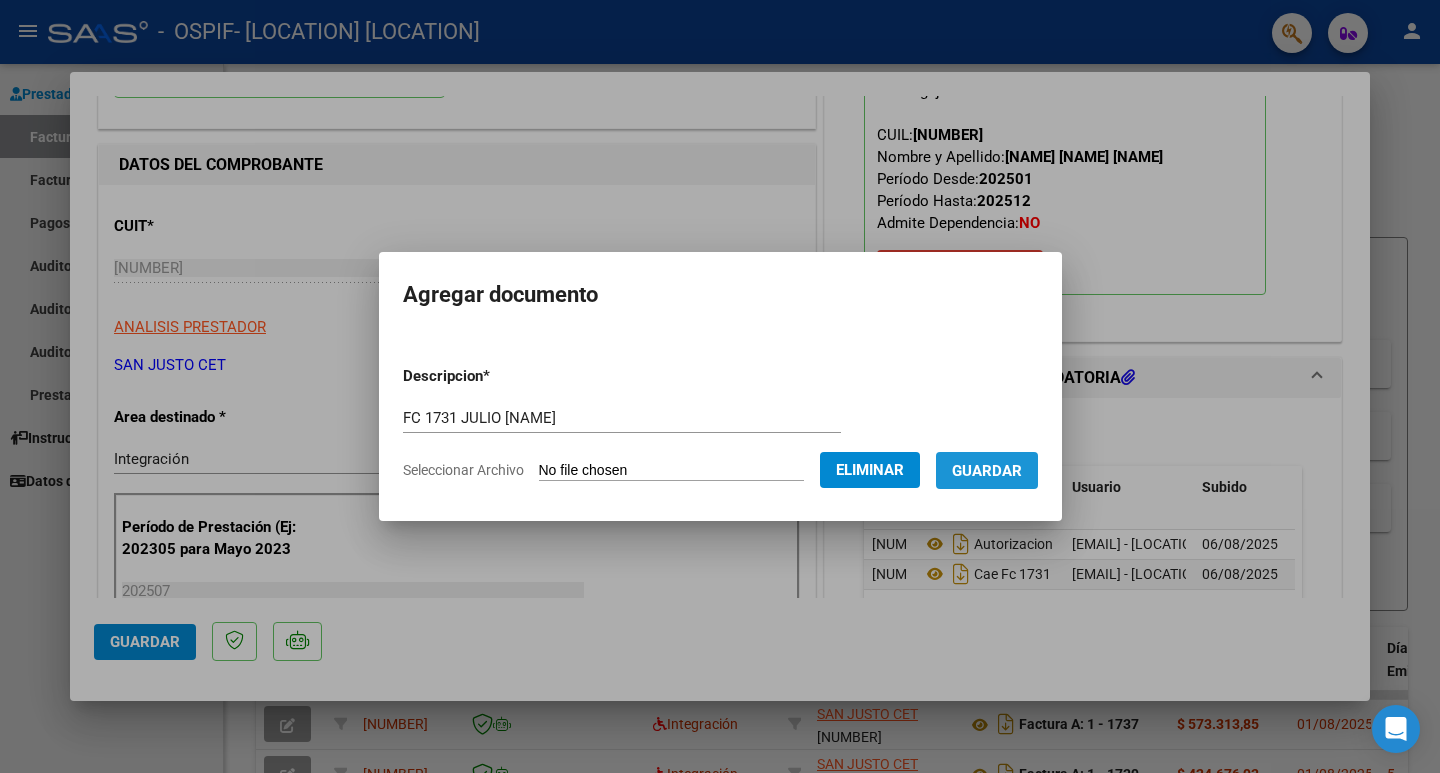 click on "Guardar" at bounding box center [987, 471] 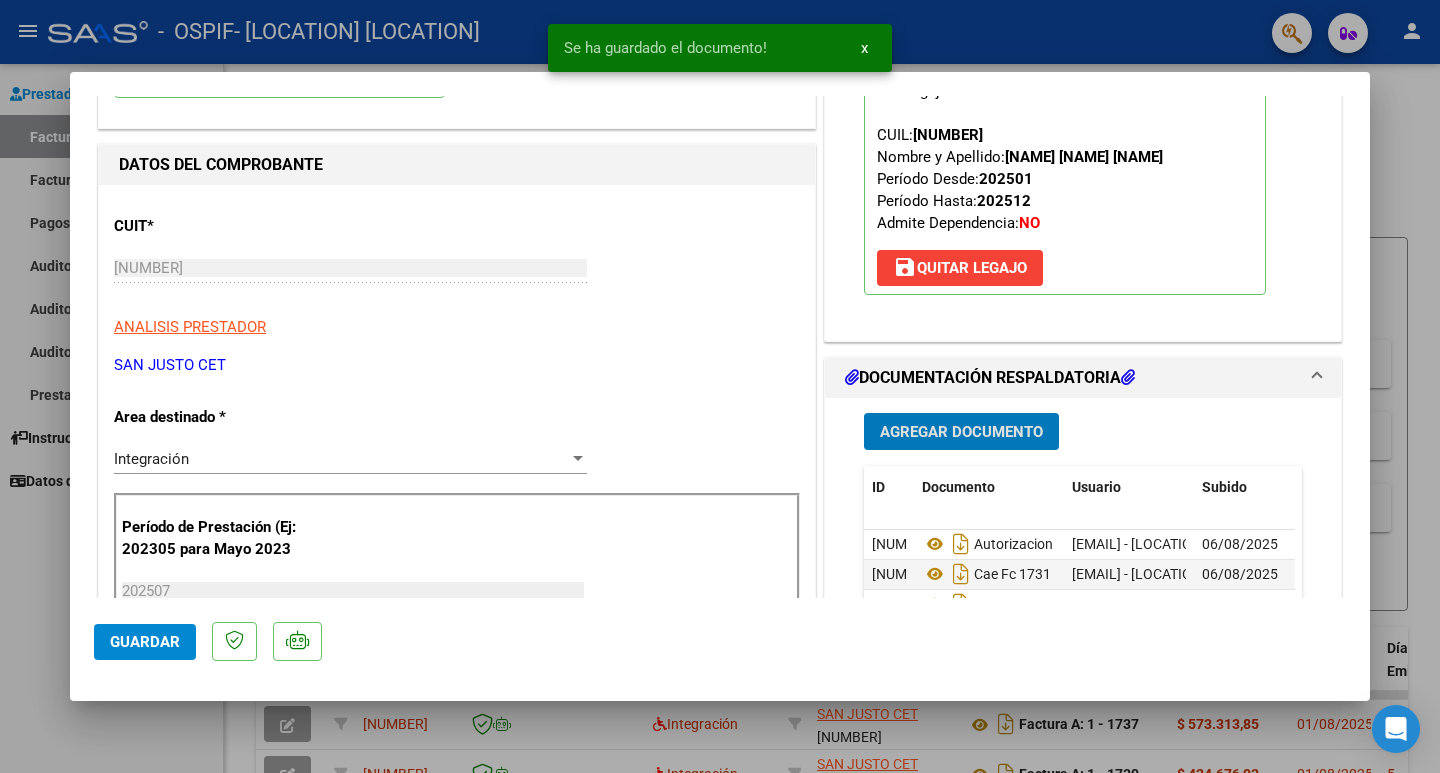 click on "Agregar Documento" at bounding box center [961, 432] 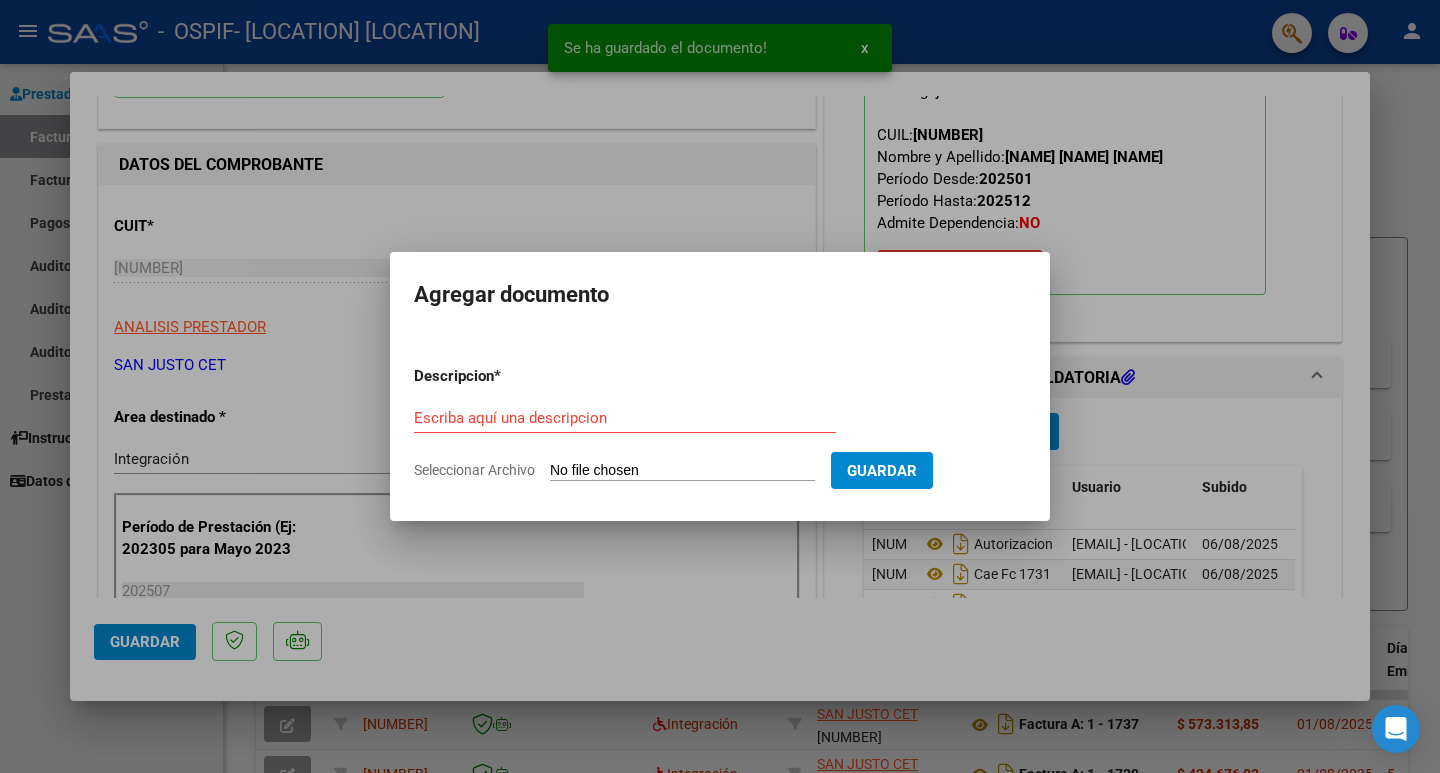 click on "Seleccionar Archivo" at bounding box center (682, 471) 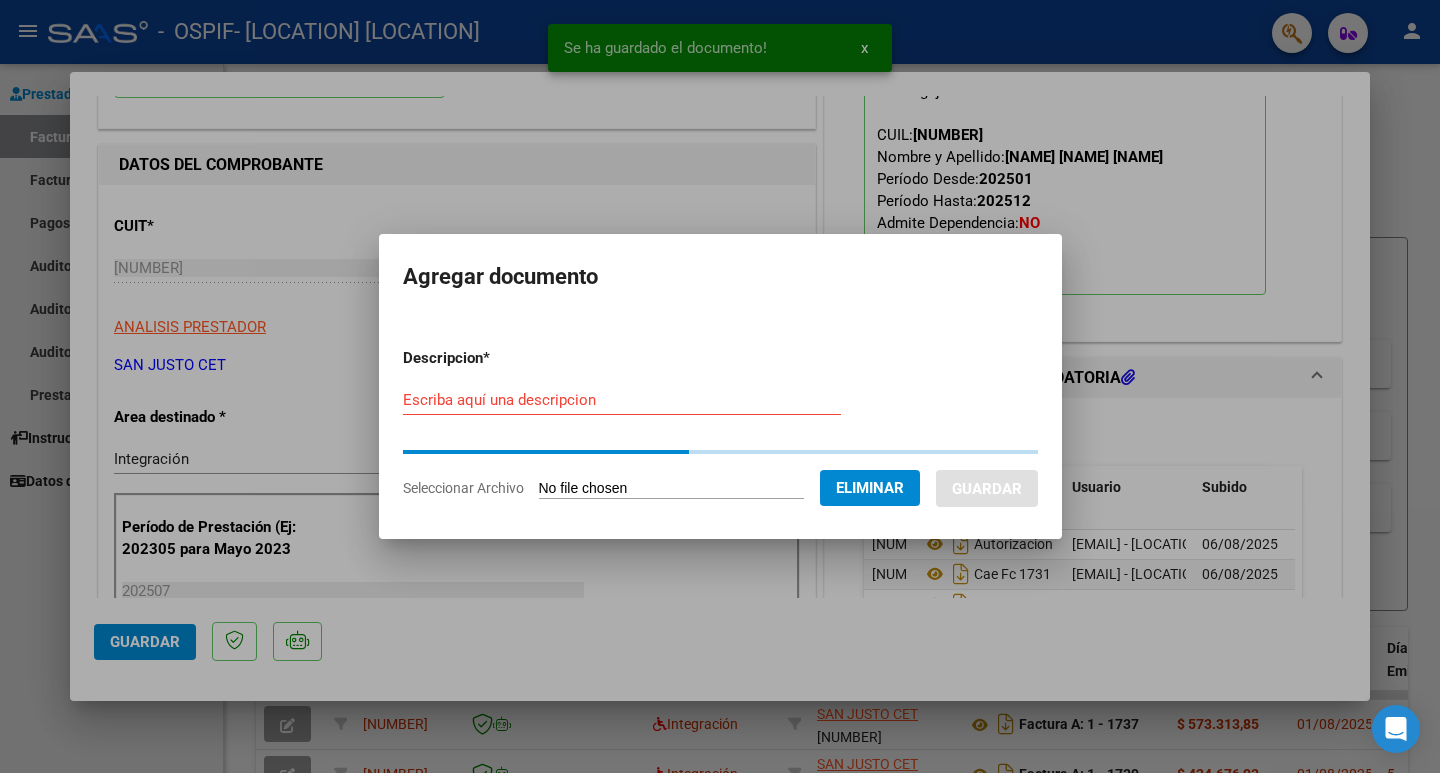 click on "Escriba aquí una descripcion" at bounding box center [622, 400] 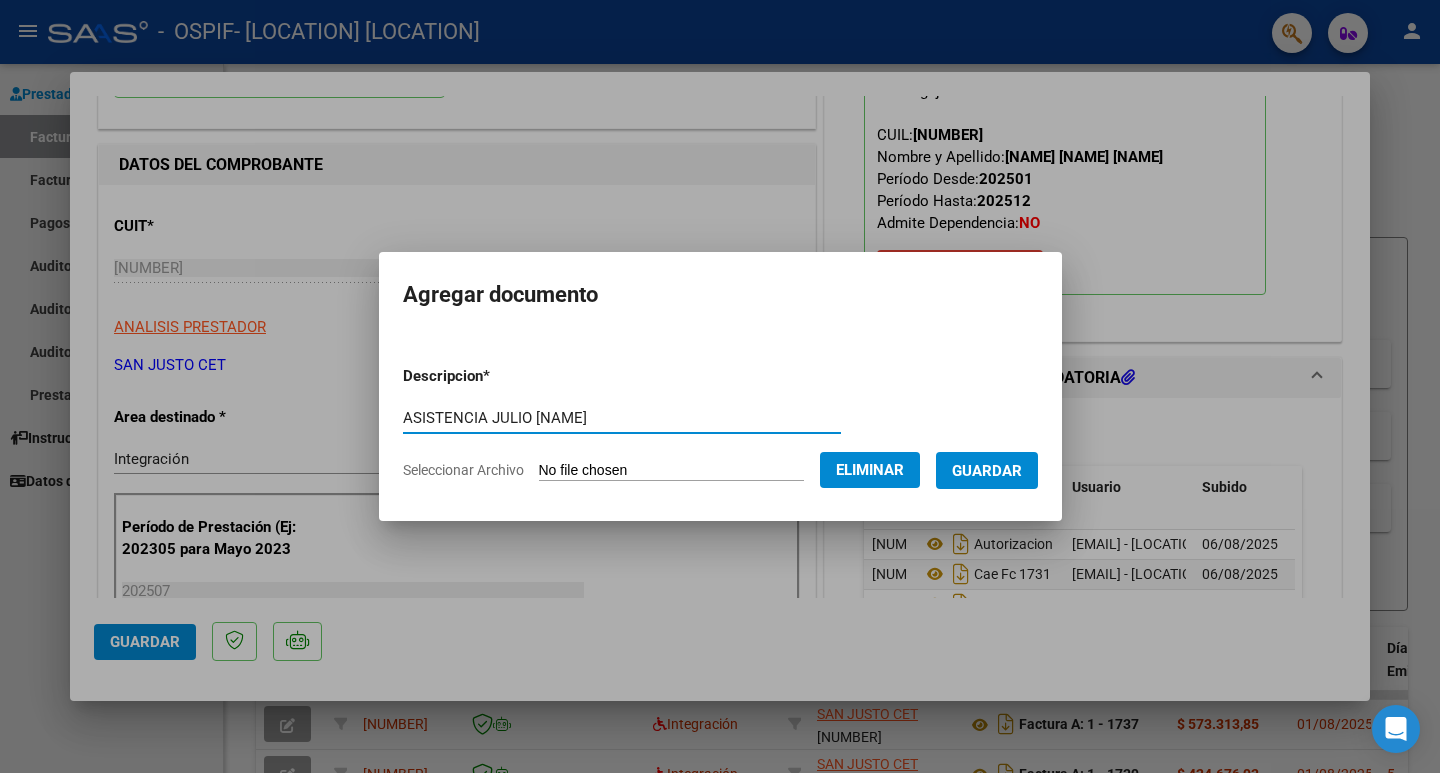 type on "ASISTENCIA JULIO [NAME]" 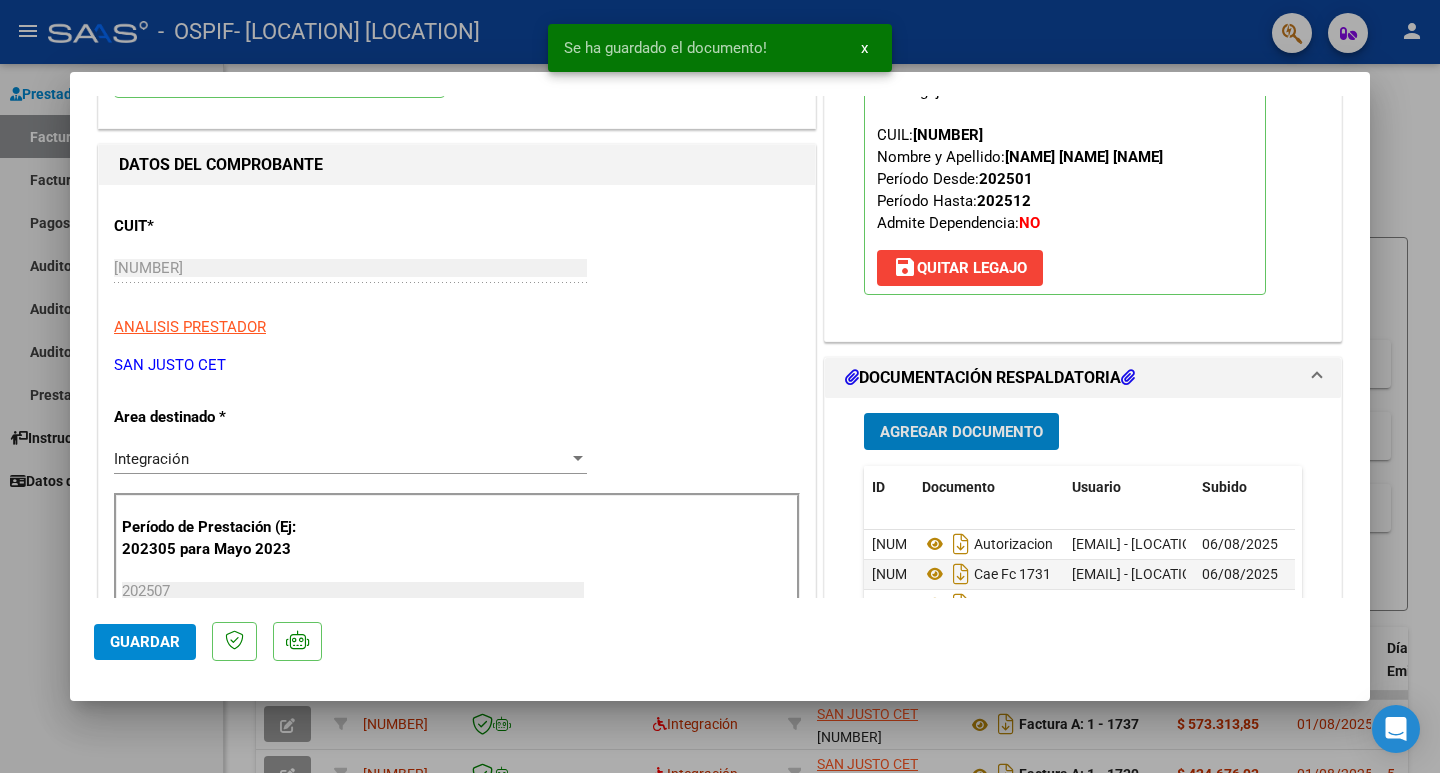 click on "Guardar" 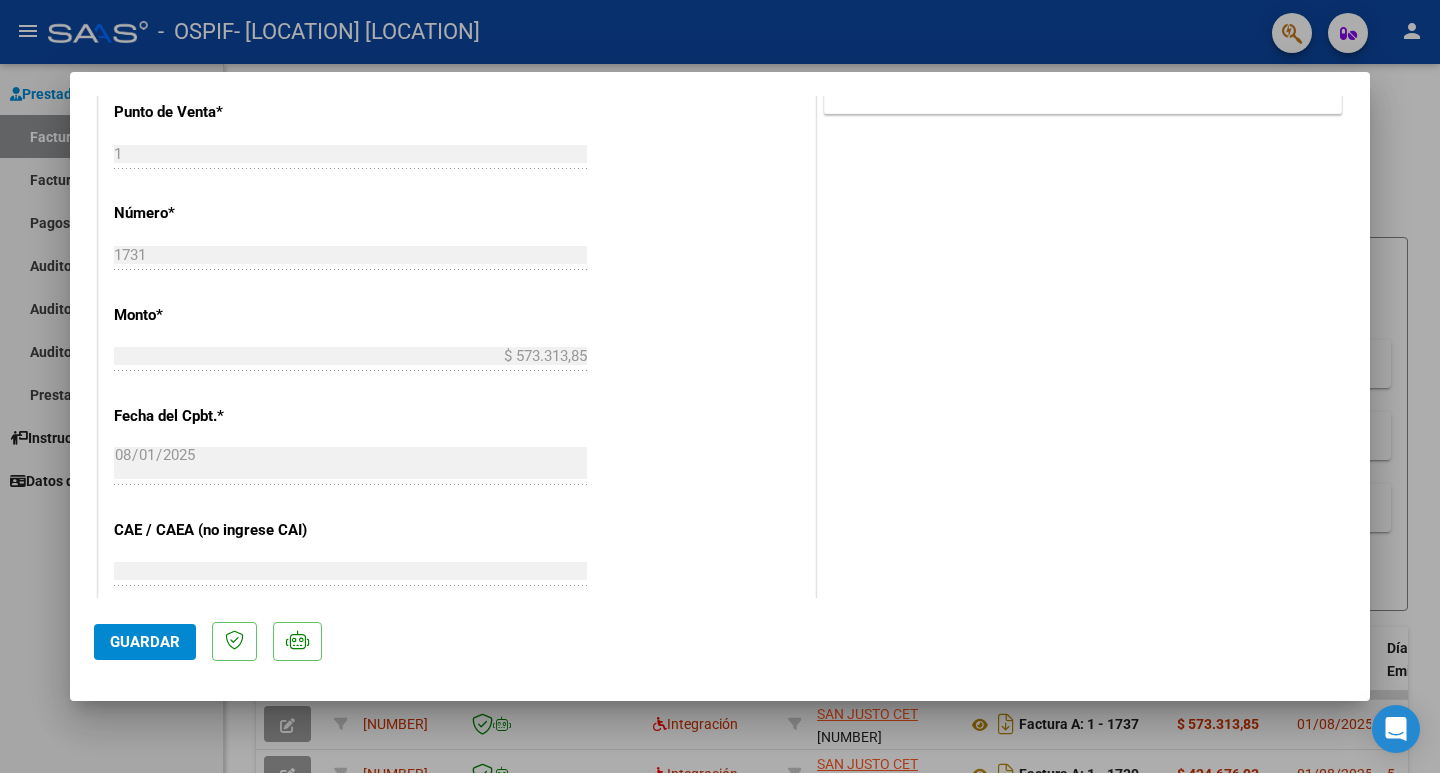scroll, scrollTop: 400, scrollLeft: 0, axis: vertical 